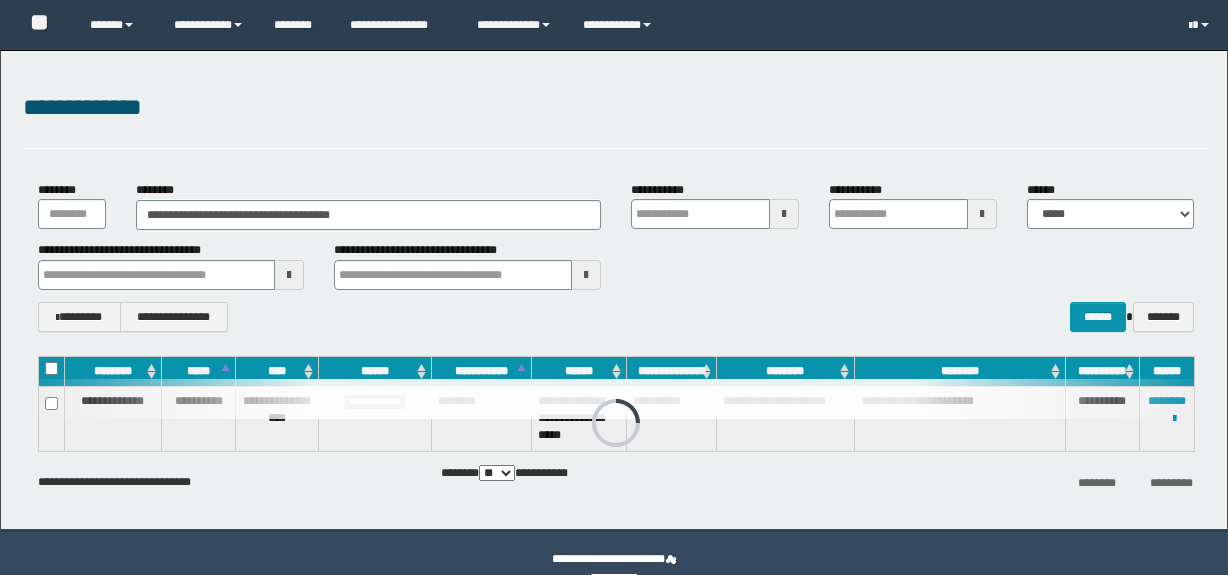 scroll, scrollTop: 0, scrollLeft: 0, axis: both 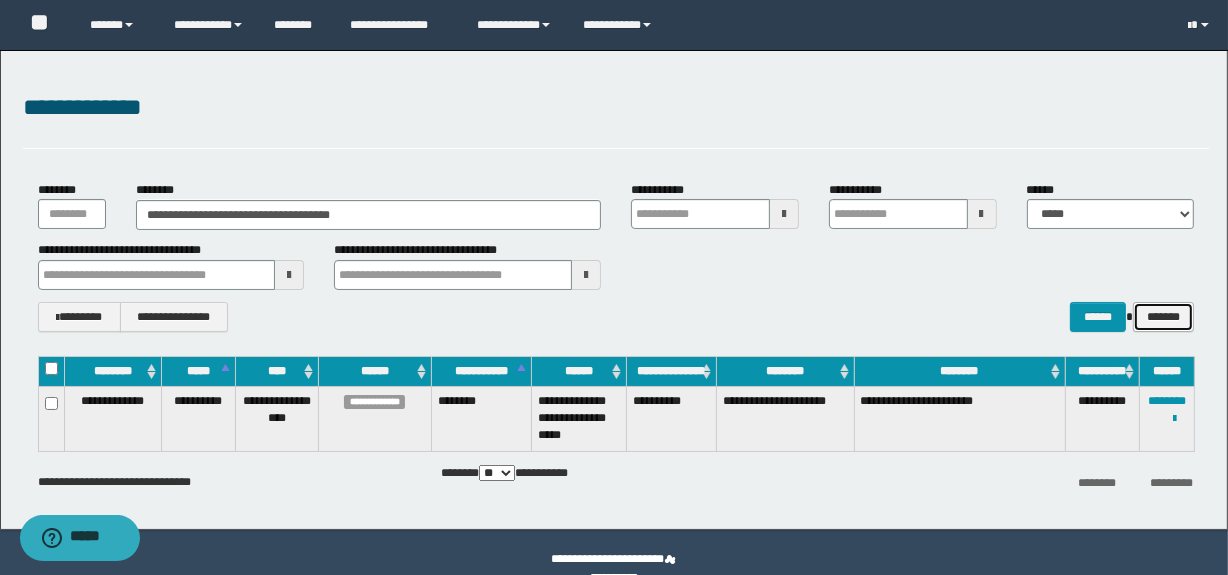 click on "*******" at bounding box center (1163, 317) 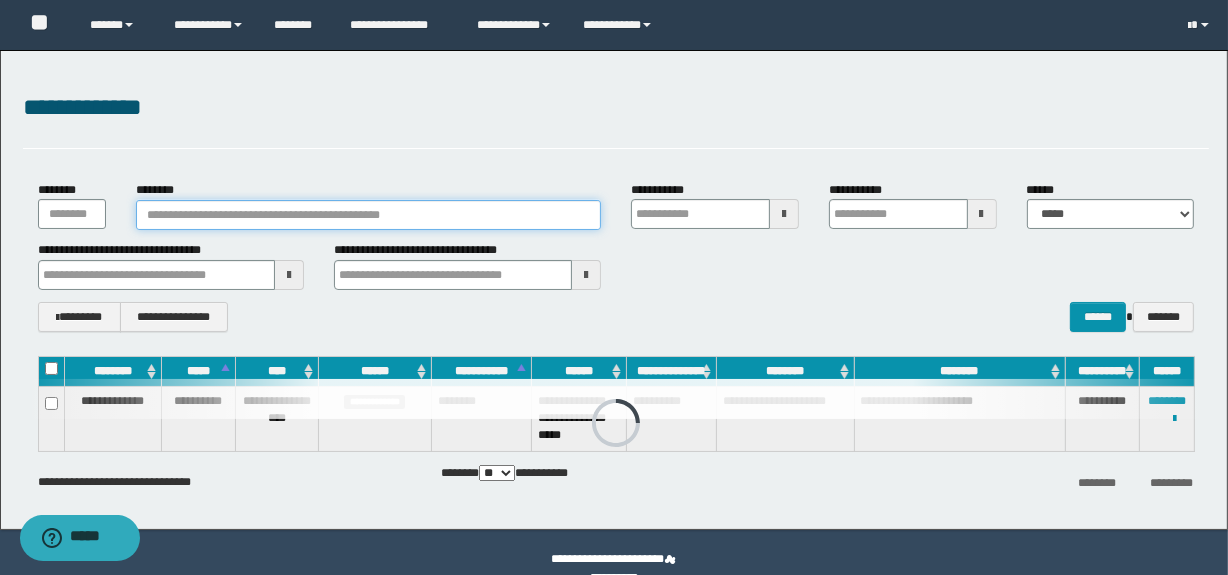 click on "********" at bounding box center (368, 215) 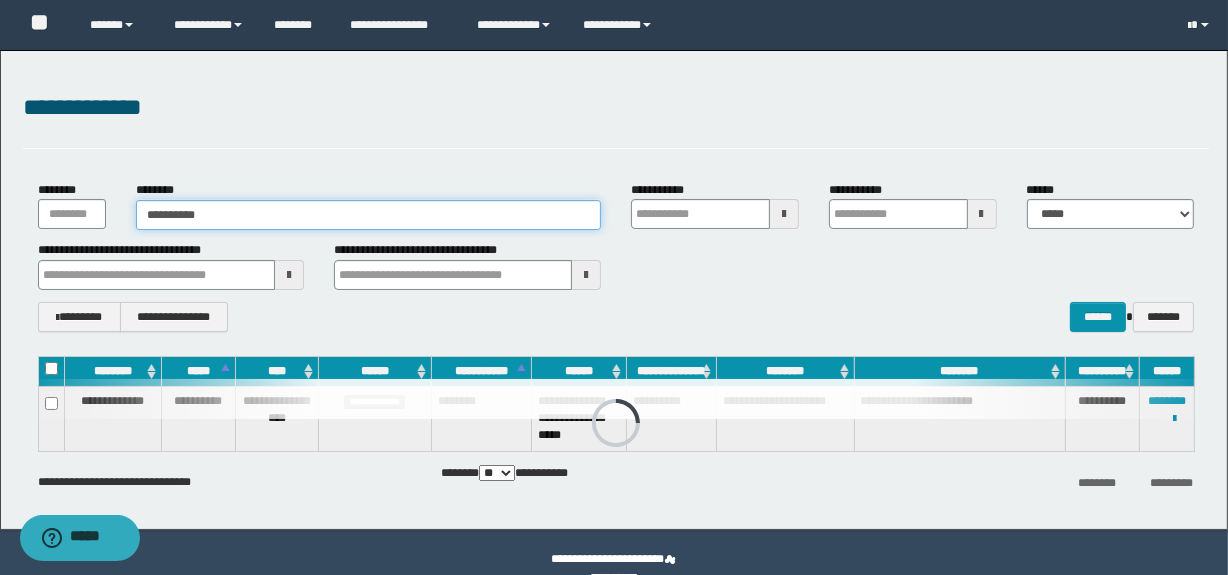 type on "**********" 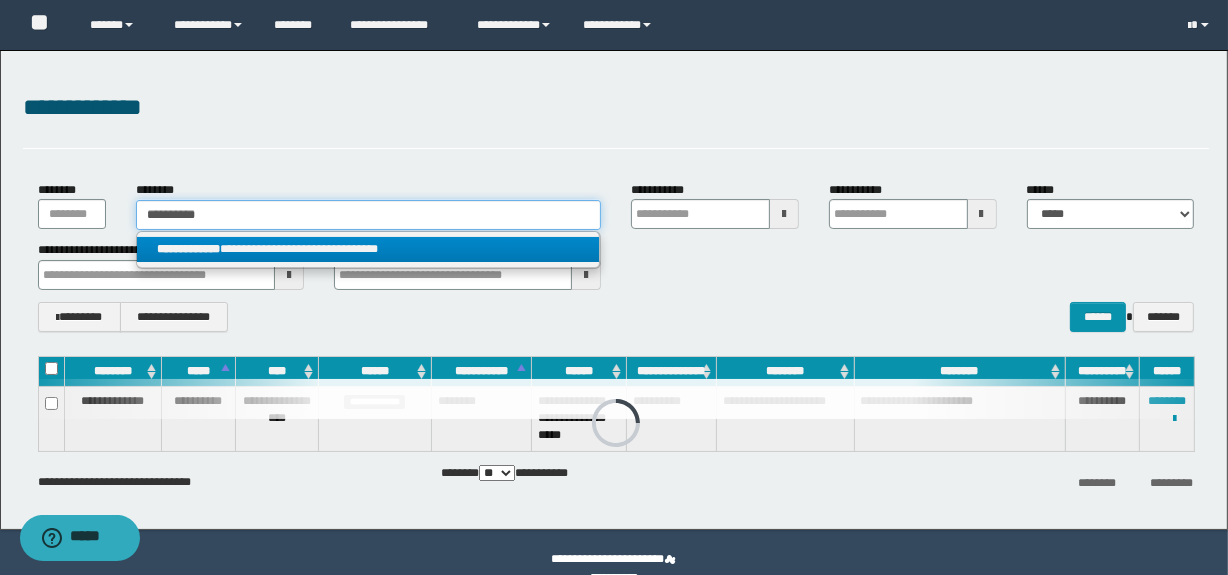 type on "**********" 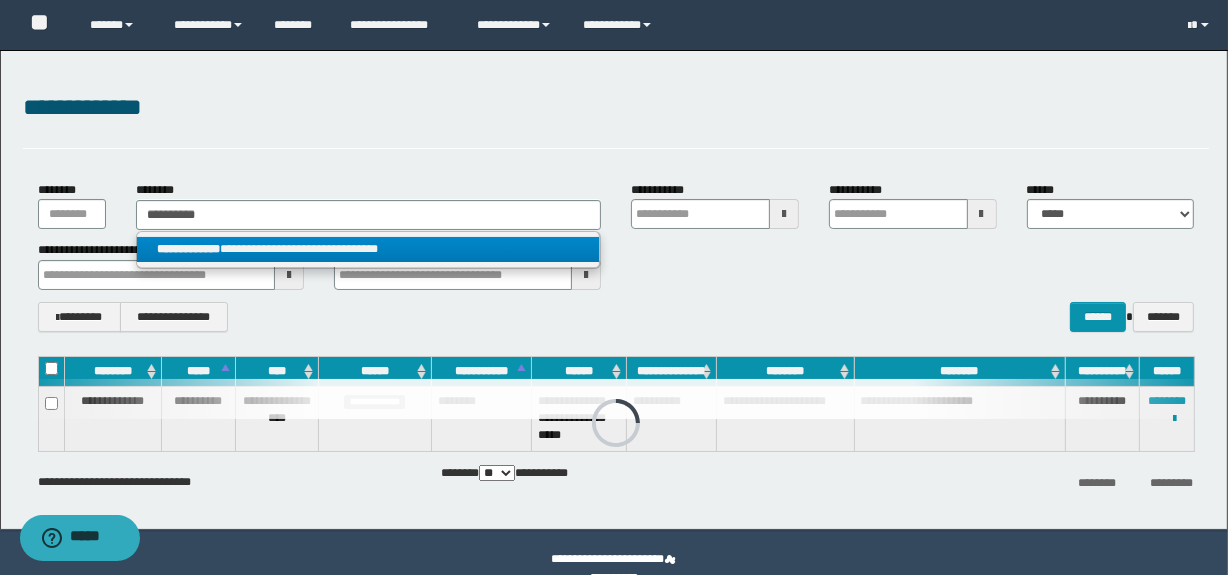 click on "**********" at bounding box center (368, 249) 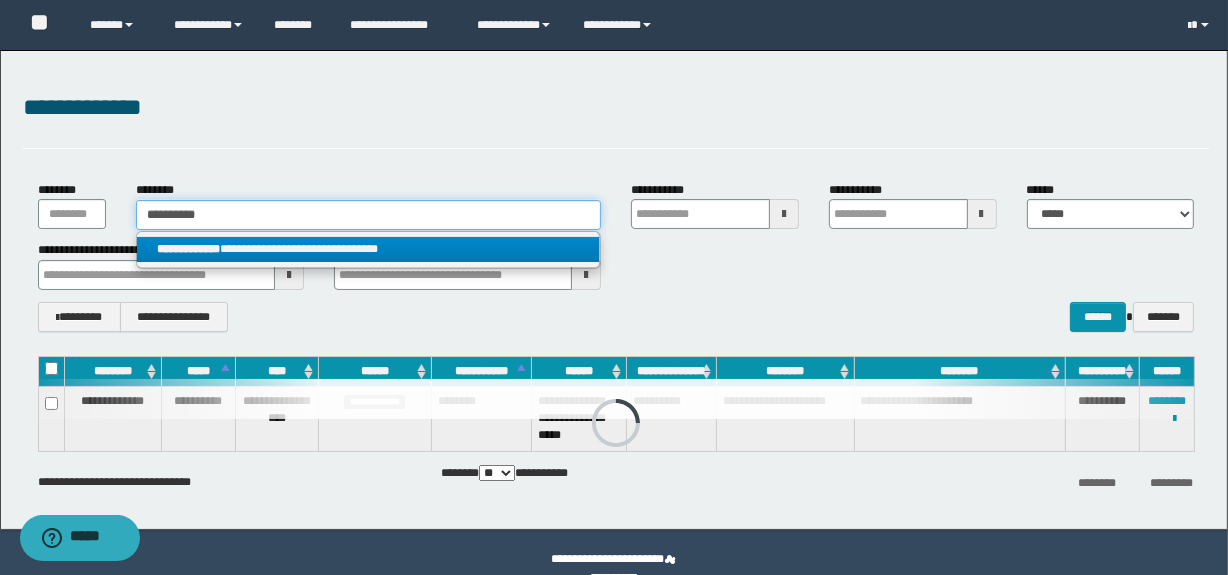 type 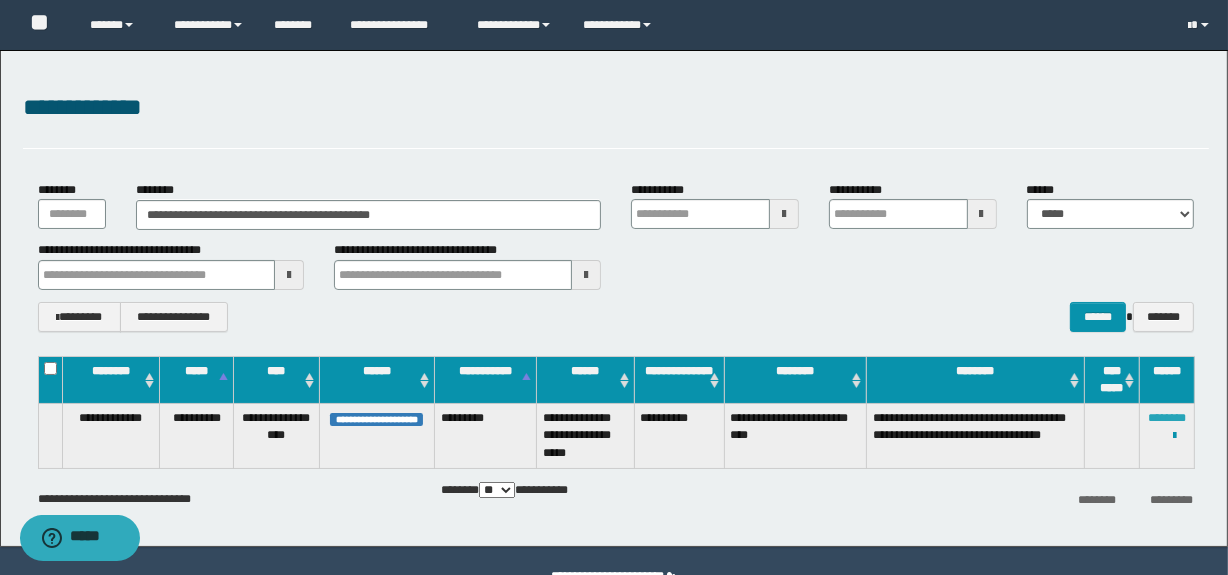 click on "********" at bounding box center (1167, 418) 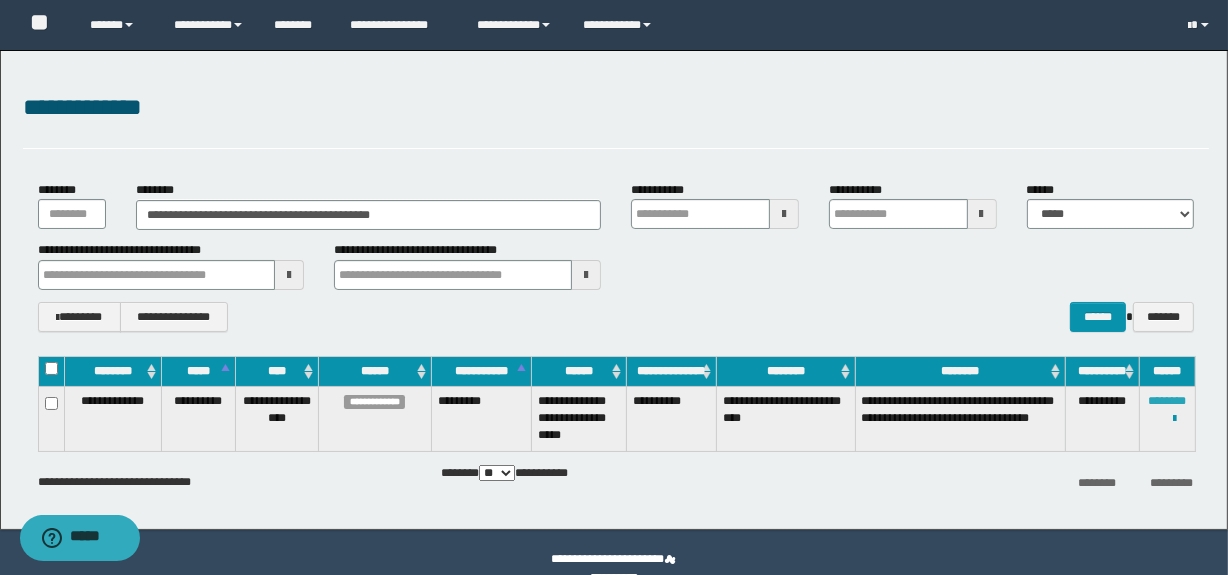 click on "********" at bounding box center (1167, 401) 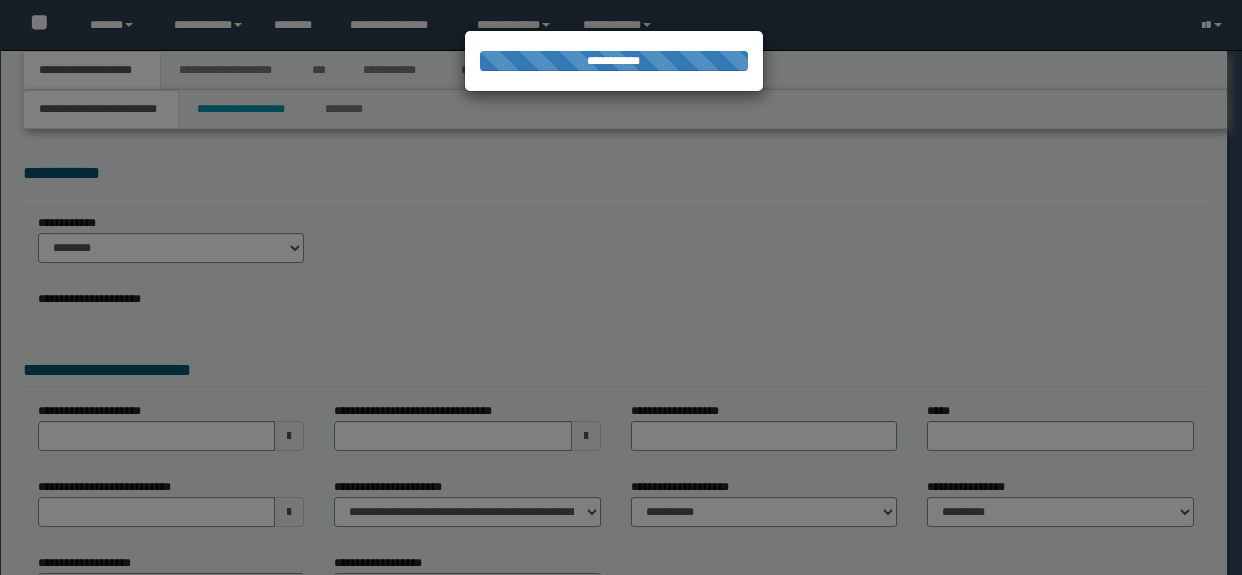 scroll, scrollTop: 0, scrollLeft: 0, axis: both 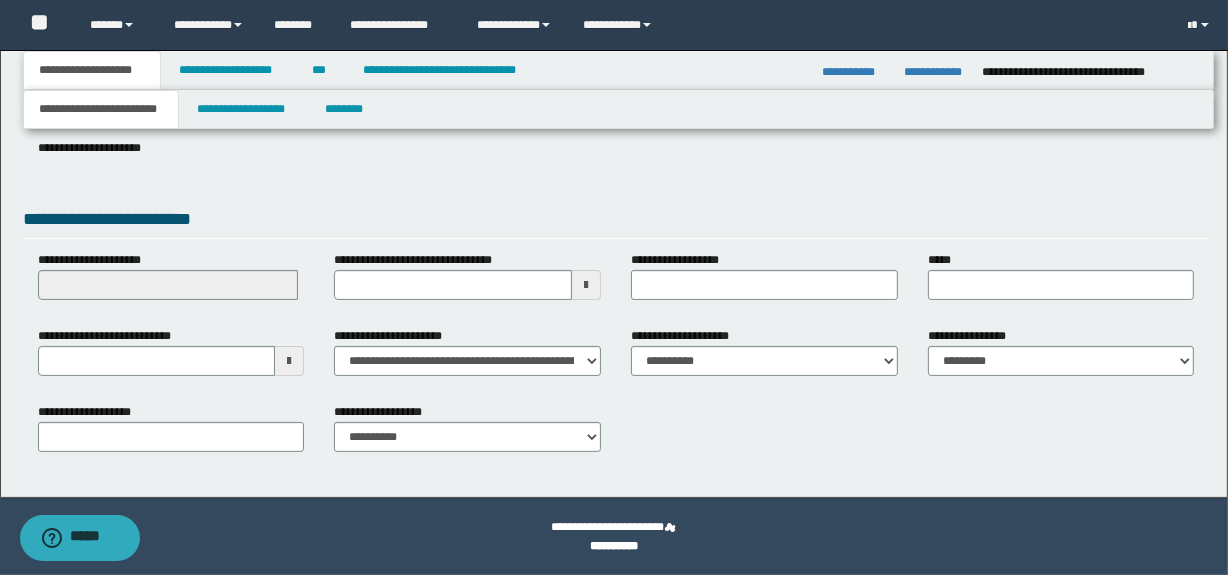 click at bounding box center [289, 361] 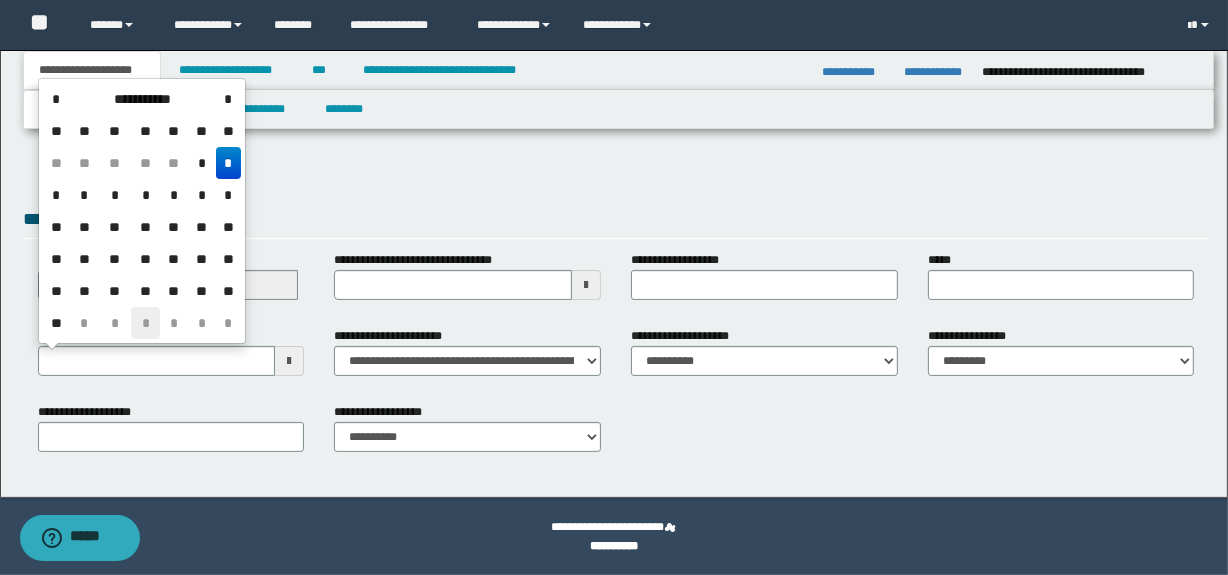 click on "*" at bounding box center (145, 323) 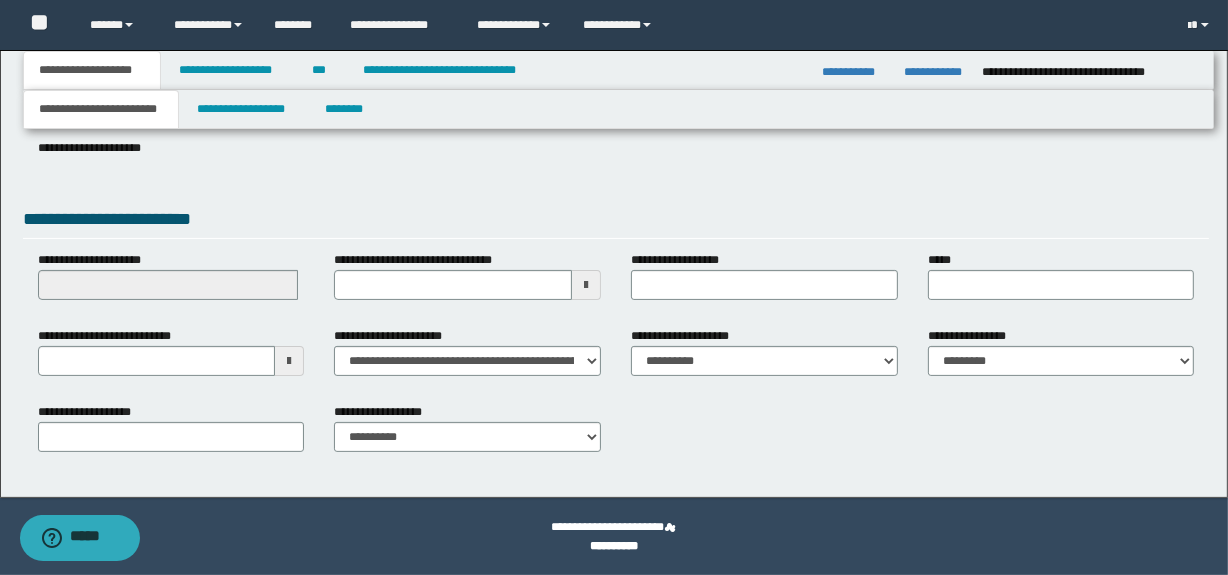 click on "**********" at bounding box center (1061, 359) 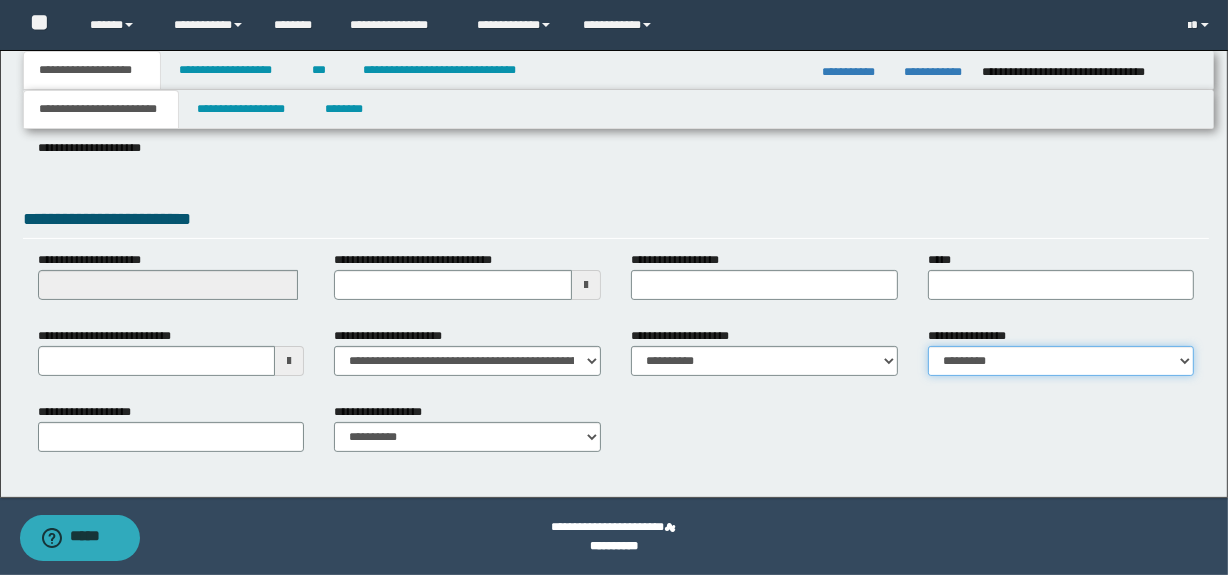 drag, startPoint x: 1056, startPoint y: 363, endPoint x: 1056, endPoint y: 374, distance: 11 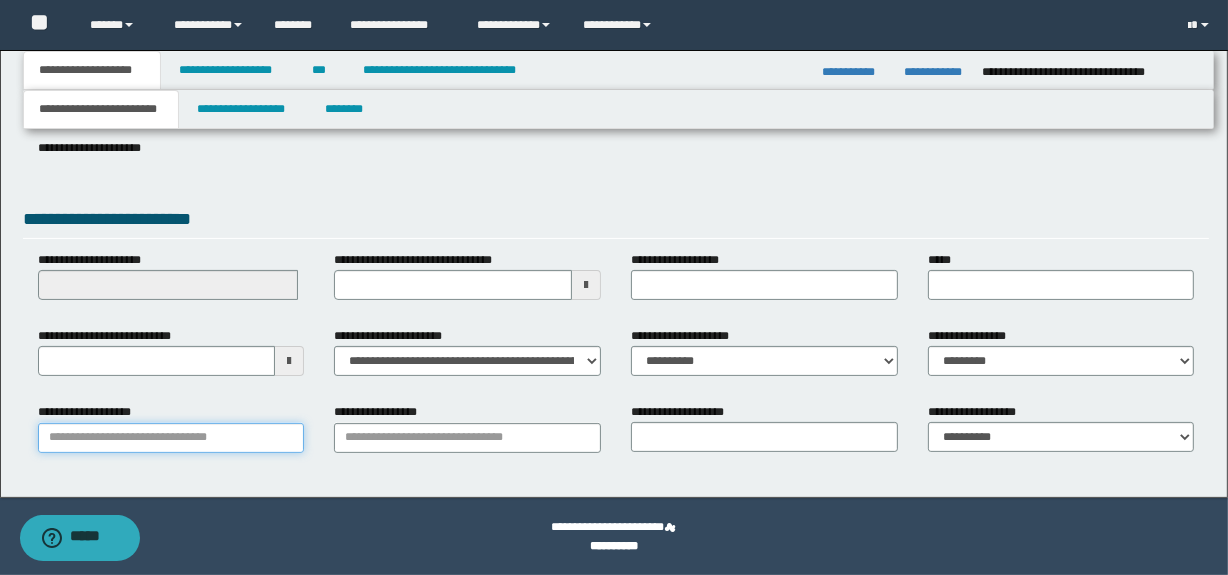 click on "**********" at bounding box center [171, 438] 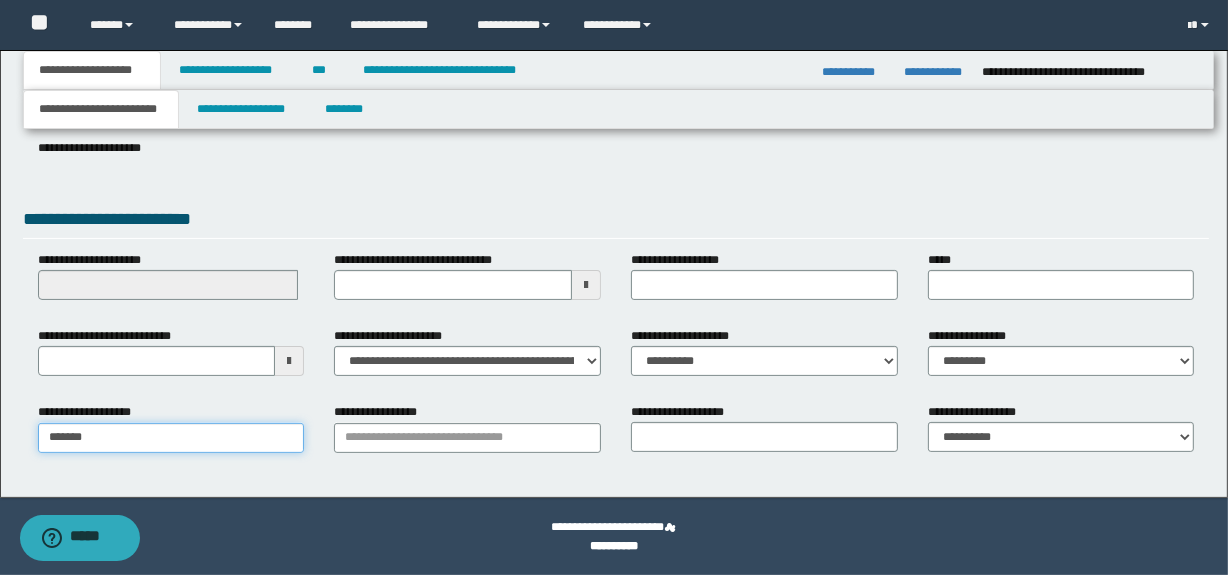 type on "********" 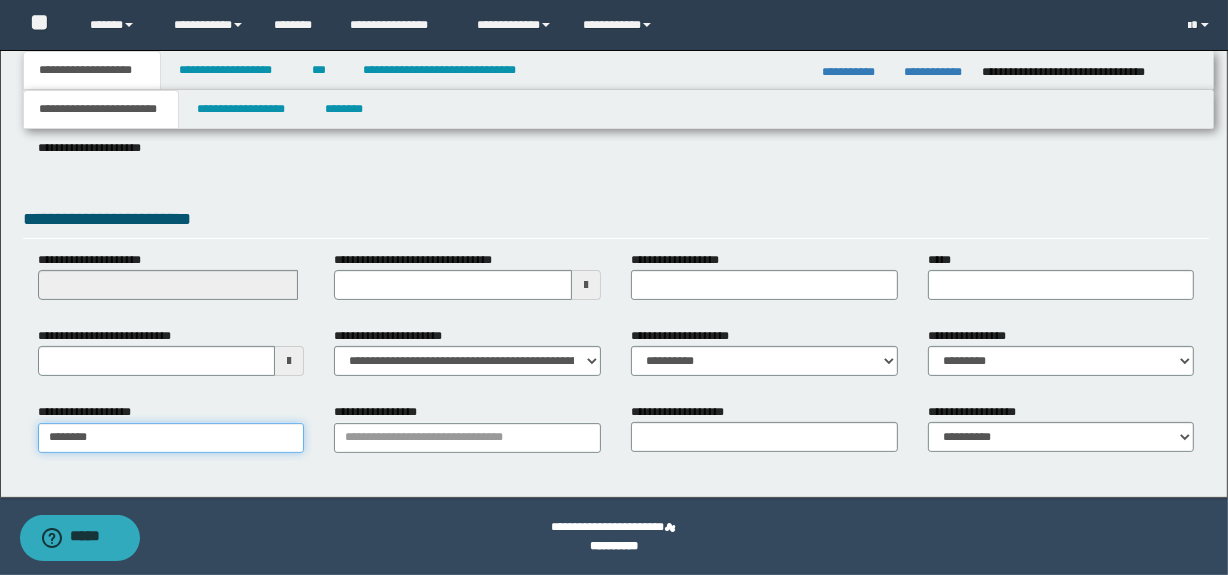 type on "*********" 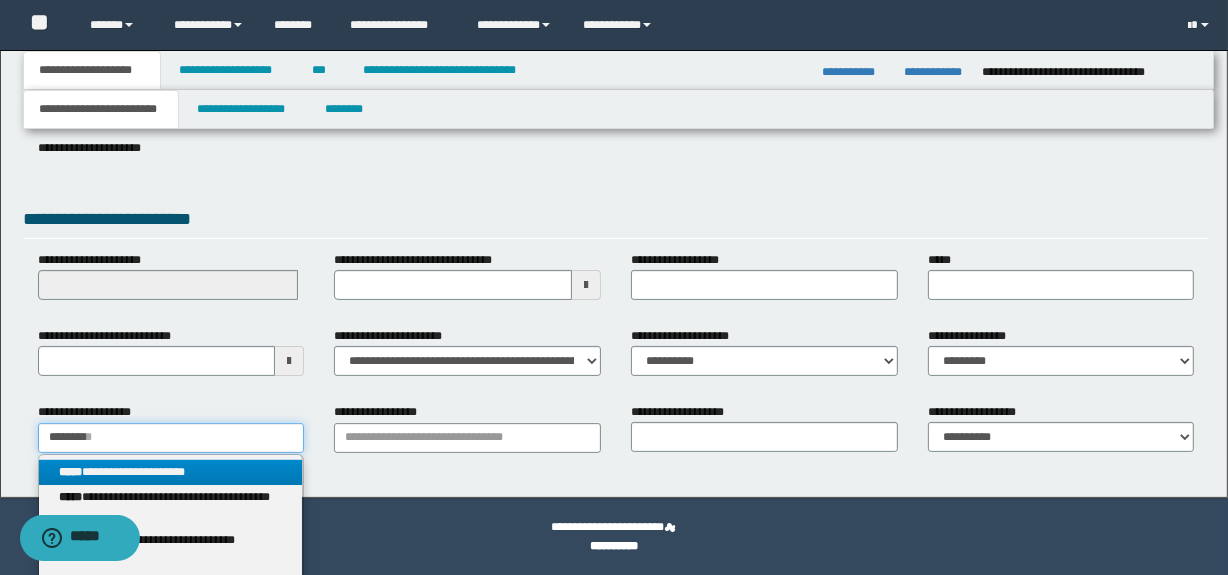 type on "********" 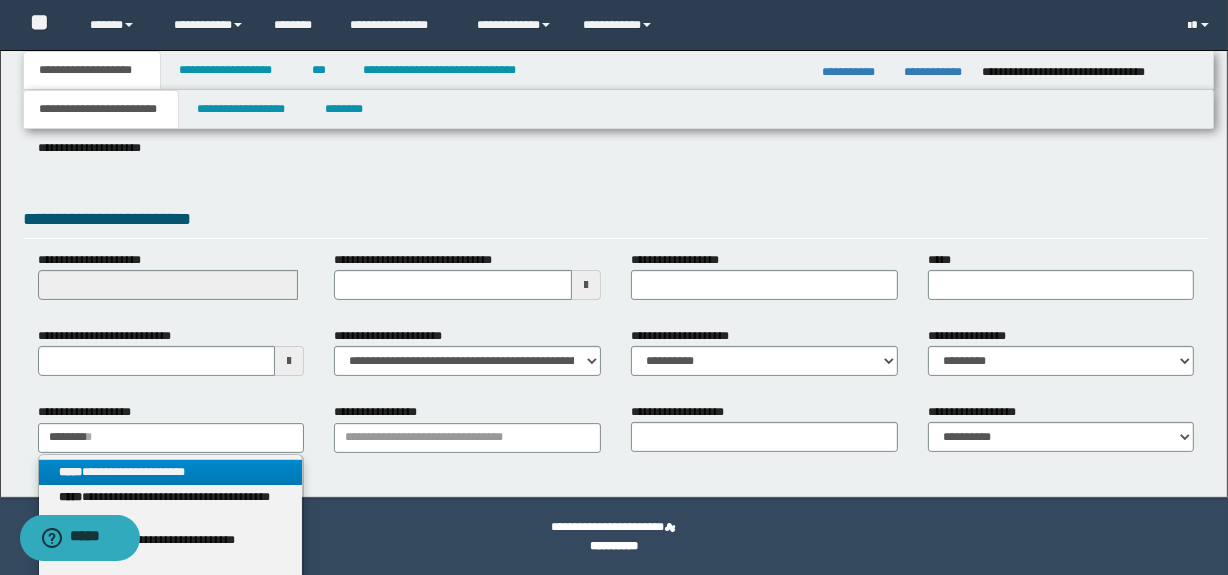 click on "**********" at bounding box center (171, 472) 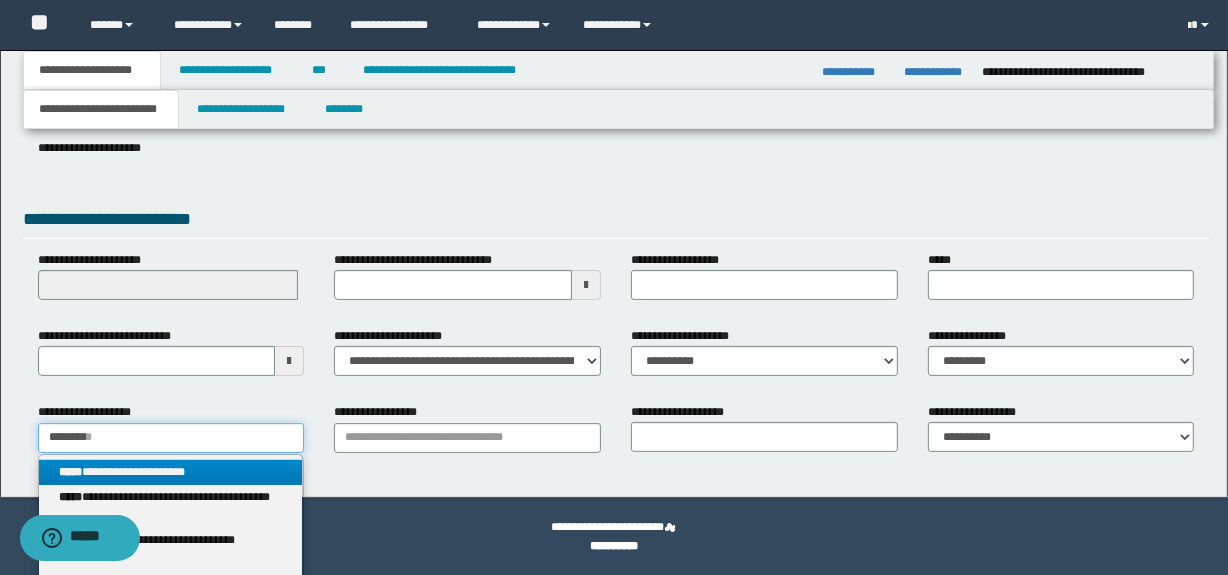 type 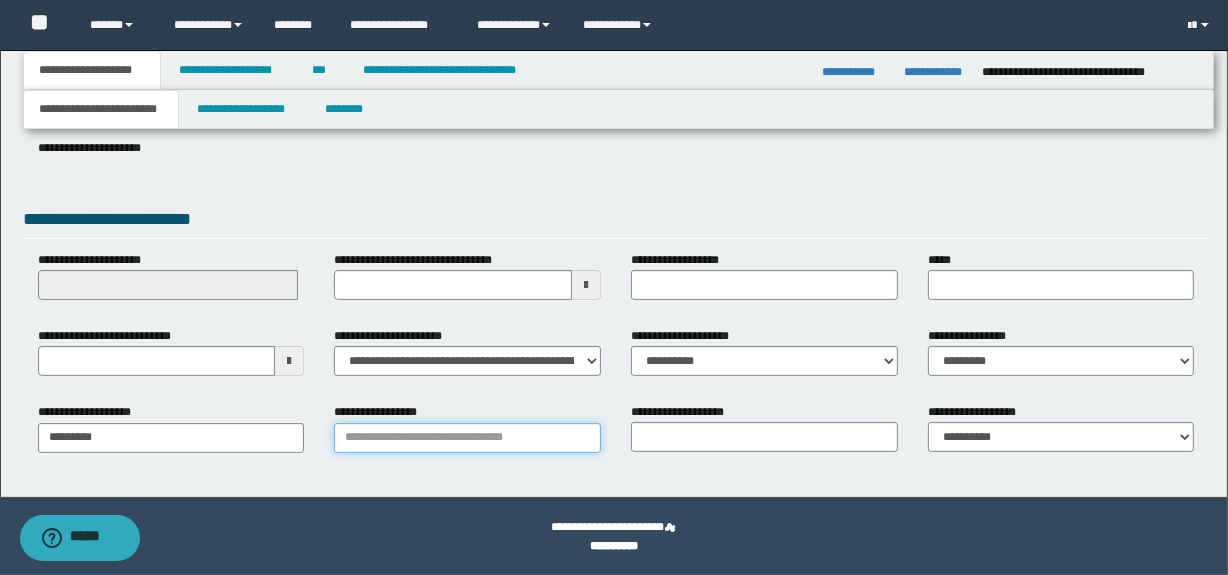 click on "**********" at bounding box center (467, 438) 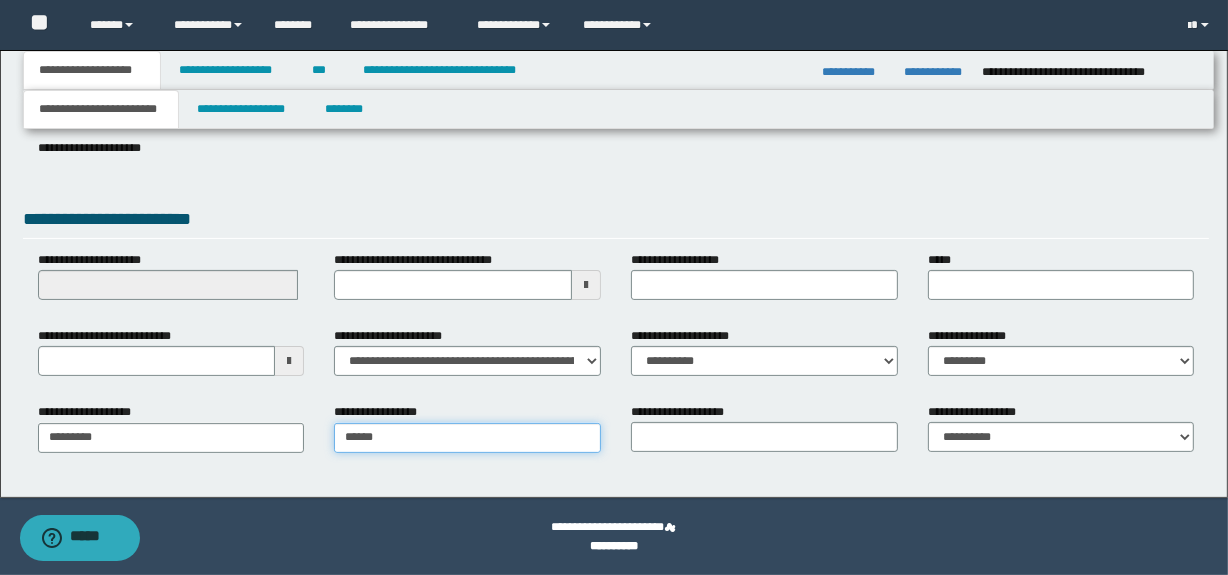 type on "*****" 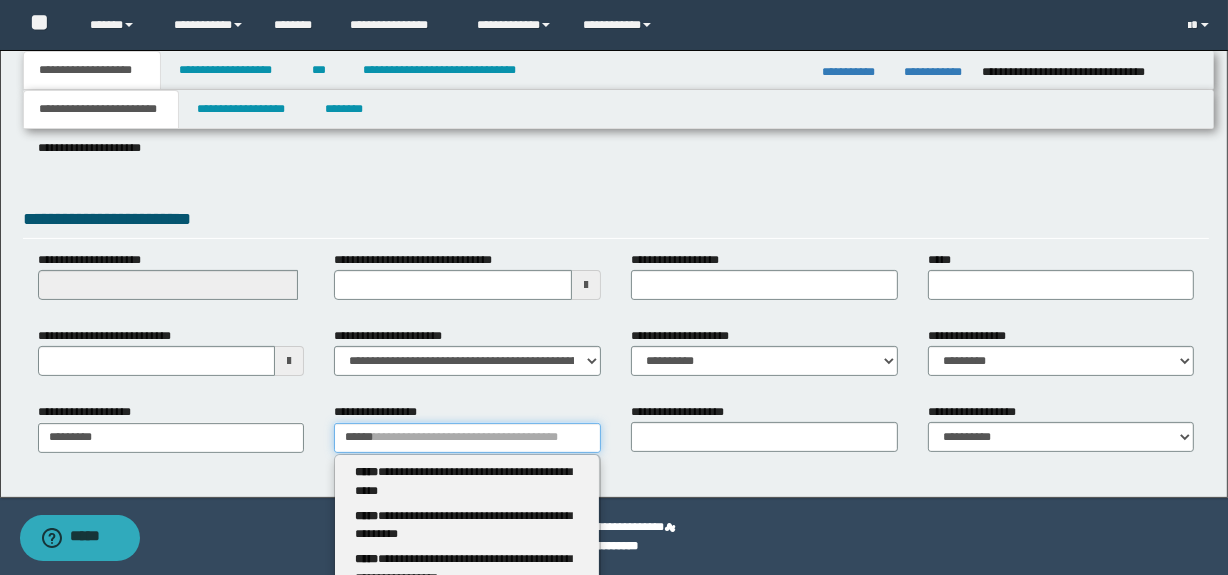 type 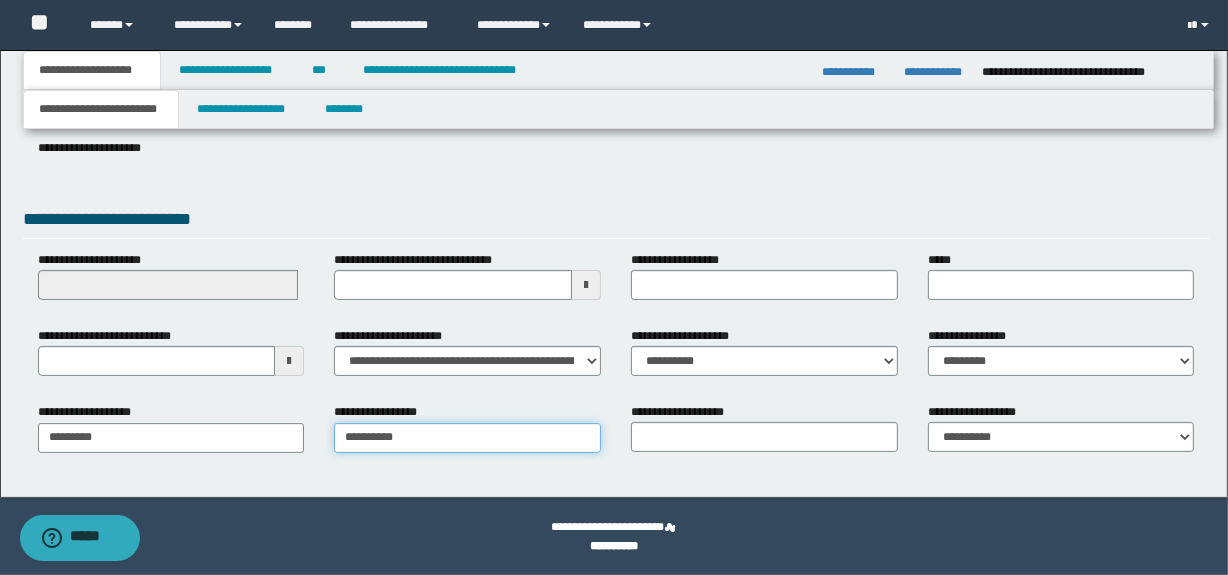 type on "**********" 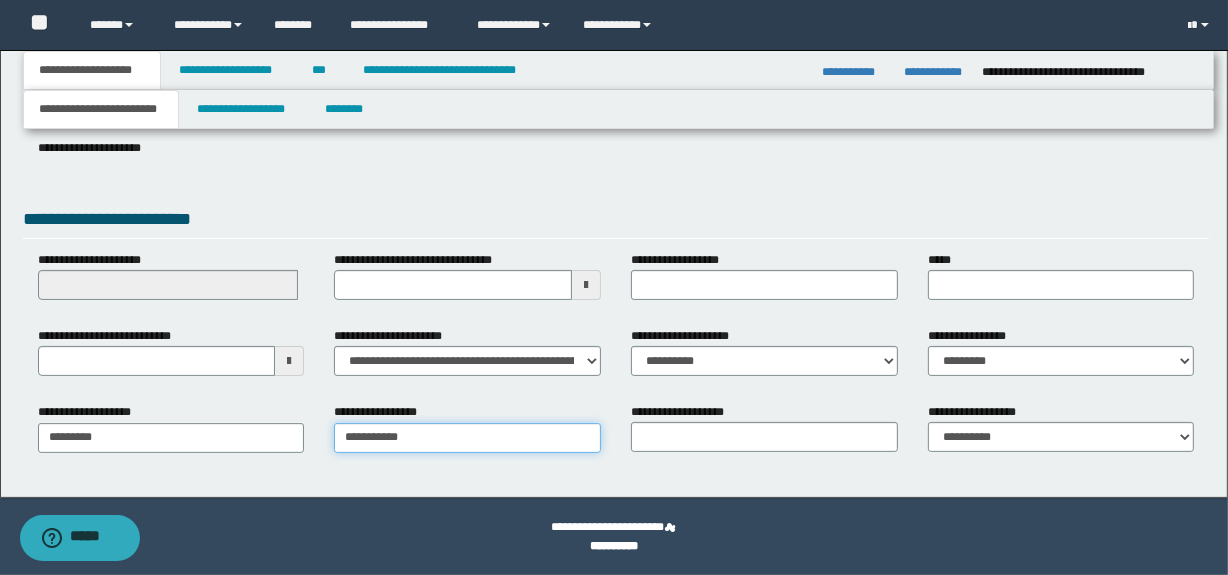 type on "**********" 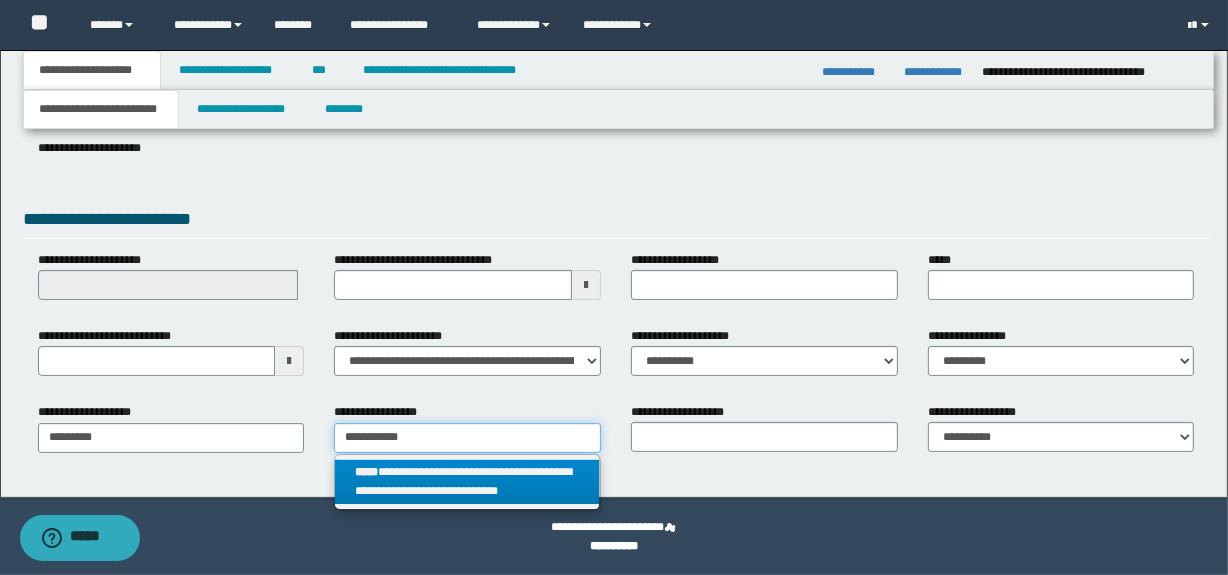 type on "**********" 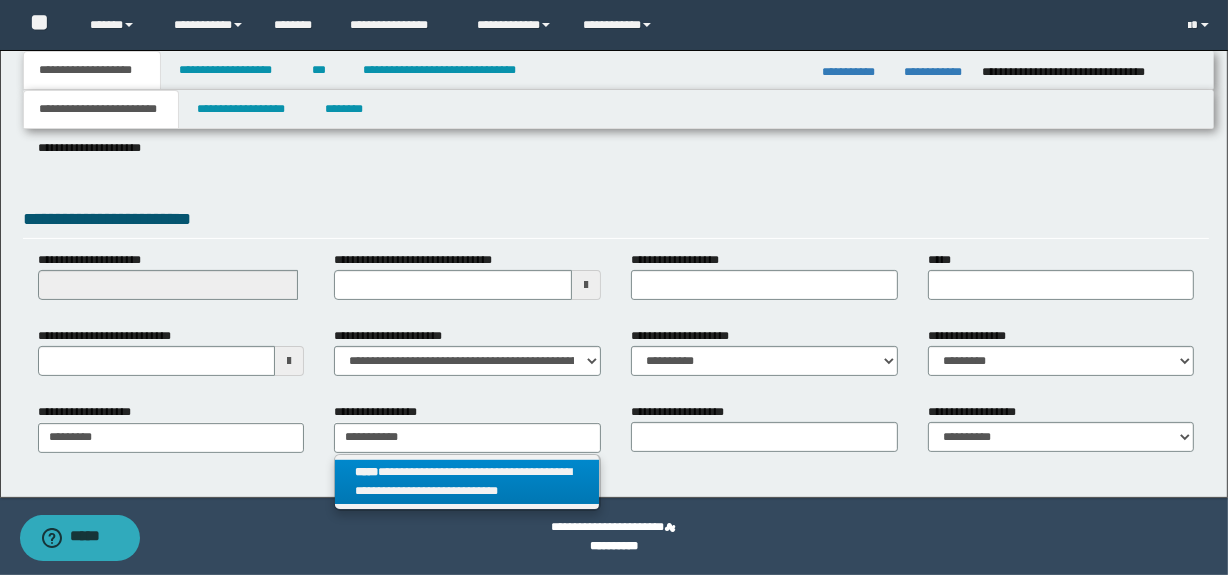 click on "**********" at bounding box center (467, 482) 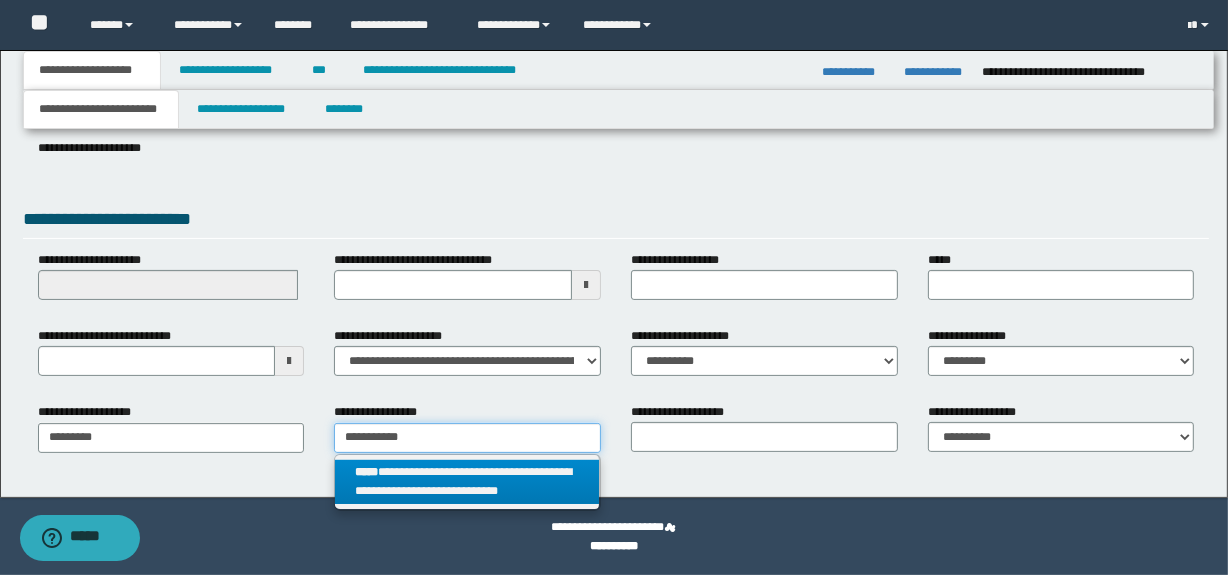 type 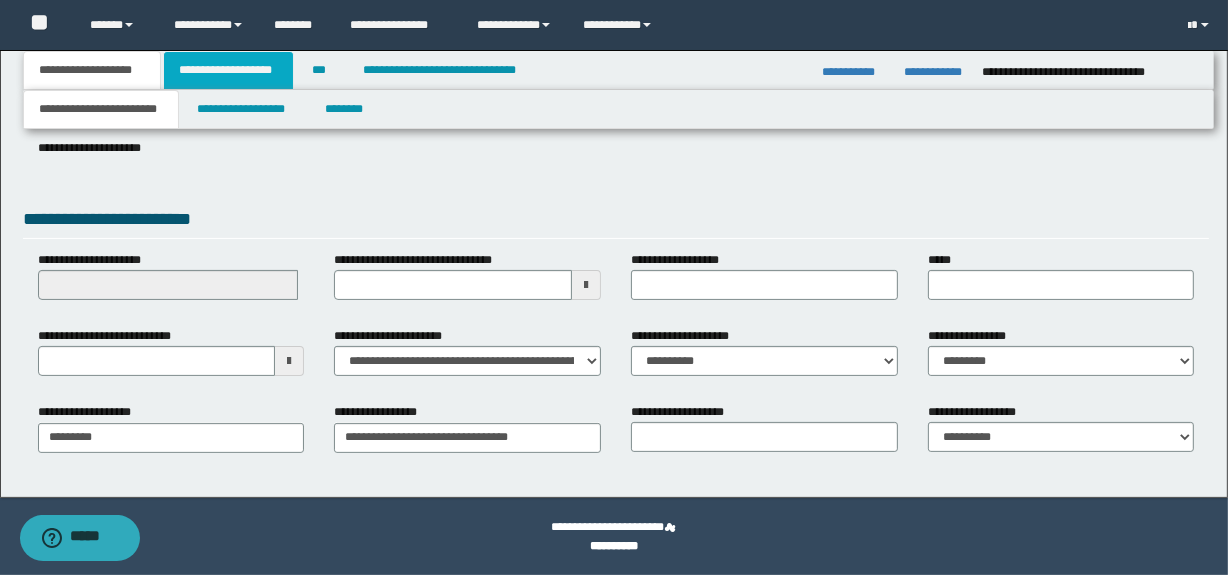 click on "**********" at bounding box center (228, 70) 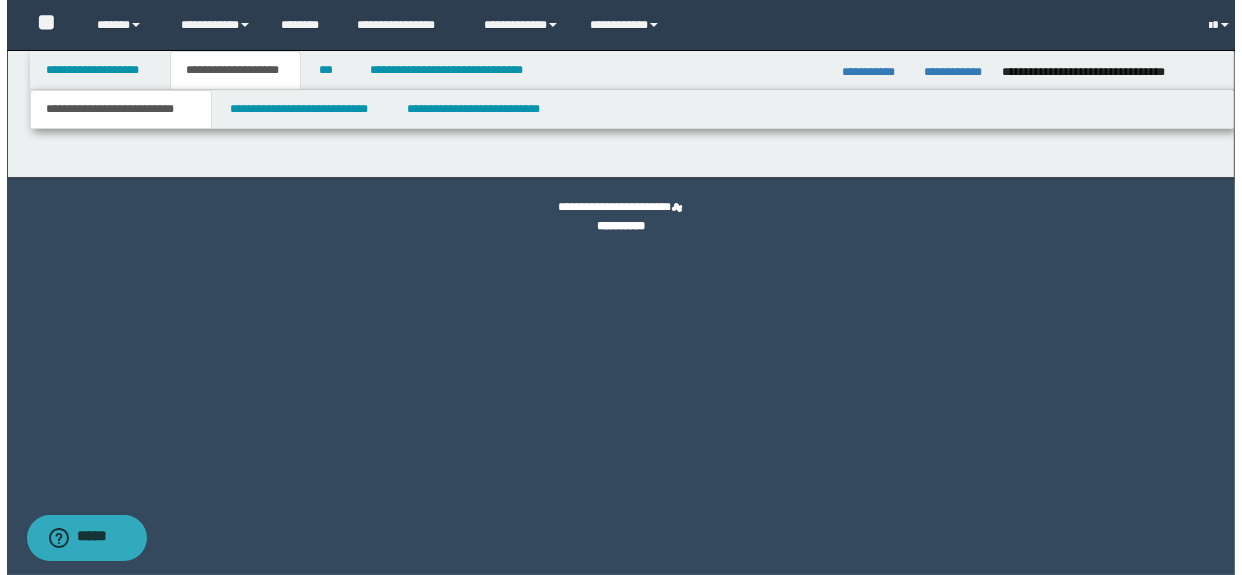 scroll, scrollTop: 0, scrollLeft: 0, axis: both 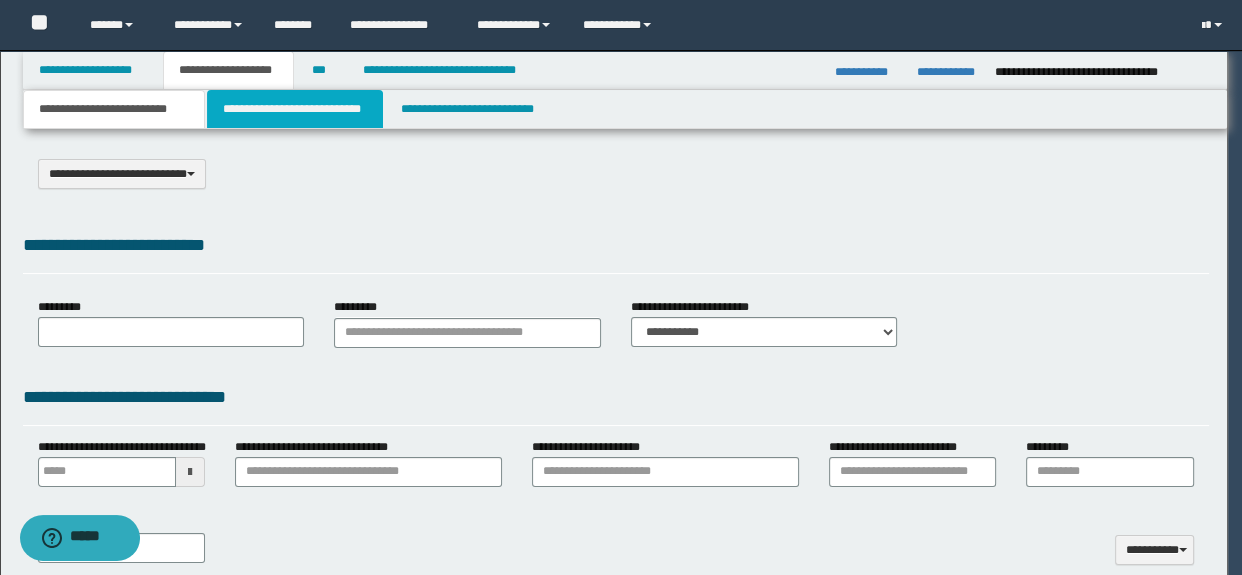 click on "**********" at bounding box center (294, 109) 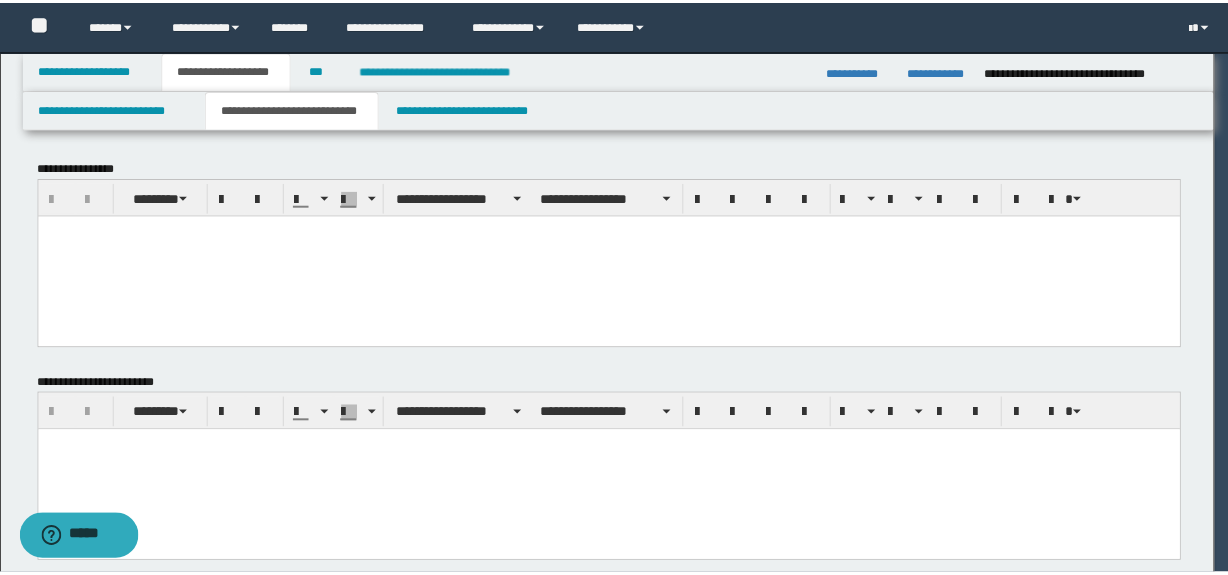 scroll, scrollTop: 0, scrollLeft: 0, axis: both 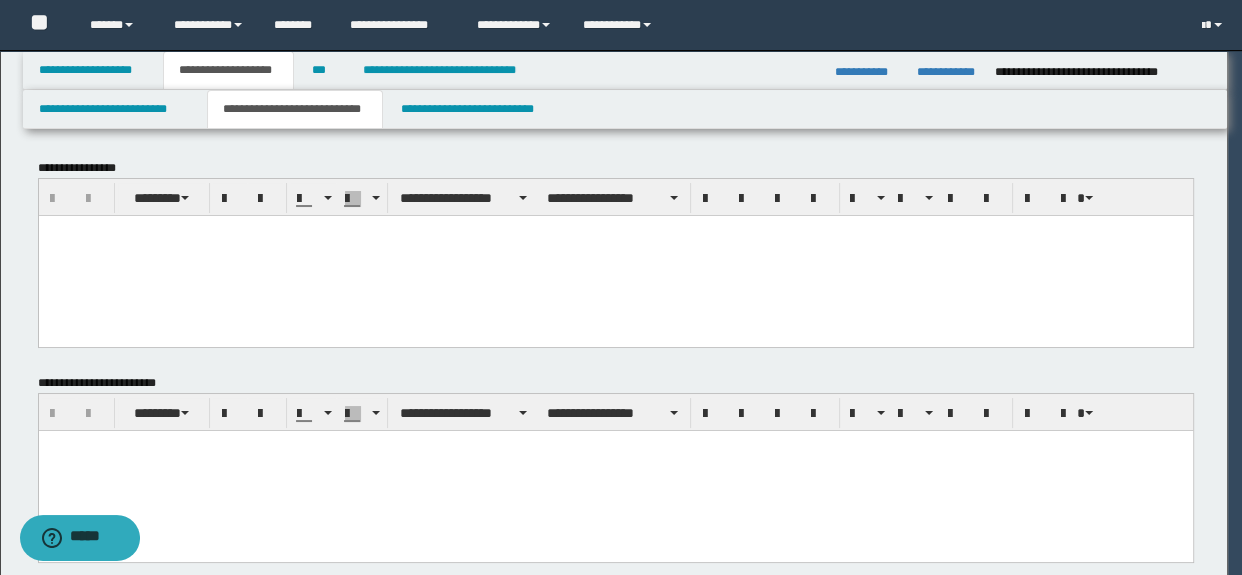 click at bounding box center (615, 230) 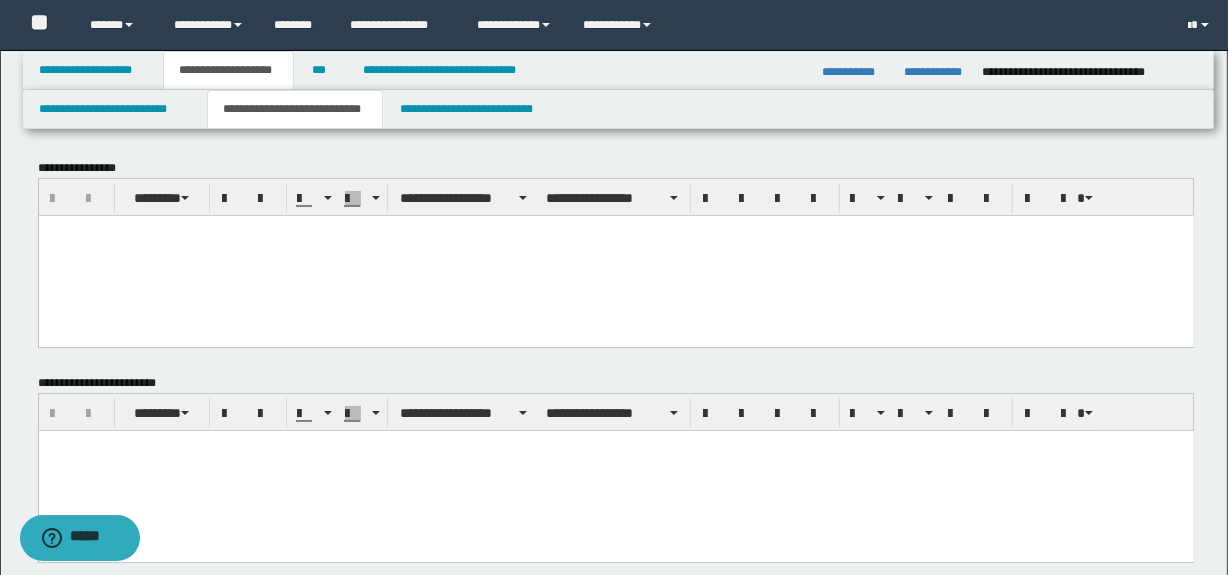 click at bounding box center [615, 255] 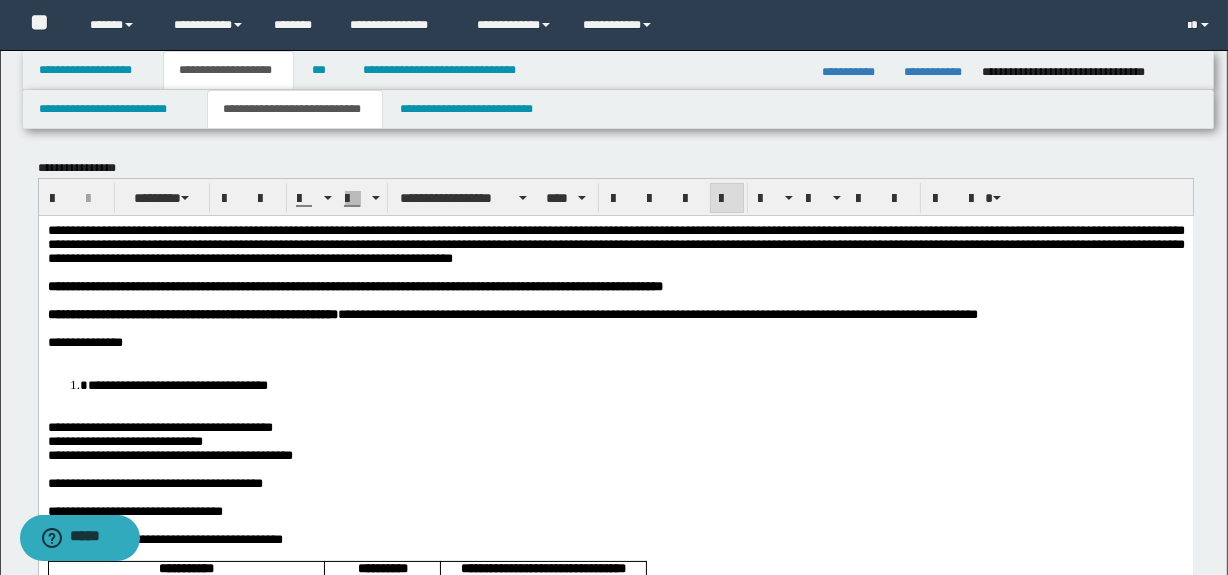 click at bounding box center [615, 356] 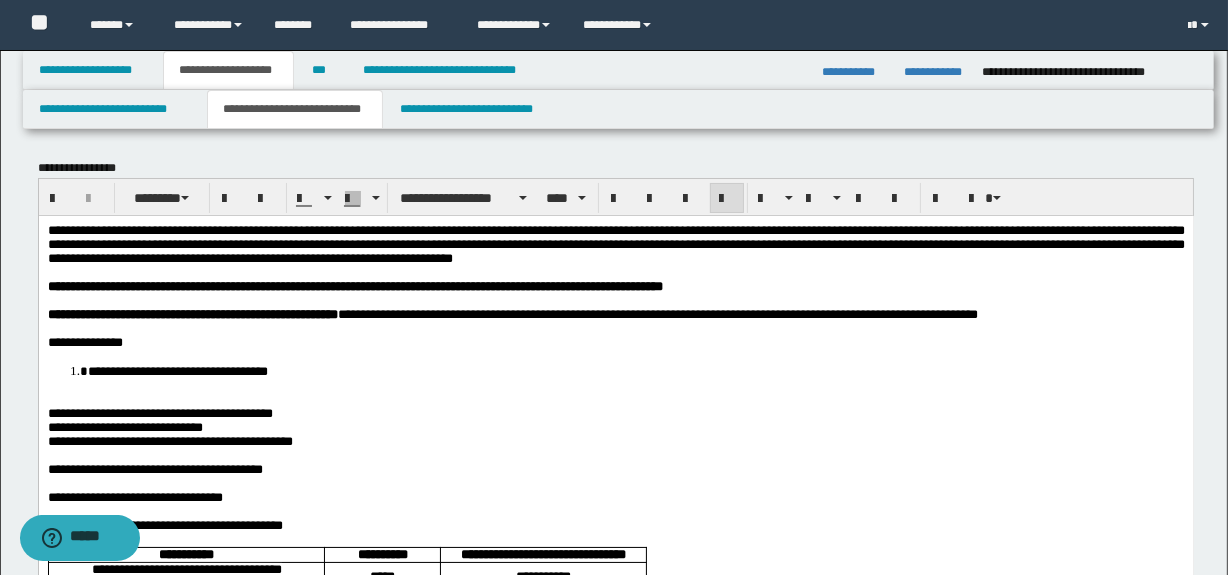 click on "**********" at bounding box center [615, 853] 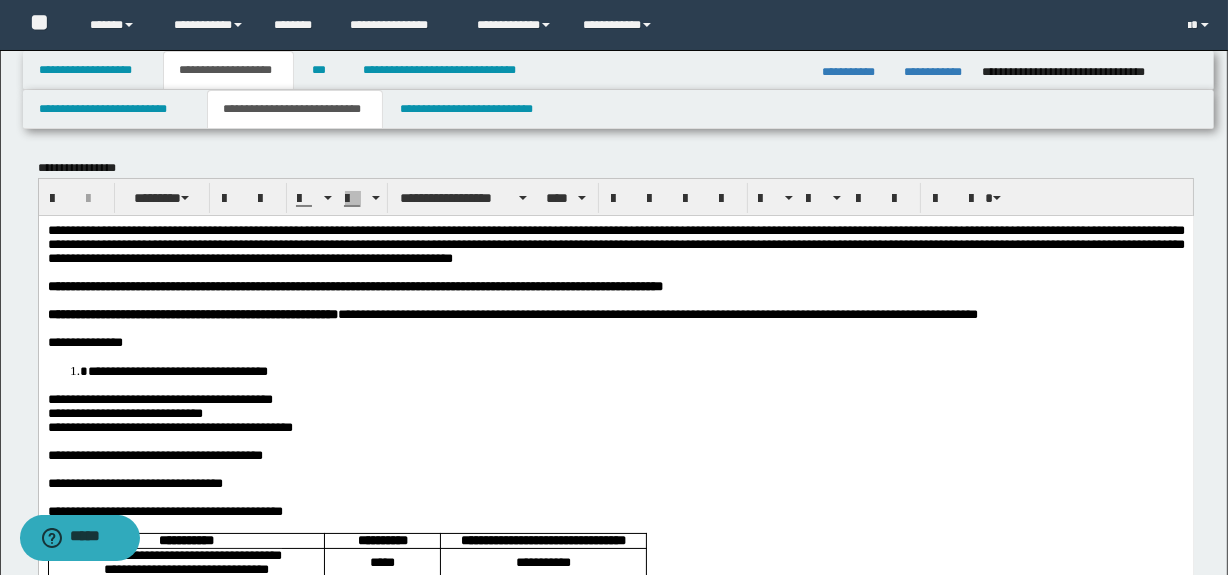 drag, startPoint x: 222, startPoint y: 405, endPoint x: 232, endPoint y: 421, distance: 18.867962 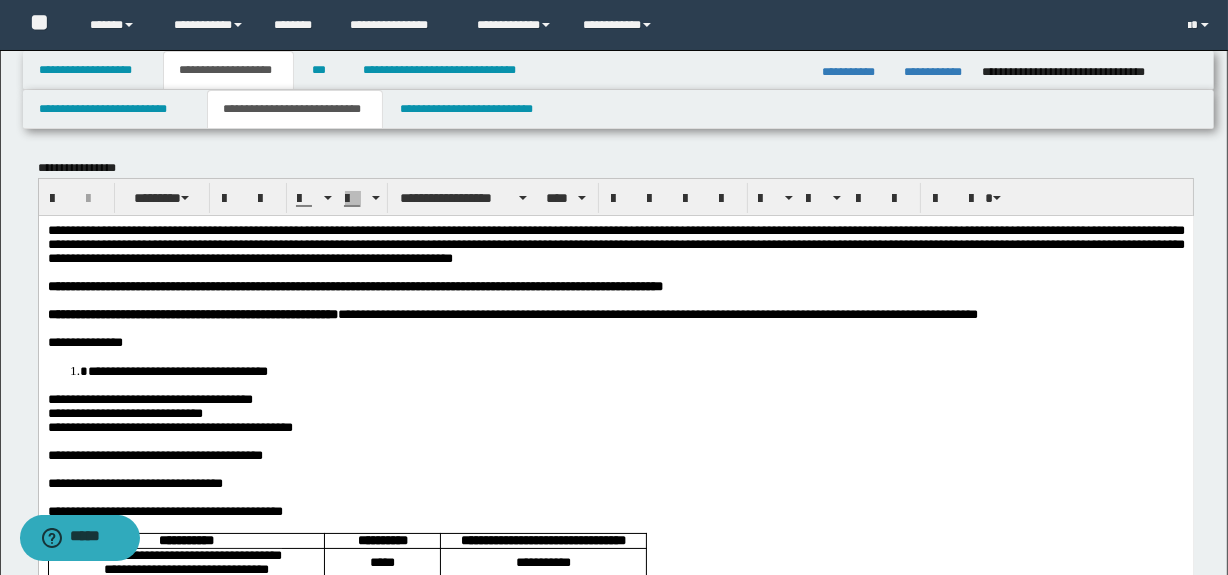 click on "**********" at bounding box center [169, 426] 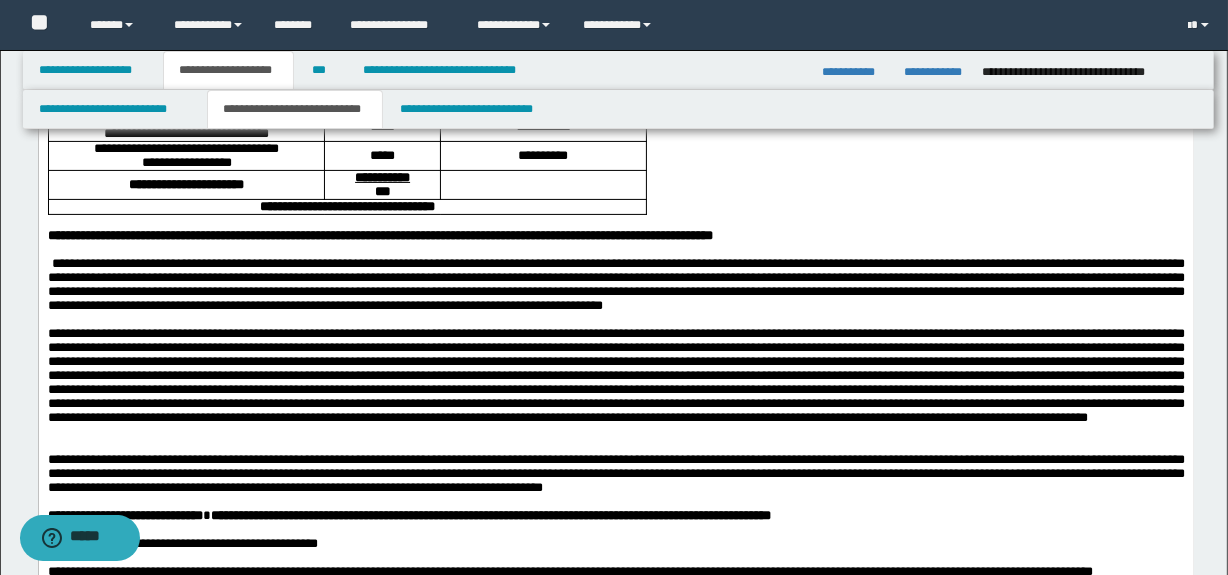 scroll, scrollTop: 302, scrollLeft: 0, axis: vertical 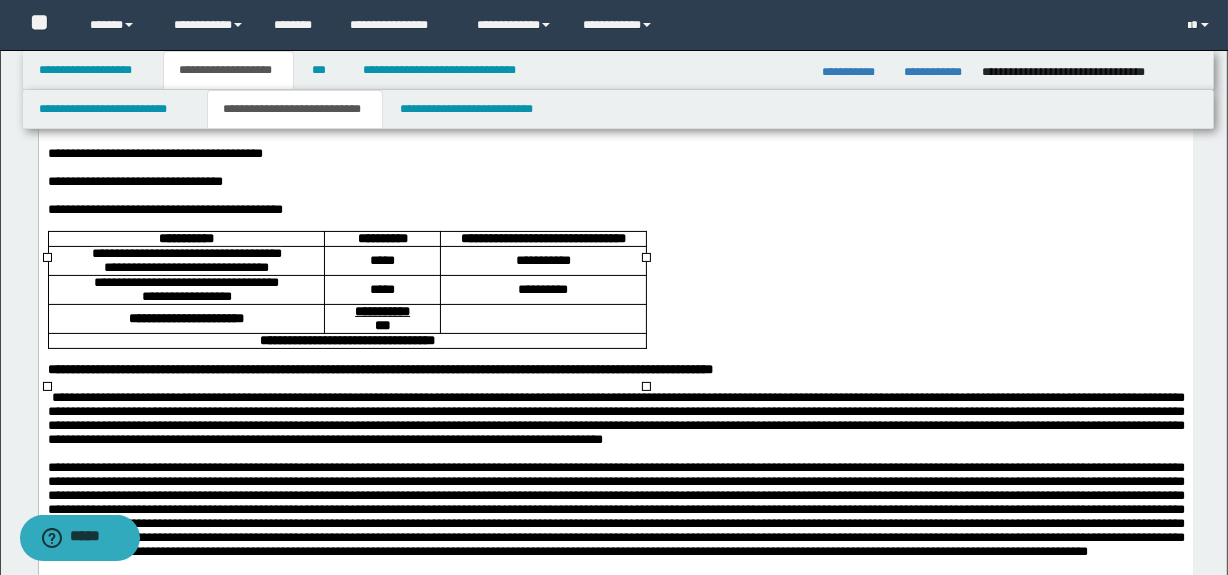 drag, startPoint x: 294, startPoint y: 286, endPoint x: 327, endPoint y: 312, distance: 42.0119 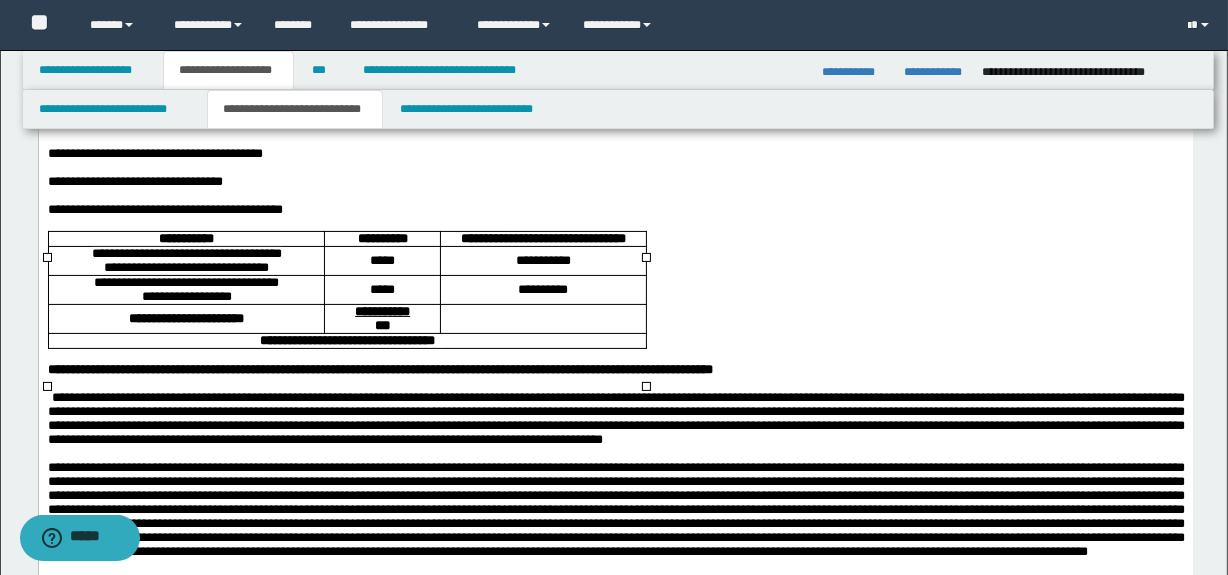 click on "**********" at bounding box center (186, 260) 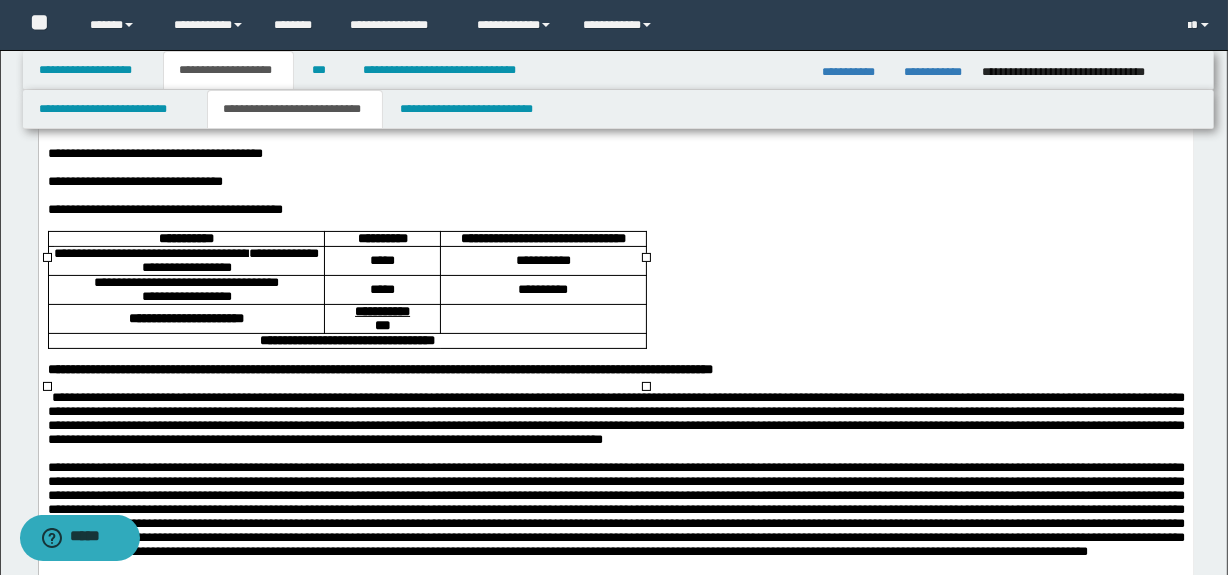 click on "**********" at bounding box center [185, 283] 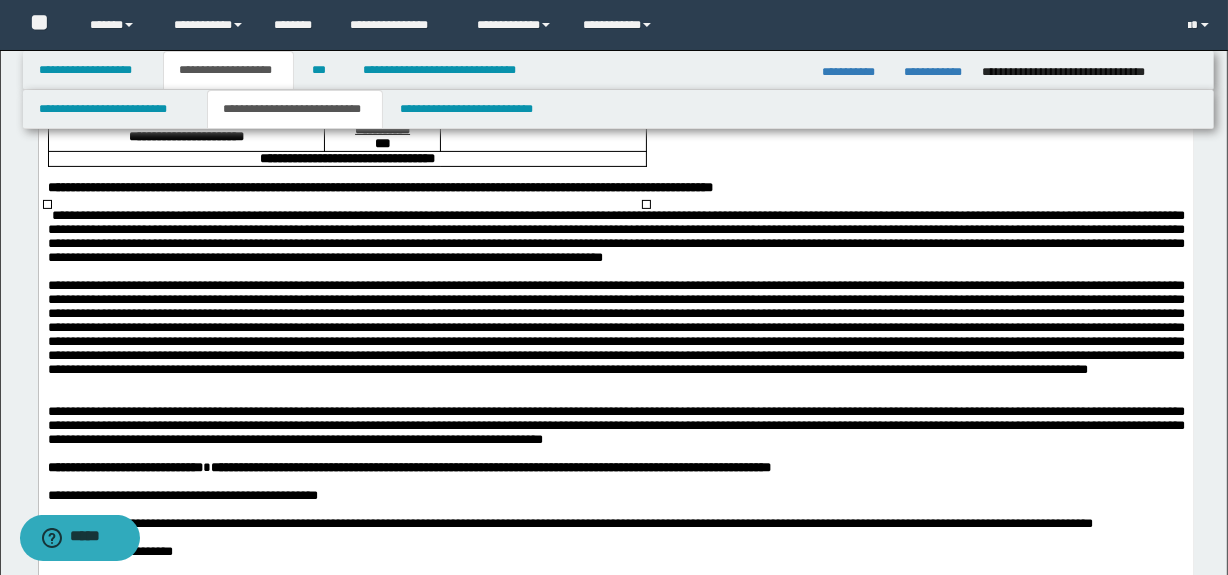 scroll, scrollTop: 515, scrollLeft: 0, axis: vertical 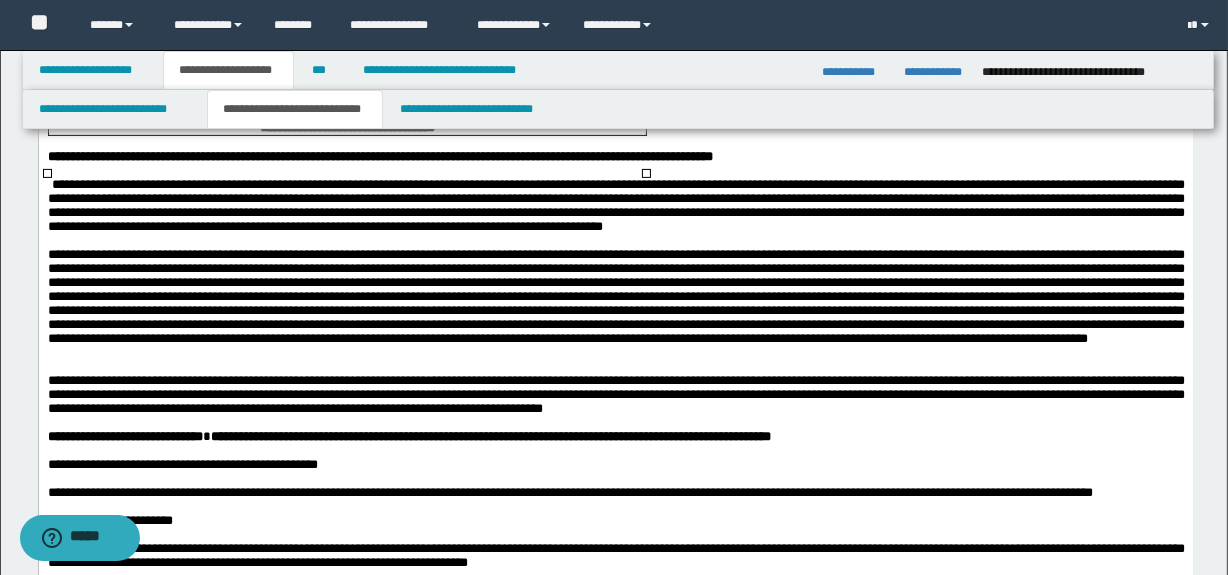 click at bounding box center [615, 353] 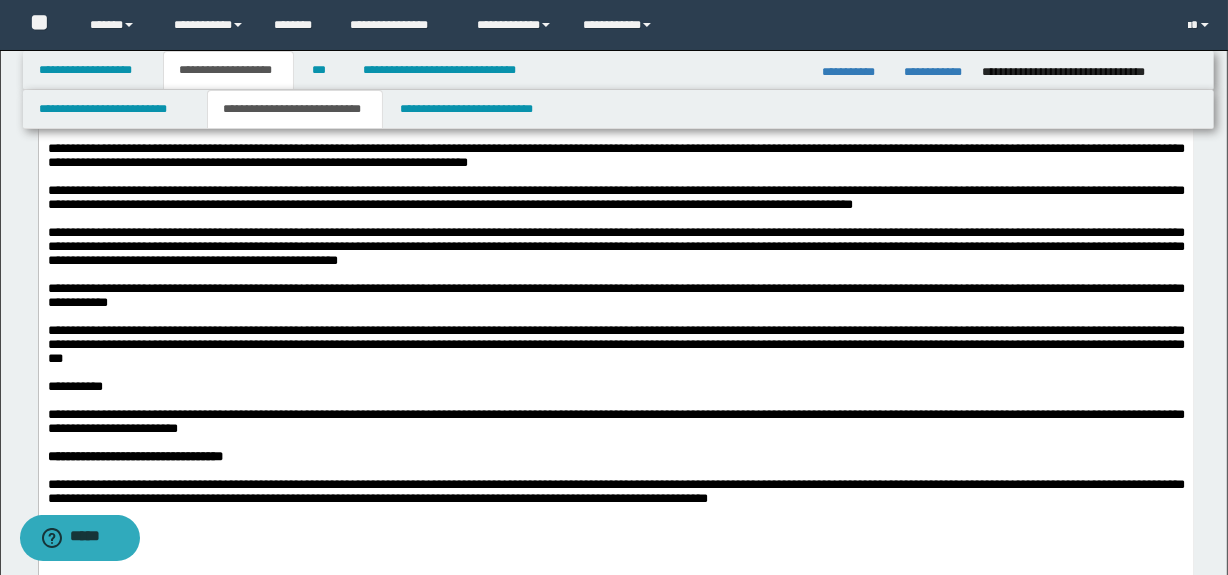 scroll, scrollTop: 909, scrollLeft: 0, axis: vertical 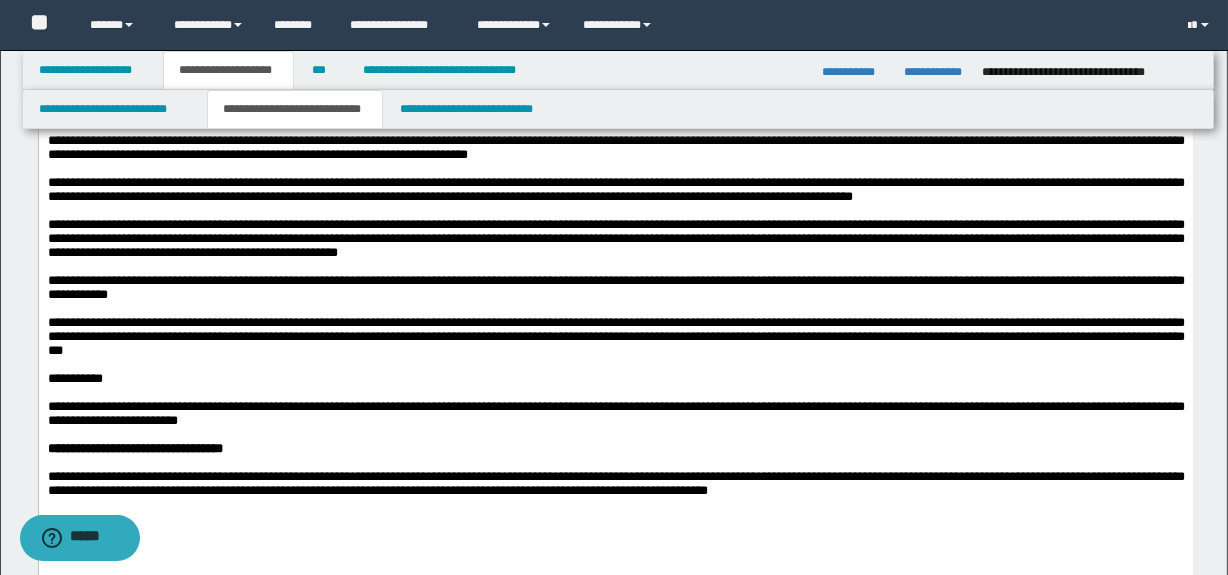 click on "**********" at bounding box center (615, 189) 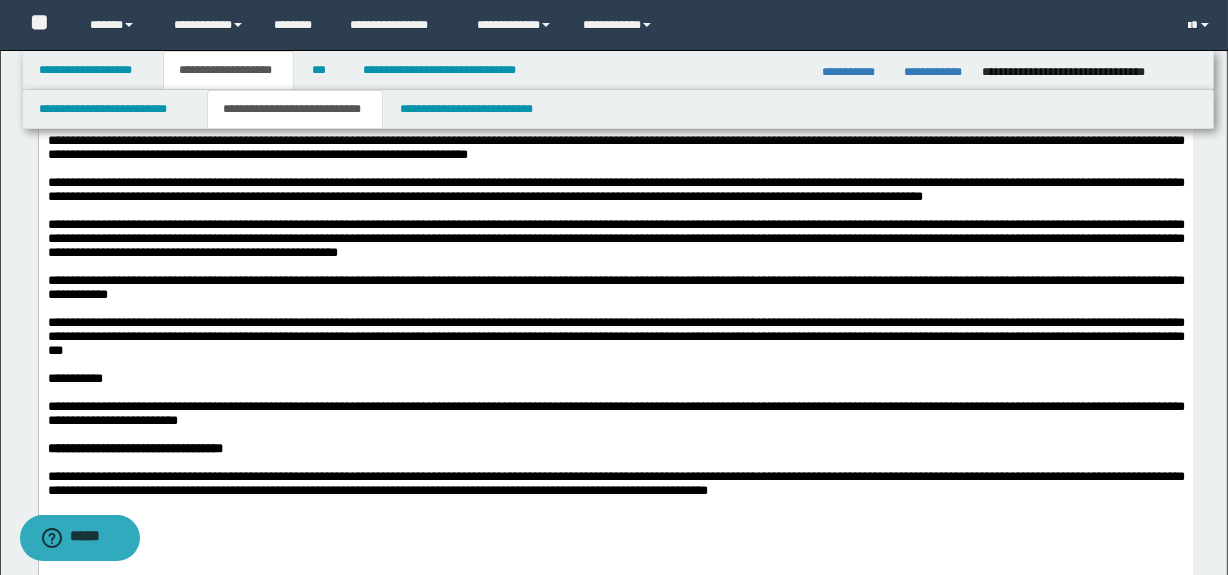 click on "**********" at bounding box center [615, 238] 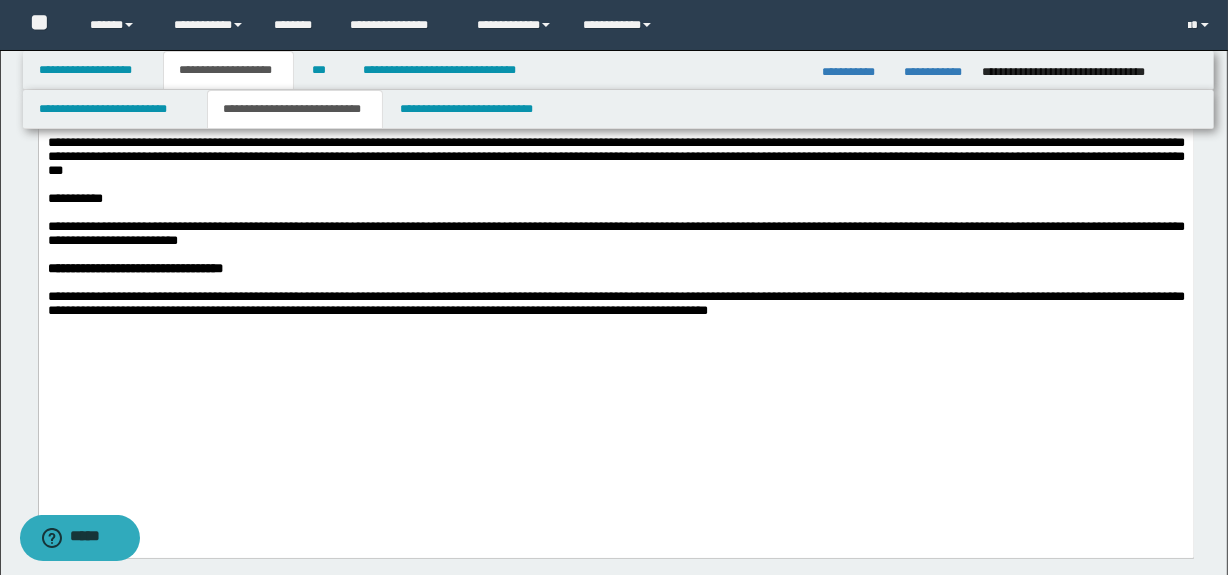 scroll, scrollTop: 1120, scrollLeft: 0, axis: vertical 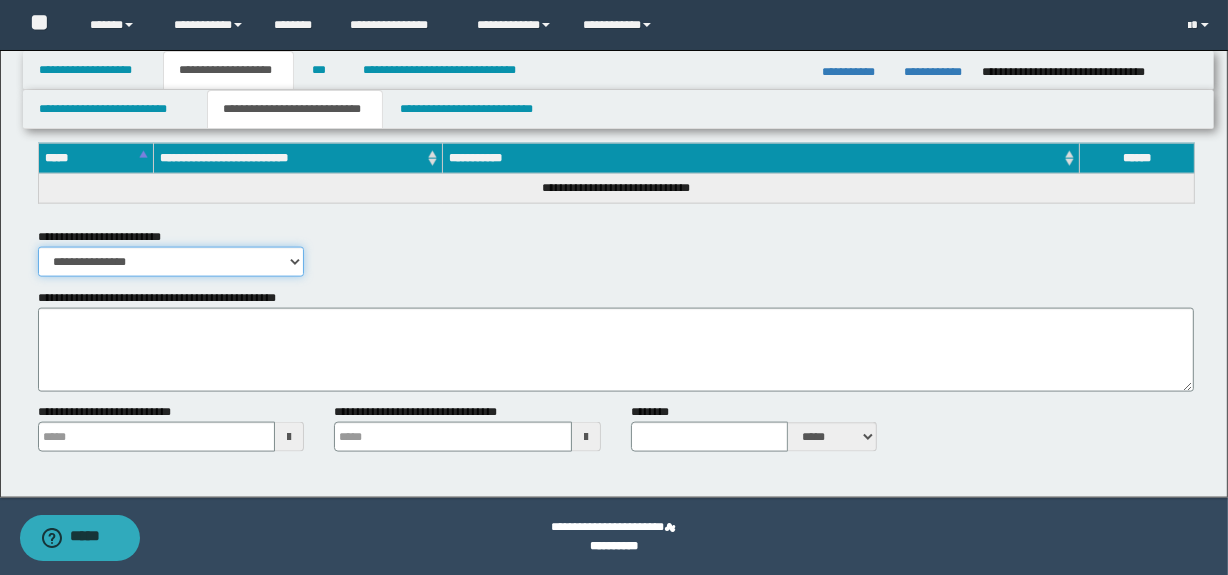 click on "**********" at bounding box center [171, 262] 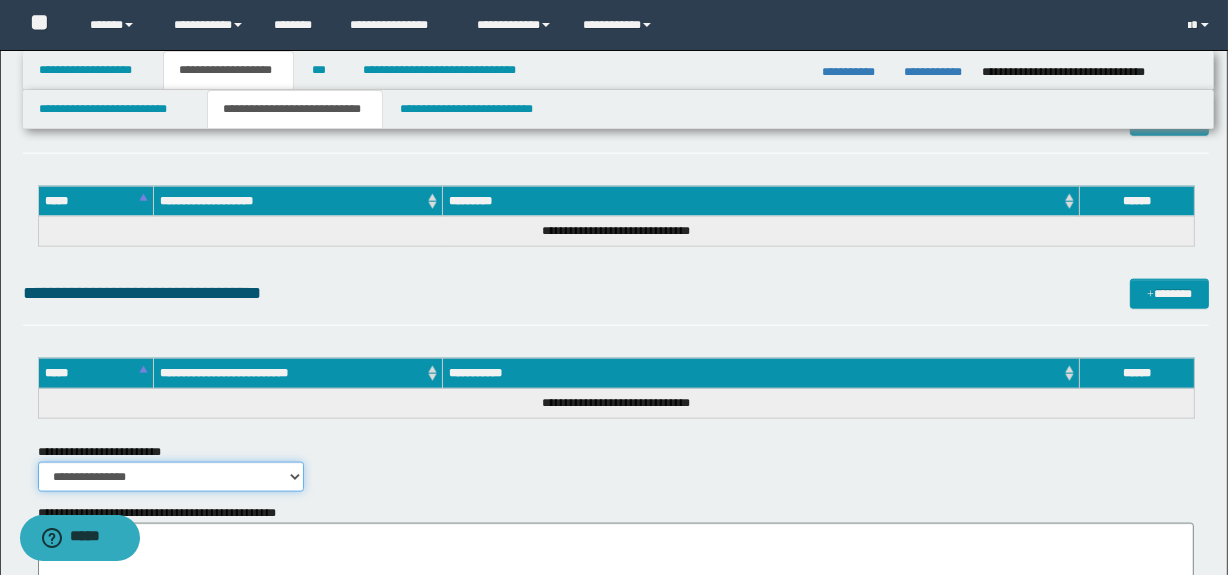 scroll, scrollTop: 2064, scrollLeft: 0, axis: vertical 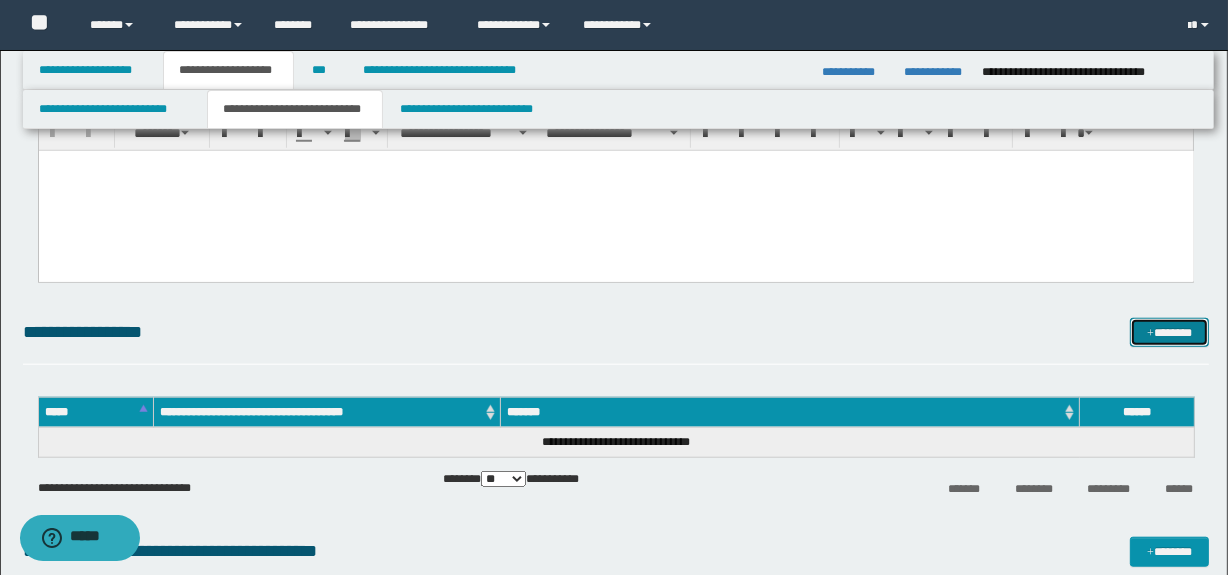 click on "*******" at bounding box center (1170, 333) 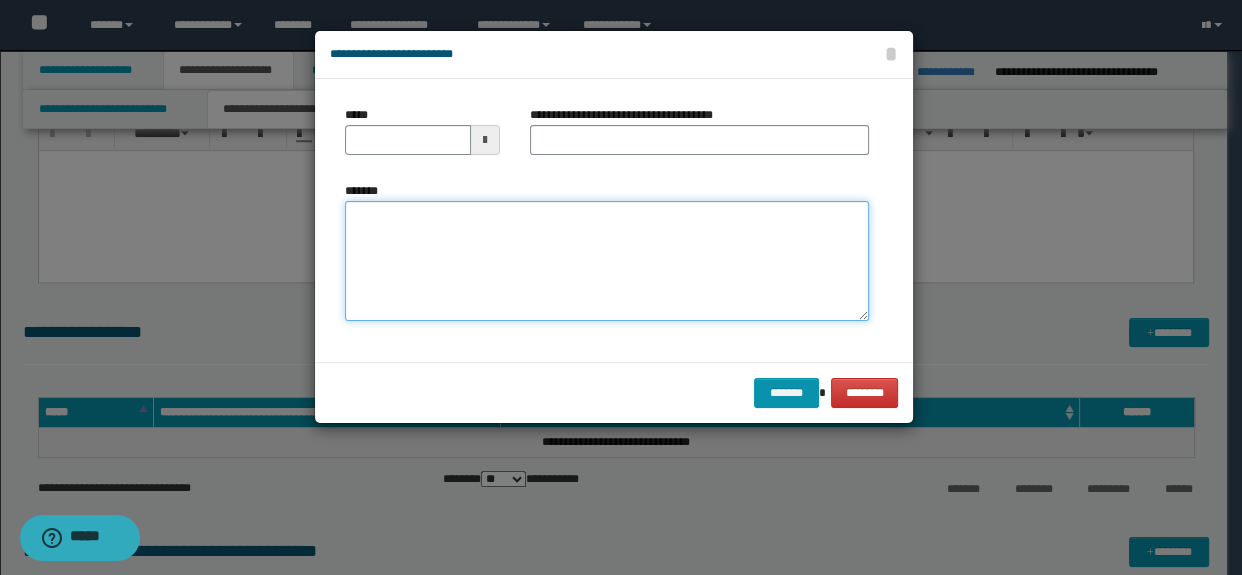 click on "*******" at bounding box center (607, 261) 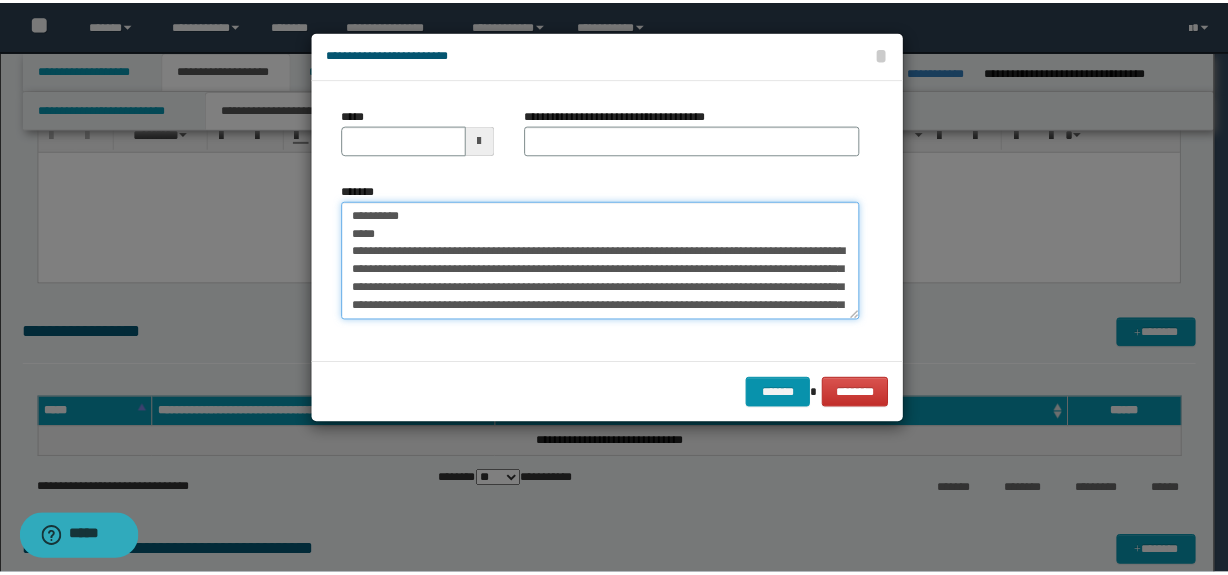 scroll, scrollTop: 0, scrollLeft: 0, axis: both 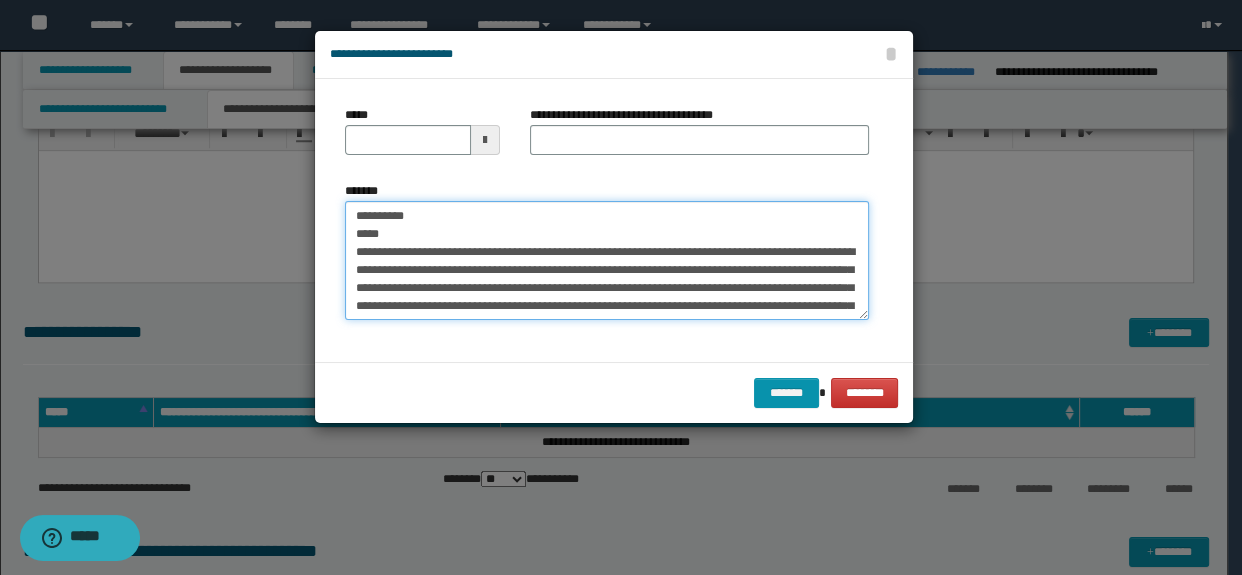 drag, startPoint x: 467, startPoint y: 234, endPoint x: 238, endPoint y: 200, distance: 231.51025 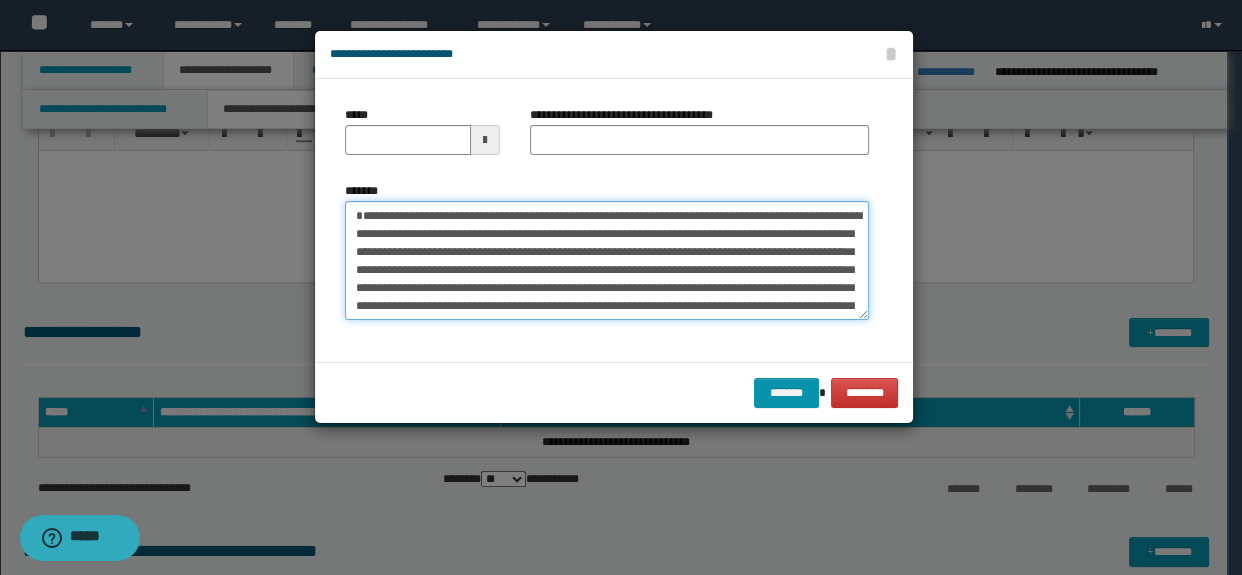 type 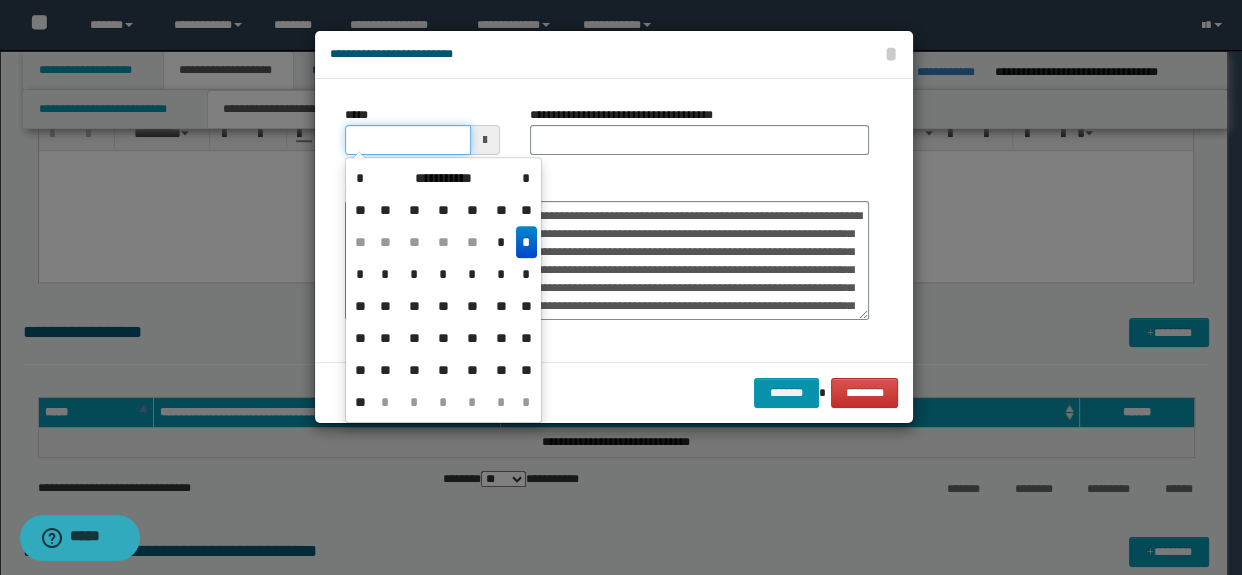 click on "*****" at bounding box center [408, 140] 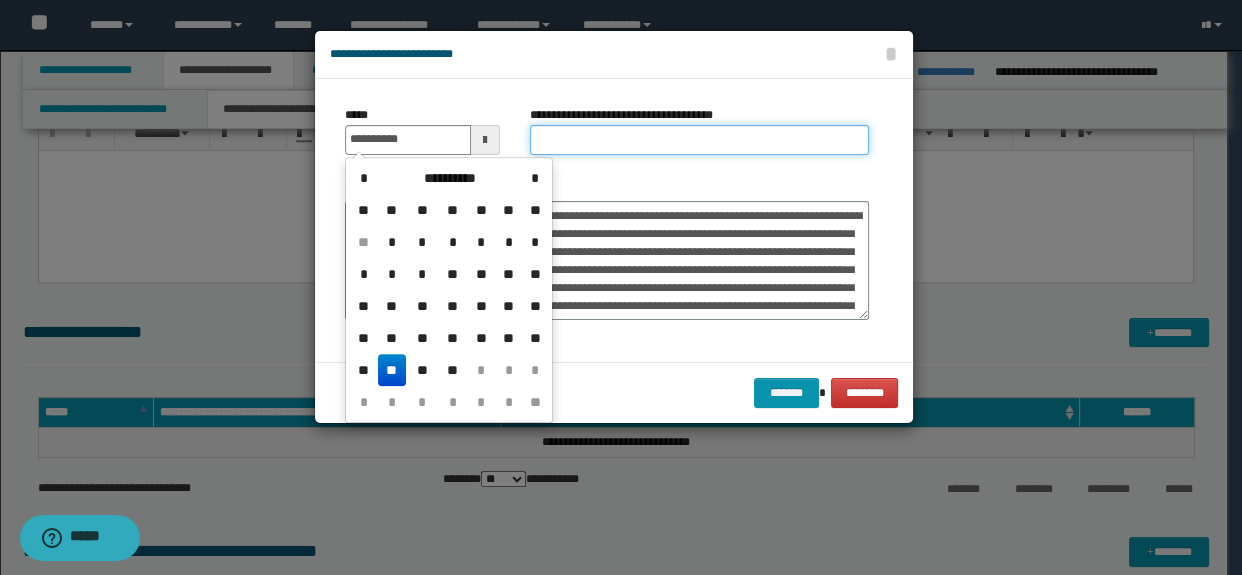 type on "**********" 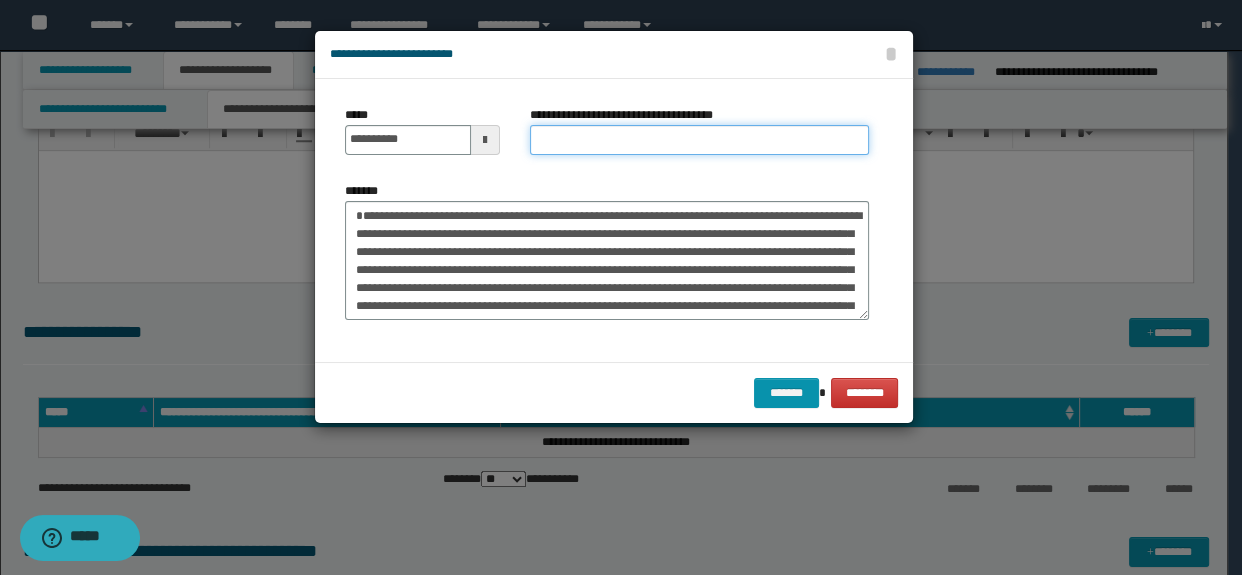 type on "*****" 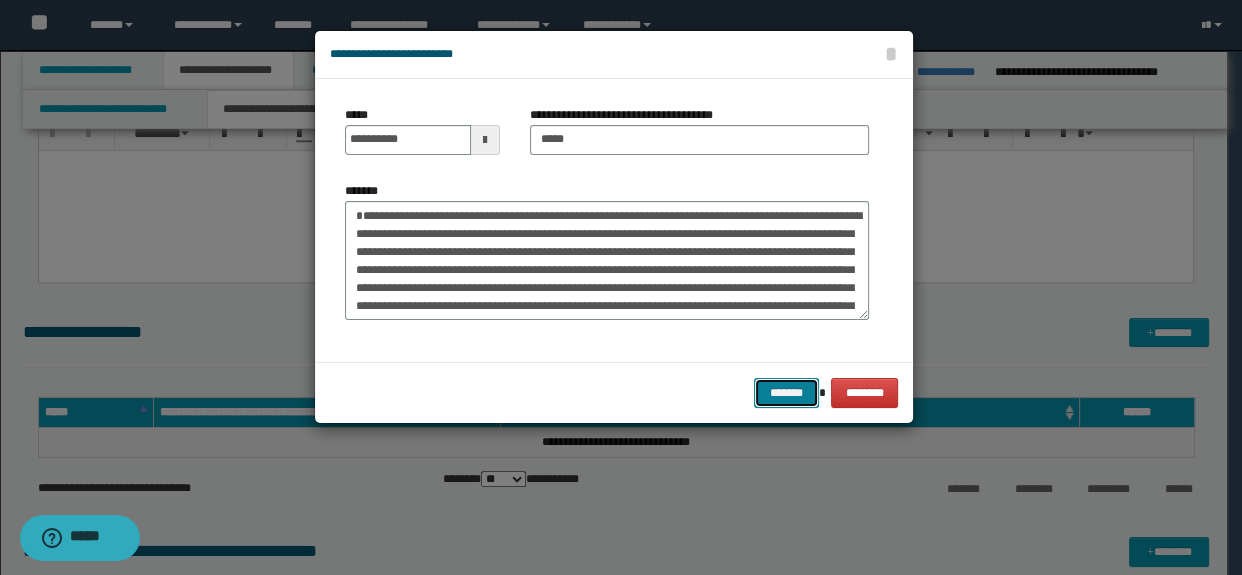 click on "*******" at bounding box center (786, 393) 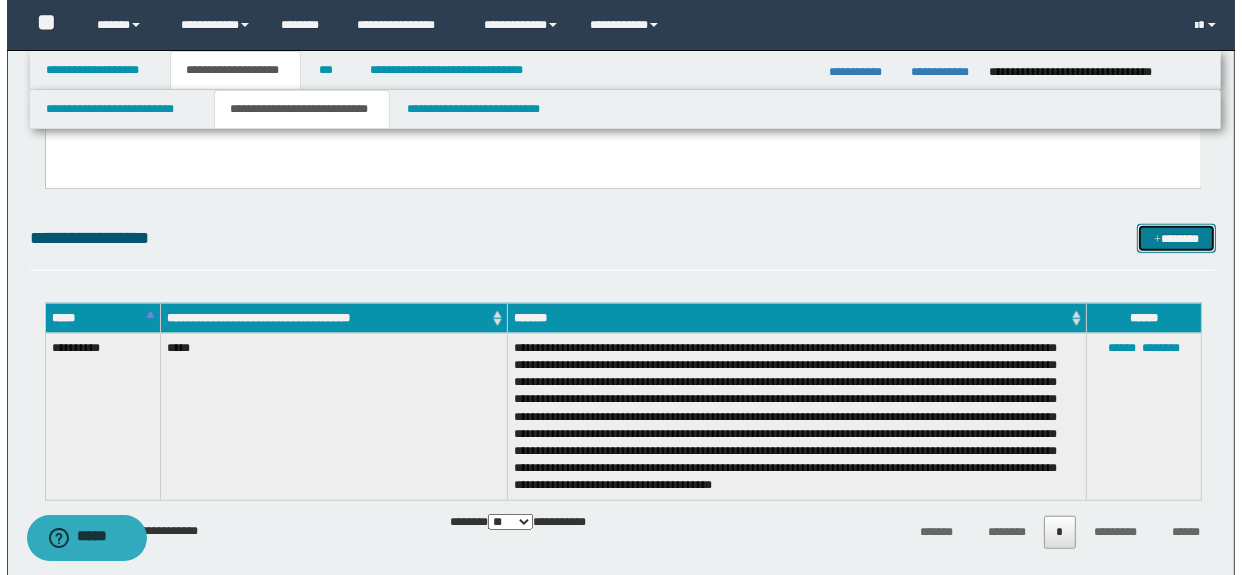 scroll, scrollTop: 1761, scrollLeft: 0, axis: vertical 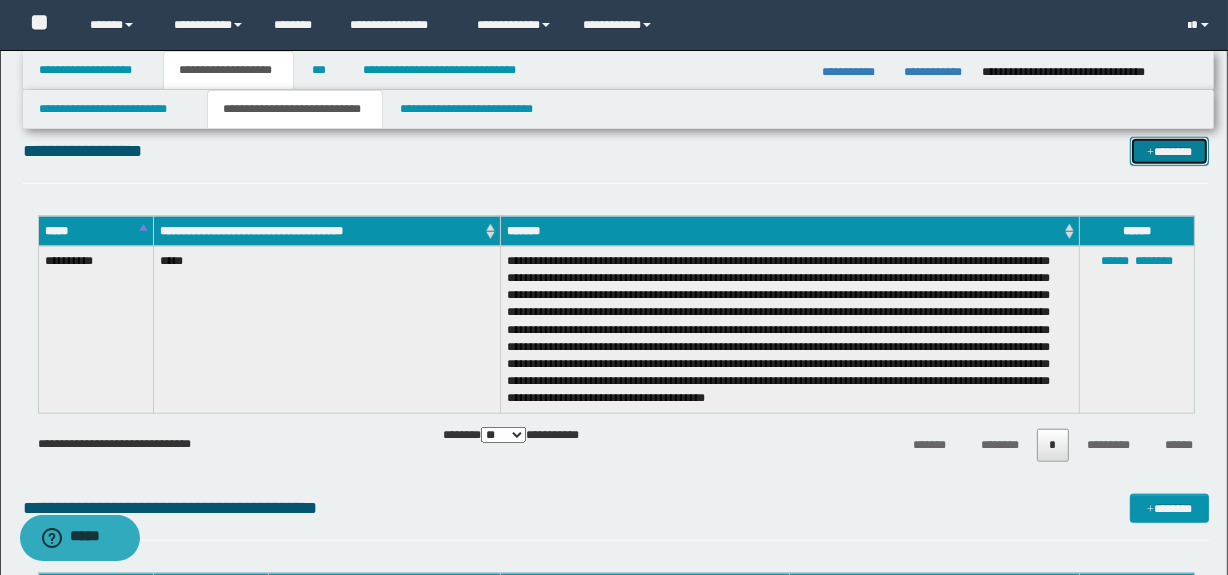 click on "*******" at bounding box center [1170, 152] 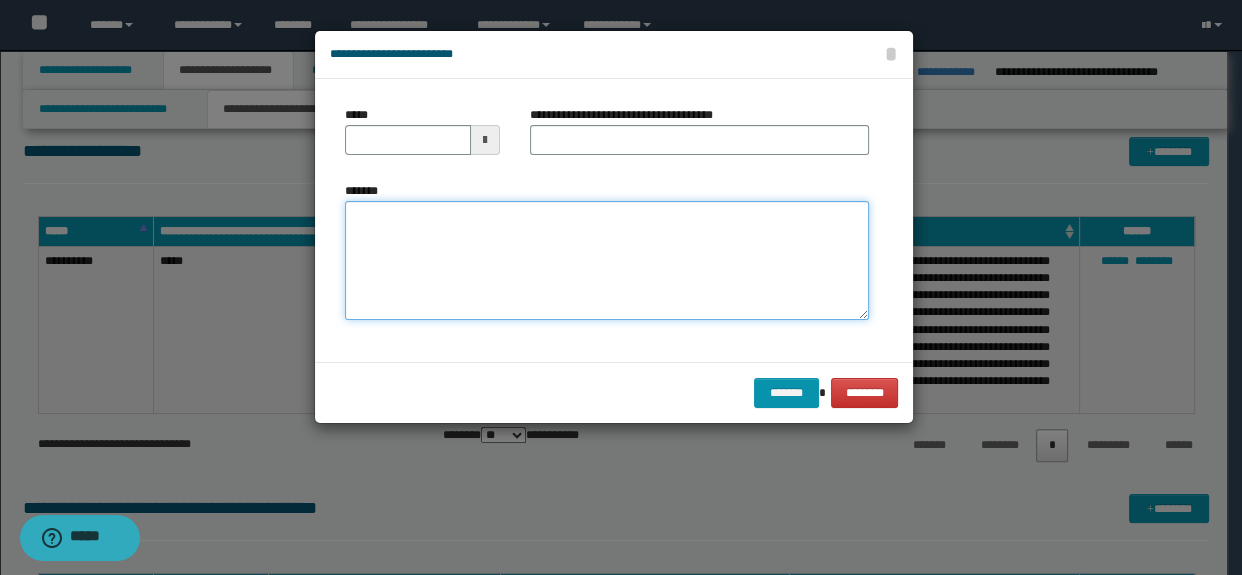 click on "*******" at bounding box center [607, 261] 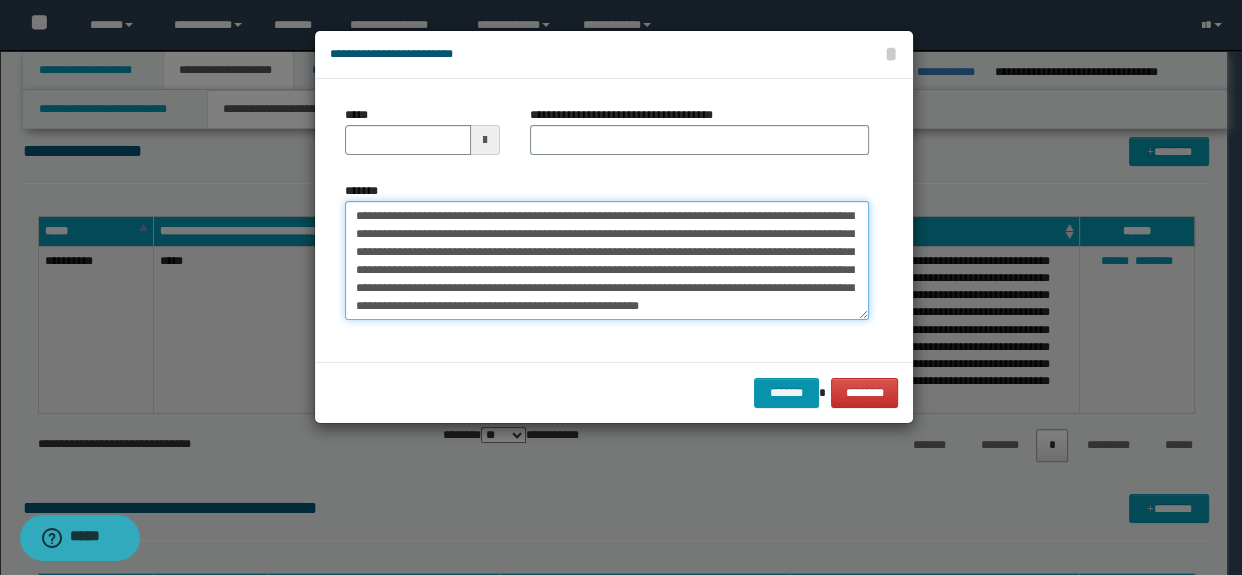 scroll, scrollTop: 0, scrollLeft: 0, axis: both 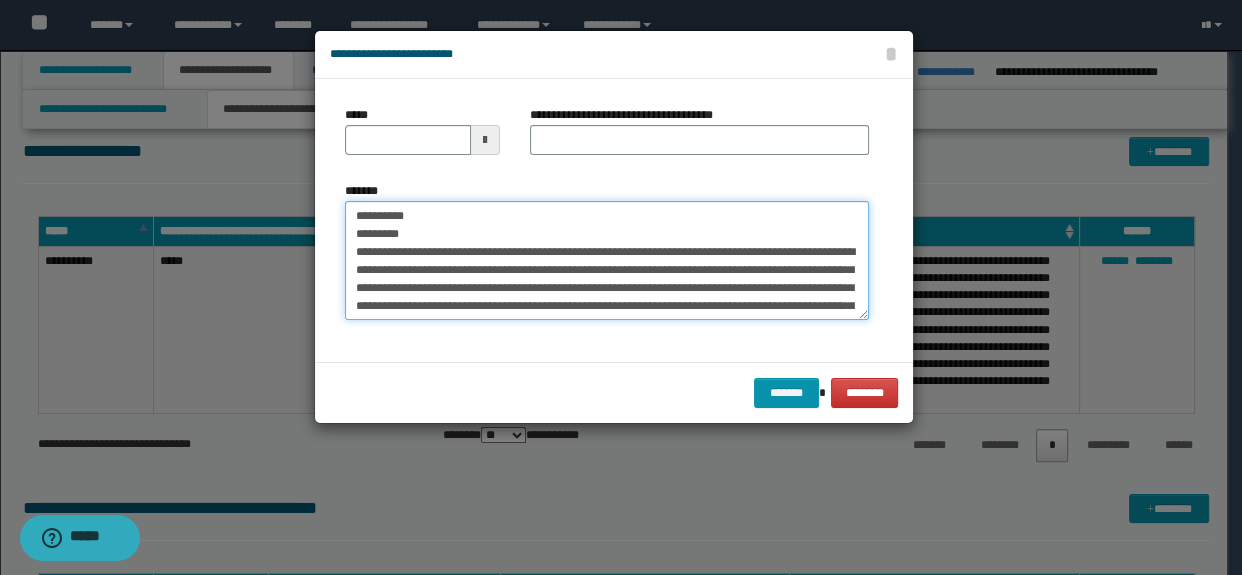 drag, startPoint x: 424, startPoint y: 230, endPoint x: 190, endPoint y: 137, distance: 251.8035 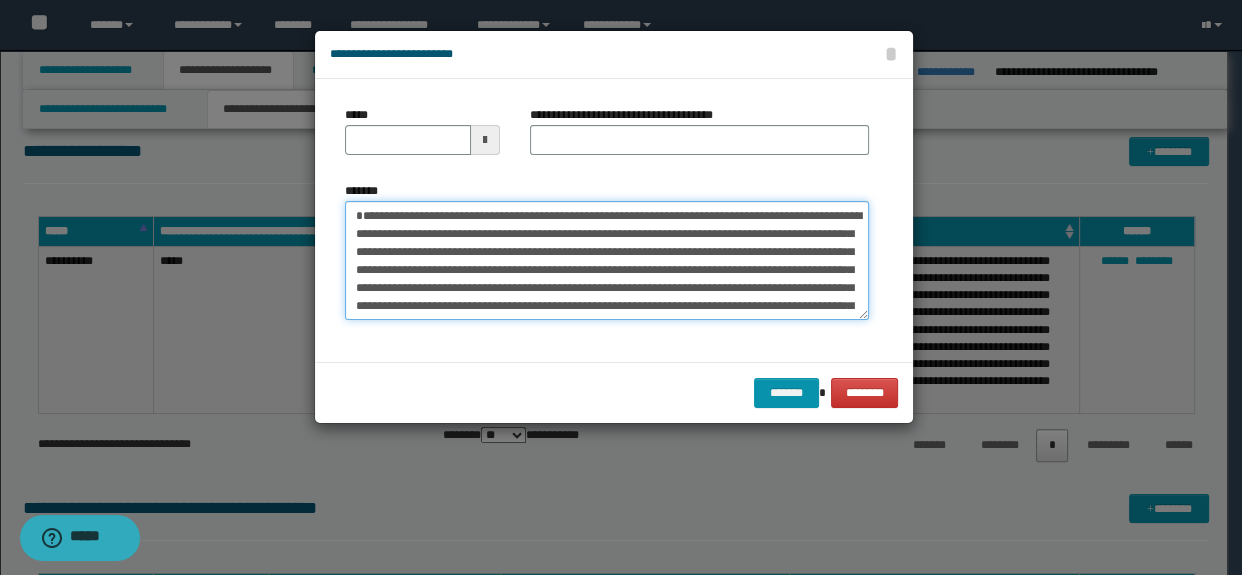 type 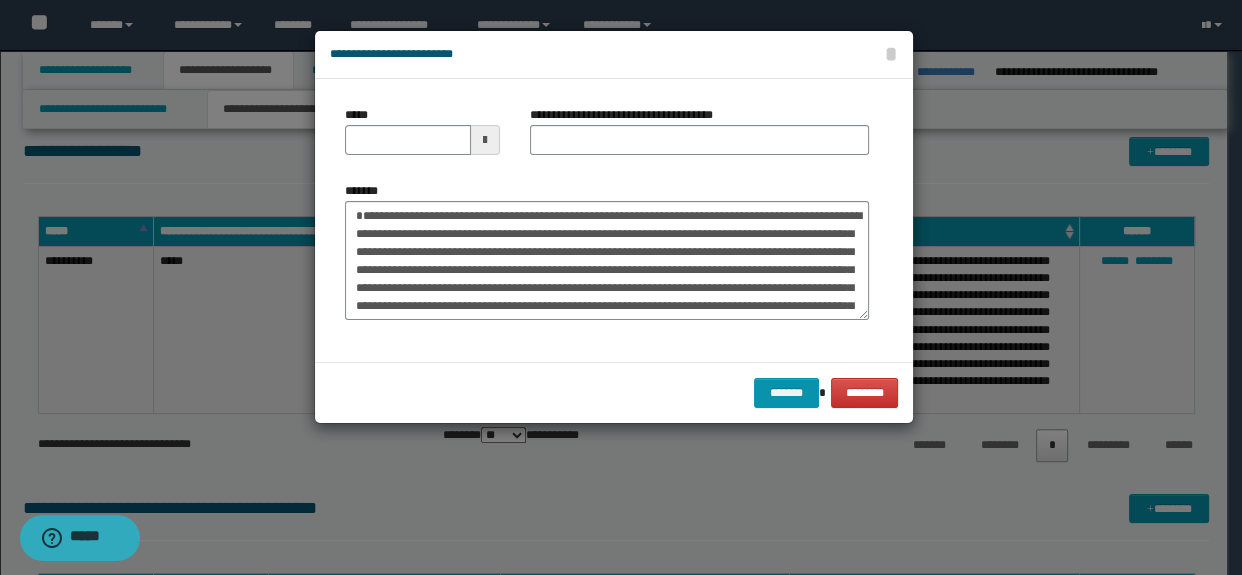 click on "*****" at bounding box center [422, 130] 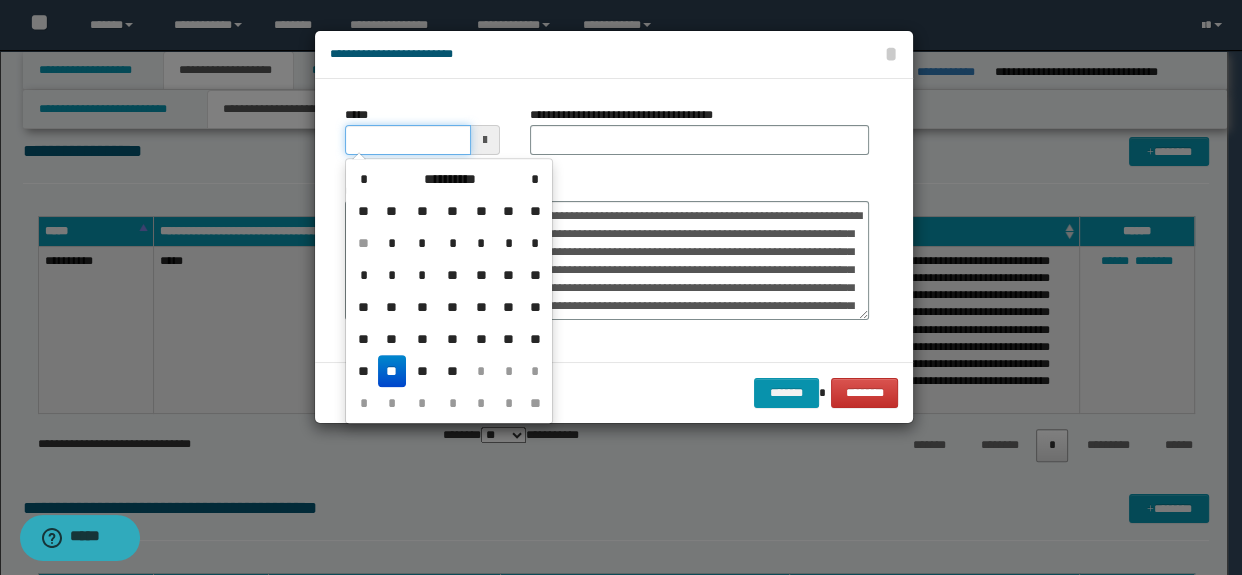 click on "*****" at bounding box center [408, 140] 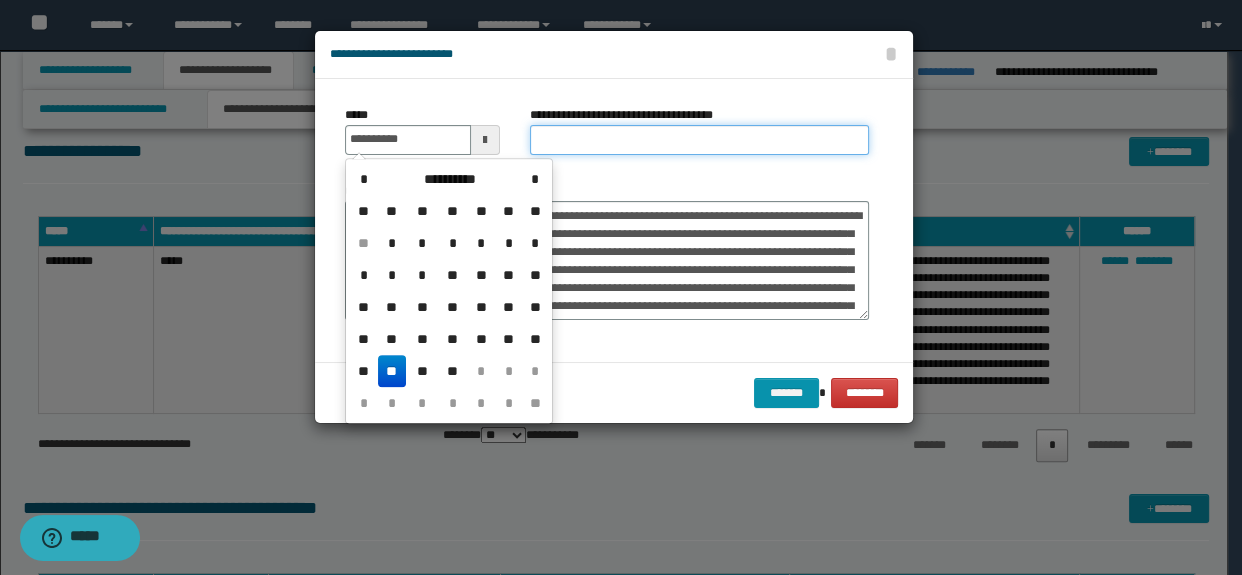 type on "**********" 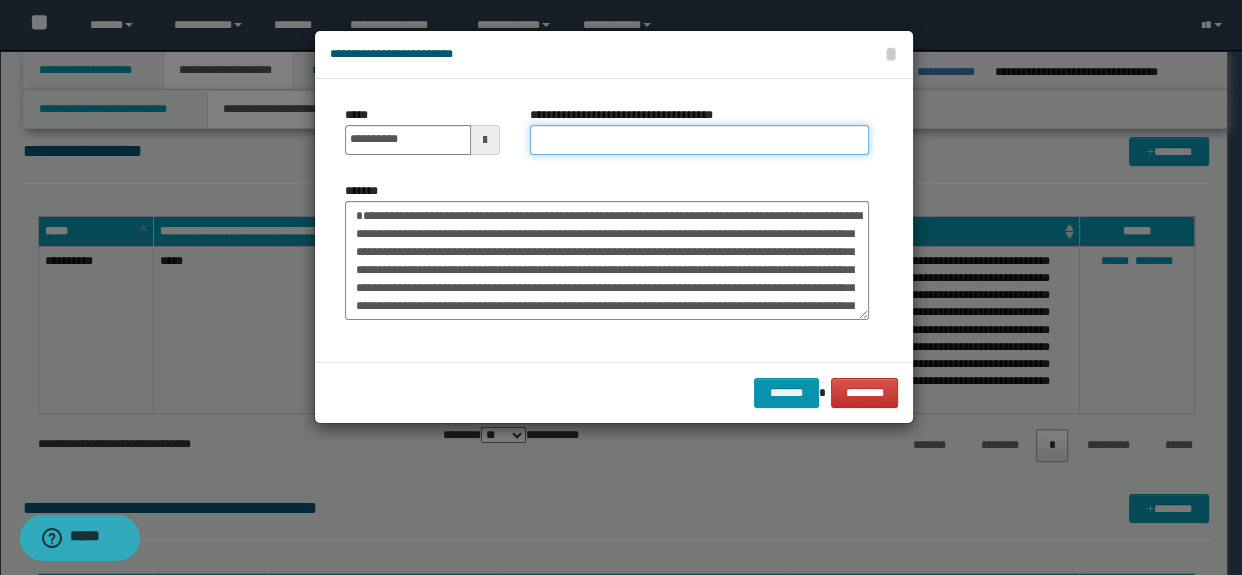 click on "**********" at bounding box center [700, 140] 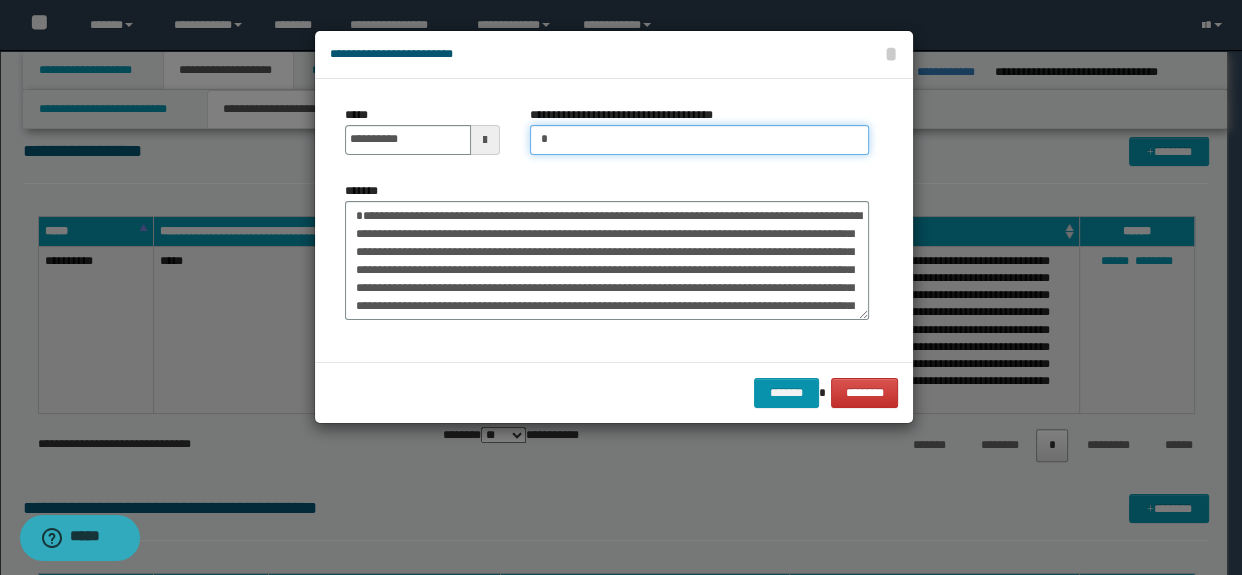 type on "*********" 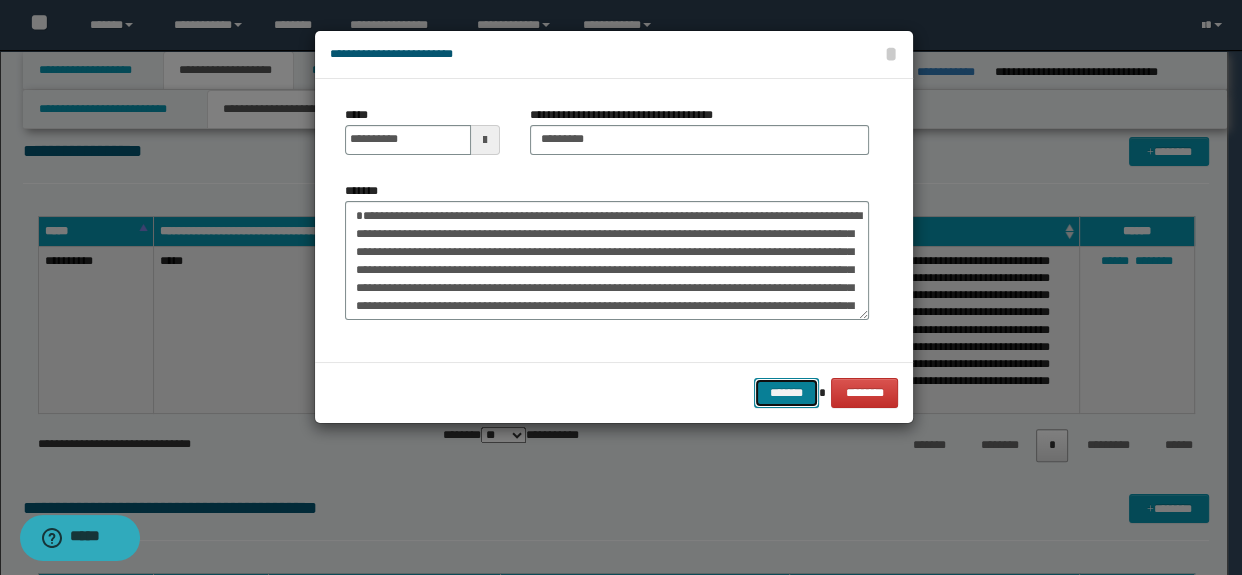 click on "*******" at bounding box center (786, 393) 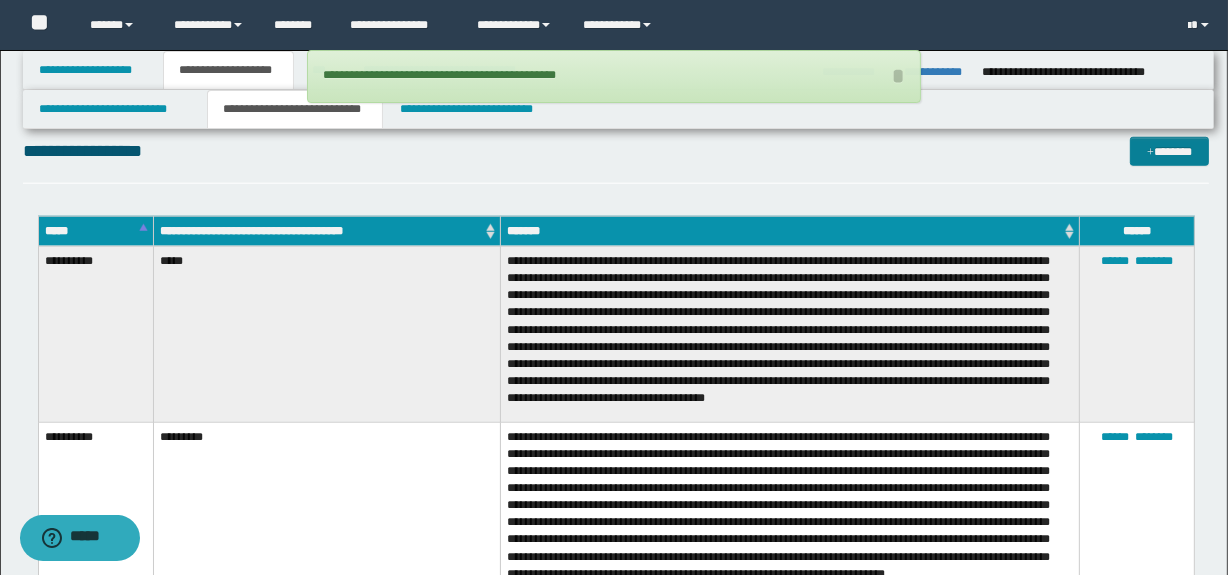 click on "**********" at bounding box center [616, 160] 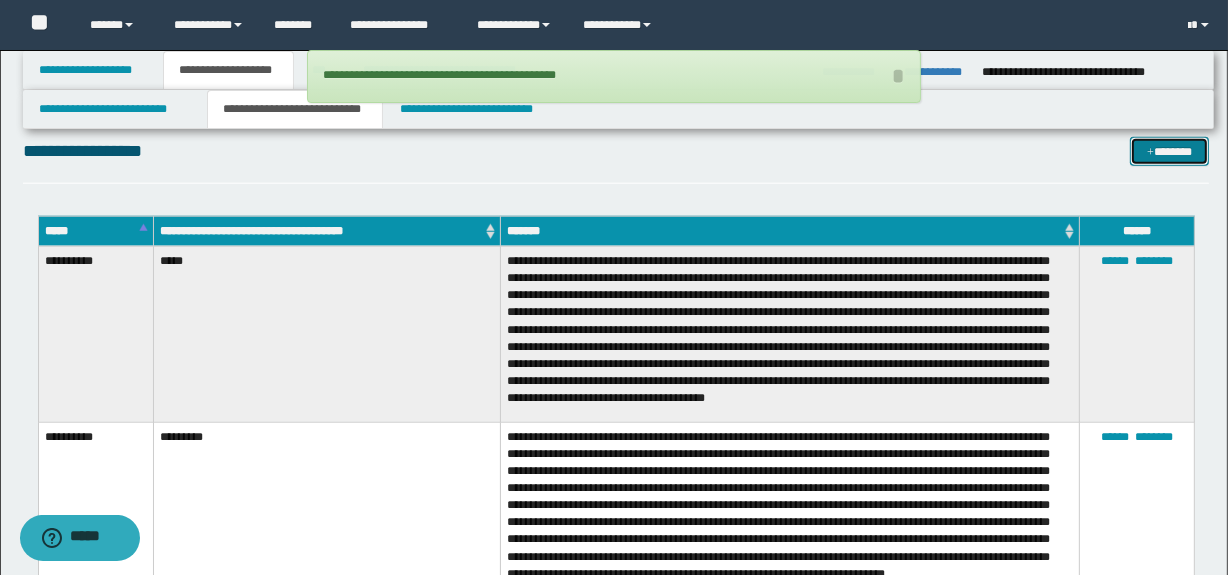 click on "*******" at bounding box center [1170, 152] 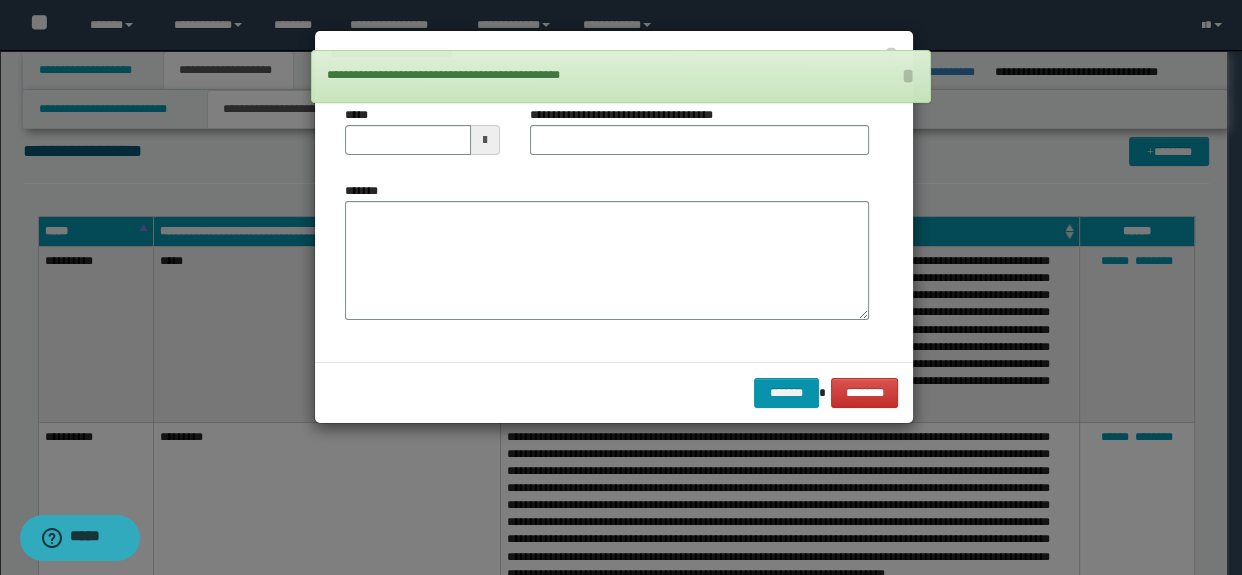 click on "*******" at bounding box center (607, 261) 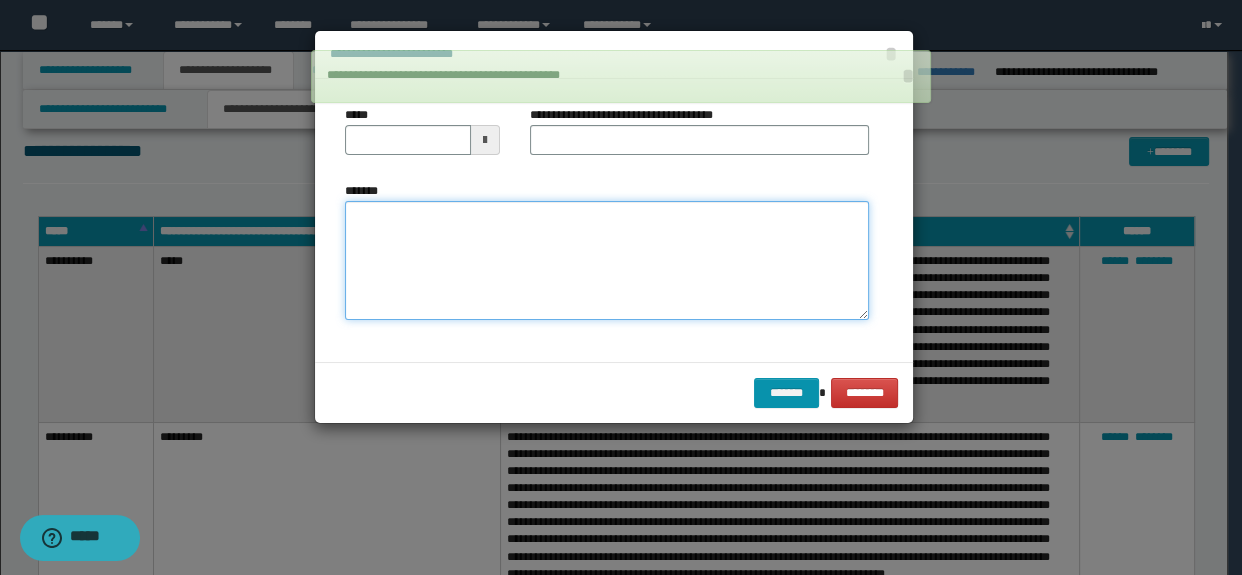 click on "*******" at bounding box center (607, 261) 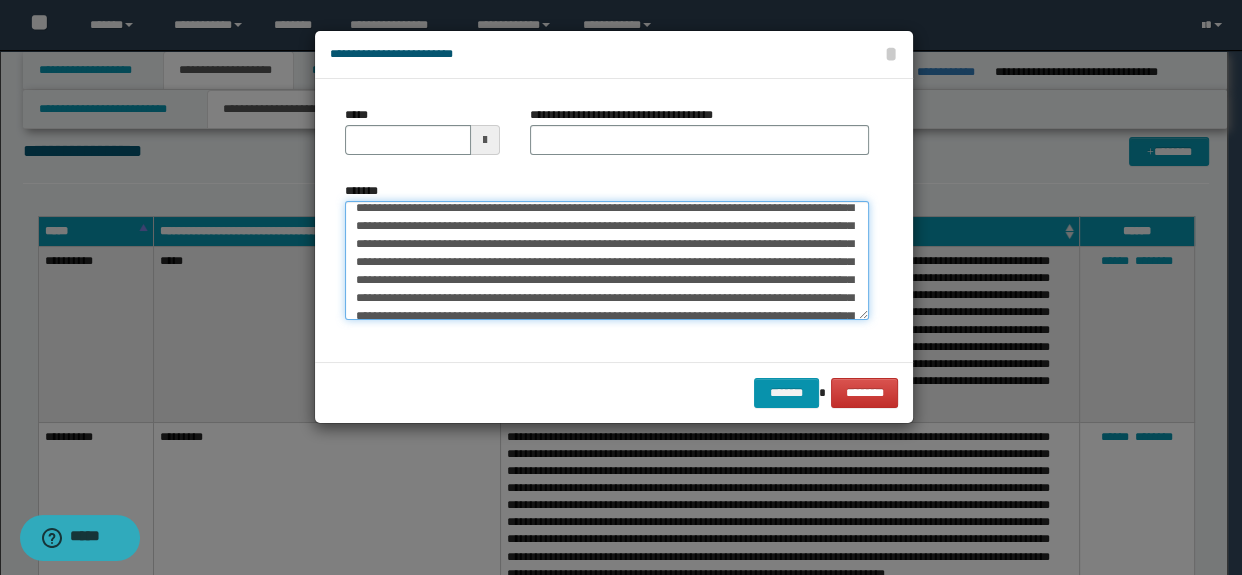 scroll, scrollTop: 0, scrollLeft: 0, axis: both 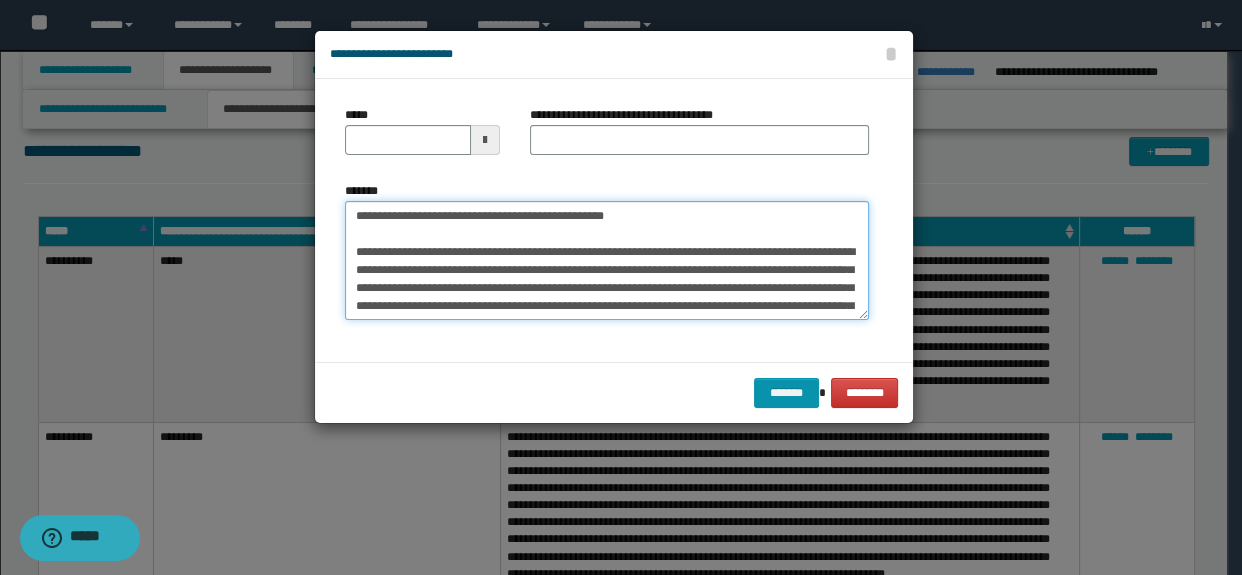 drag, startPoint x: 684, startPoint y: 219, endPoint x: 228, endPoint y: 206, distance: 456.18527 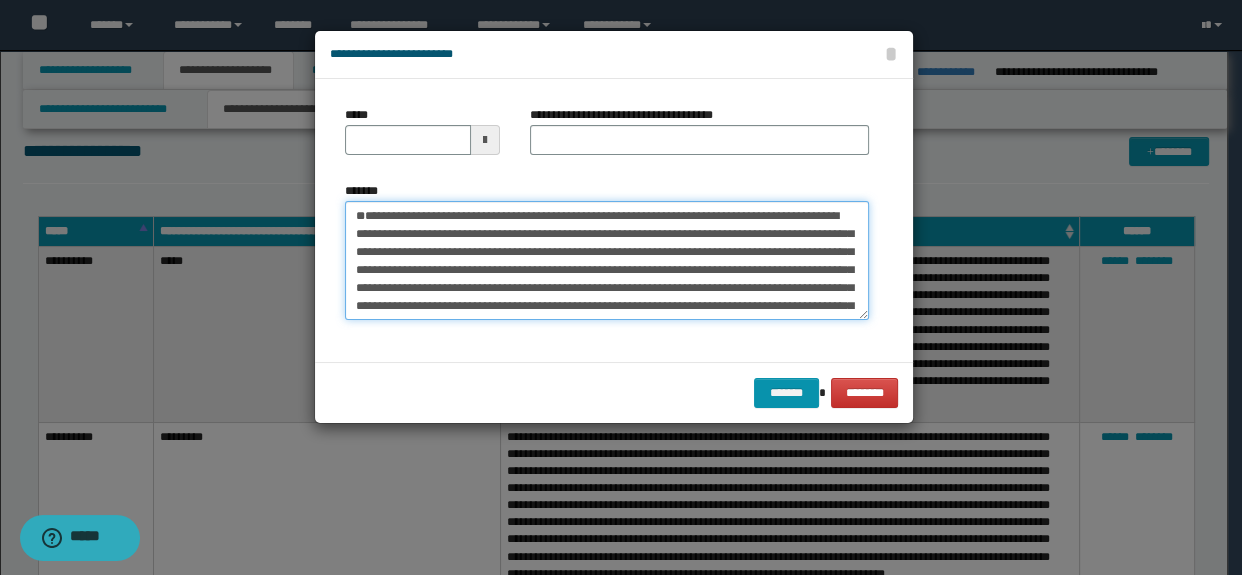 type 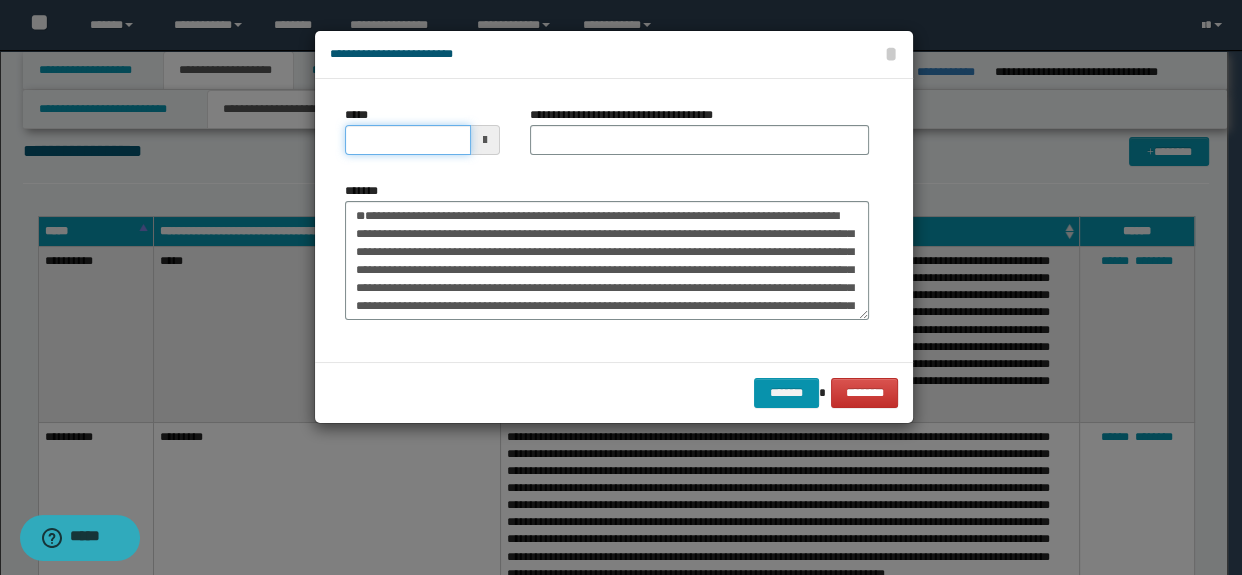 click on "*****" at bounding box center [408, 140] 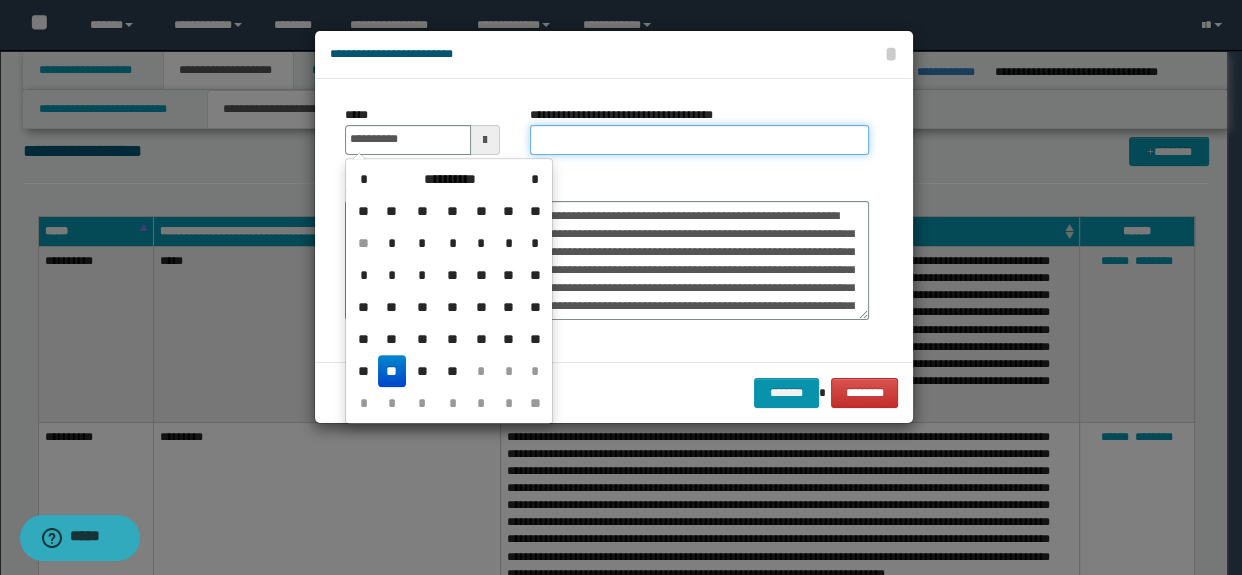 type on "**********" 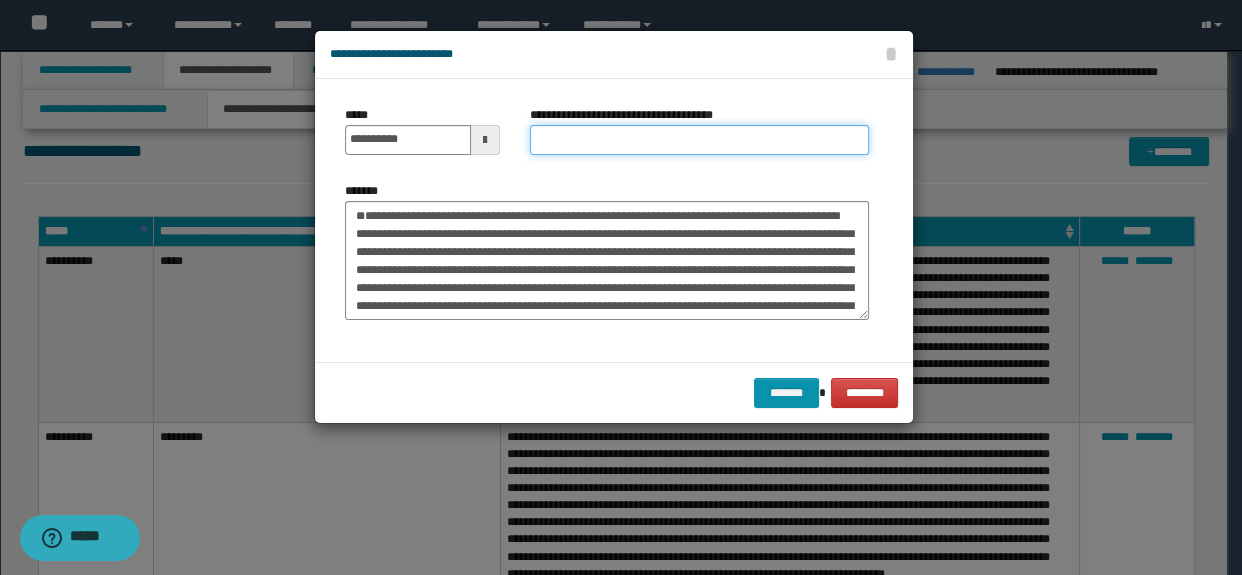 drag, startPoint x: 547, startPoint y: 135, endPoint x: 627, endPoint y: 146, distance: 80.75271 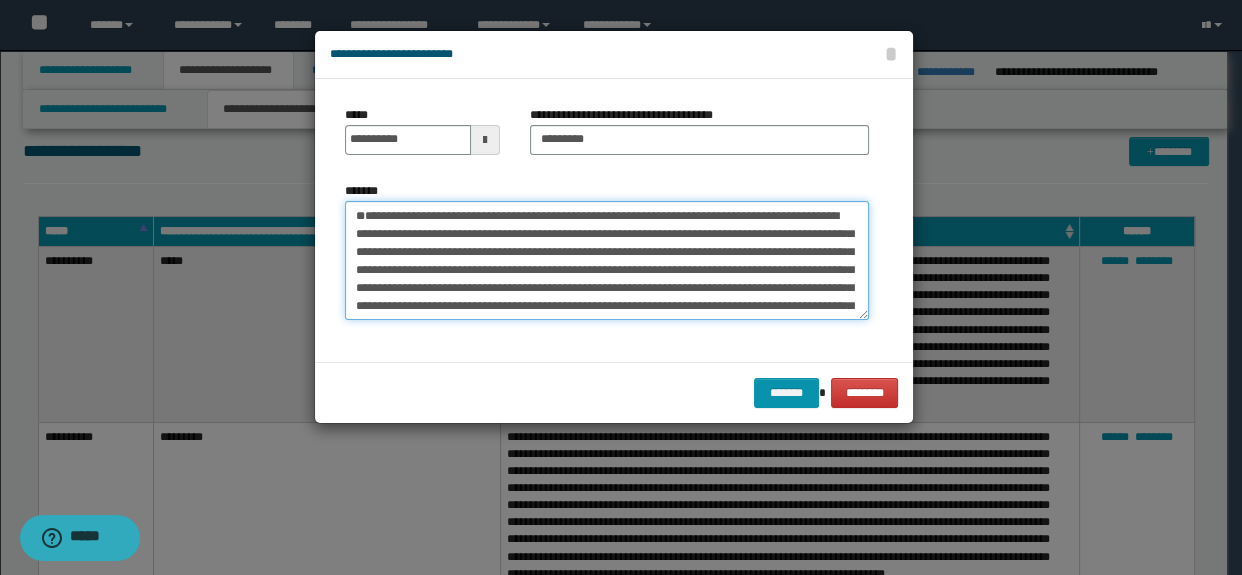 click on "**********" at bounding box center (607, 261) 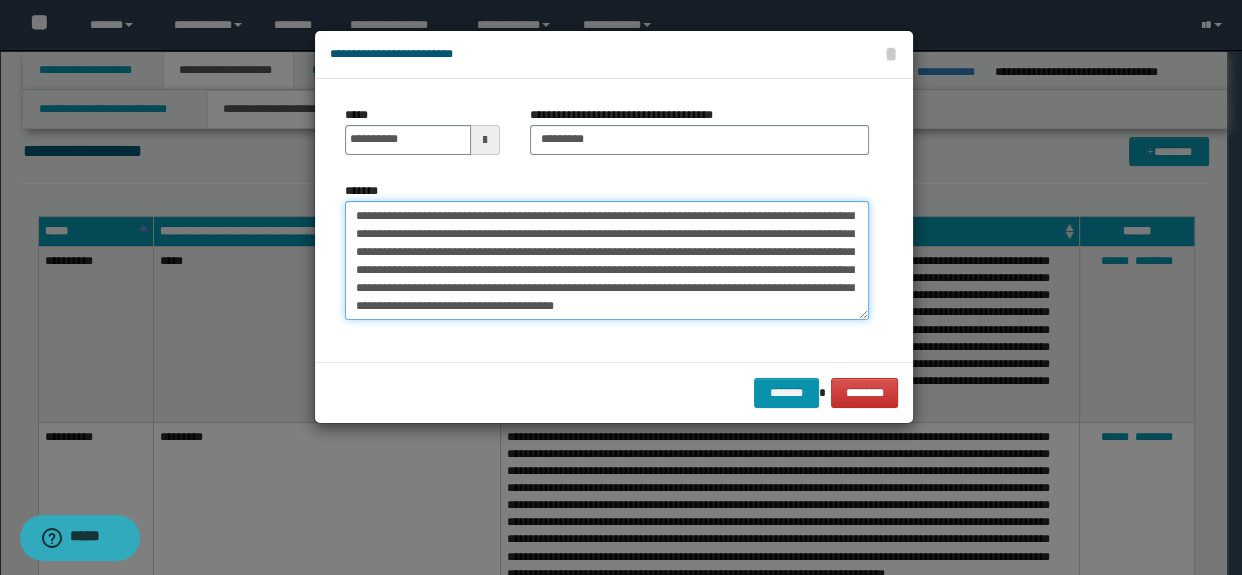 scroll, scrollTop: 143, scrollLeft: 0, axis: vertical 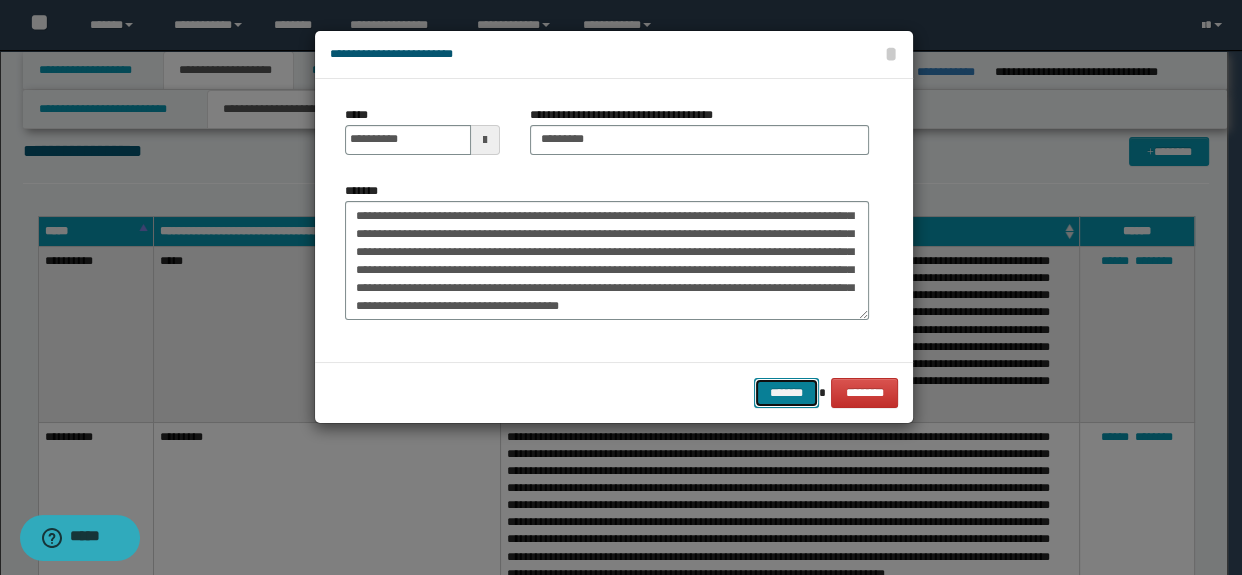 click on "*******" at bounding box center (786, 393) 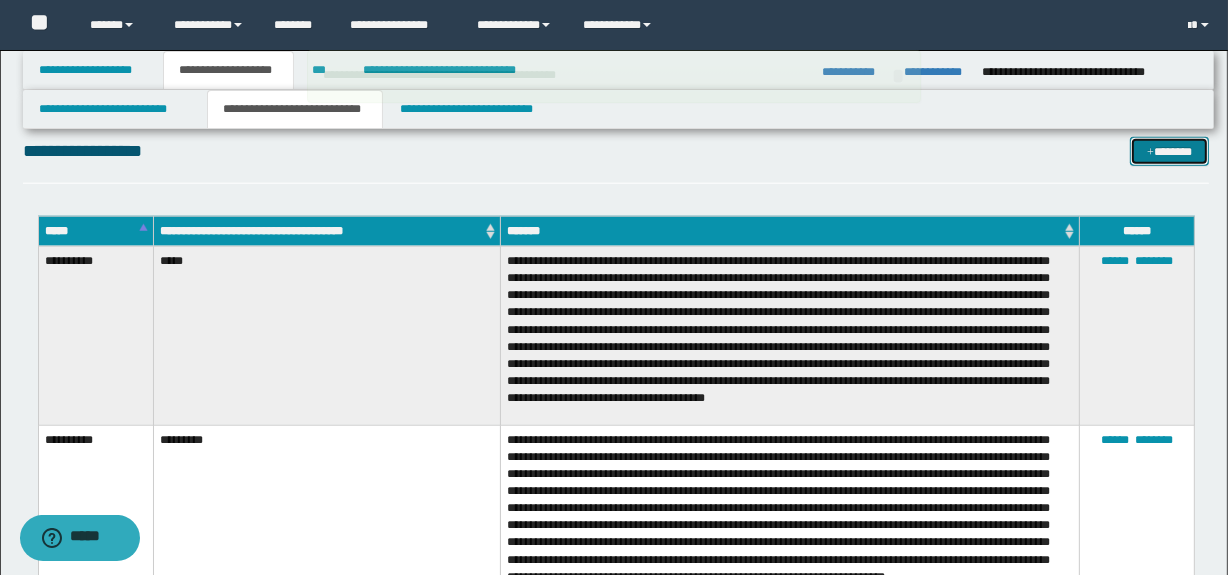 click on "*******" at bounding box center (1170, 152) 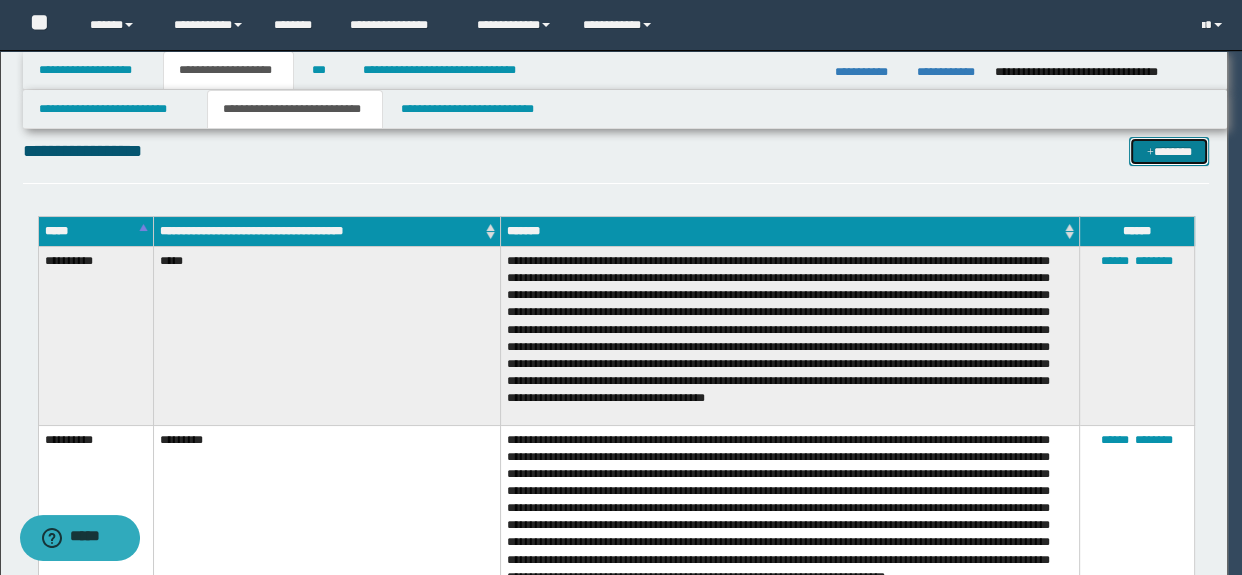 scroll, scrollTop: 0, scrollLeft: 0, axis: both 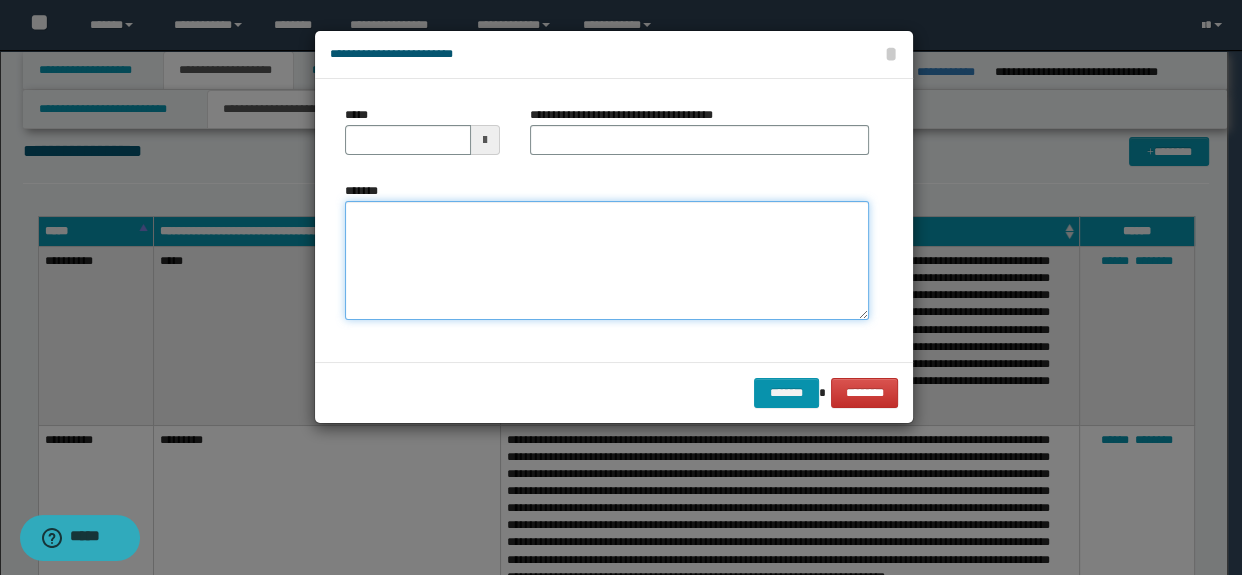 click on "*******" at bounding box center (607, 261) 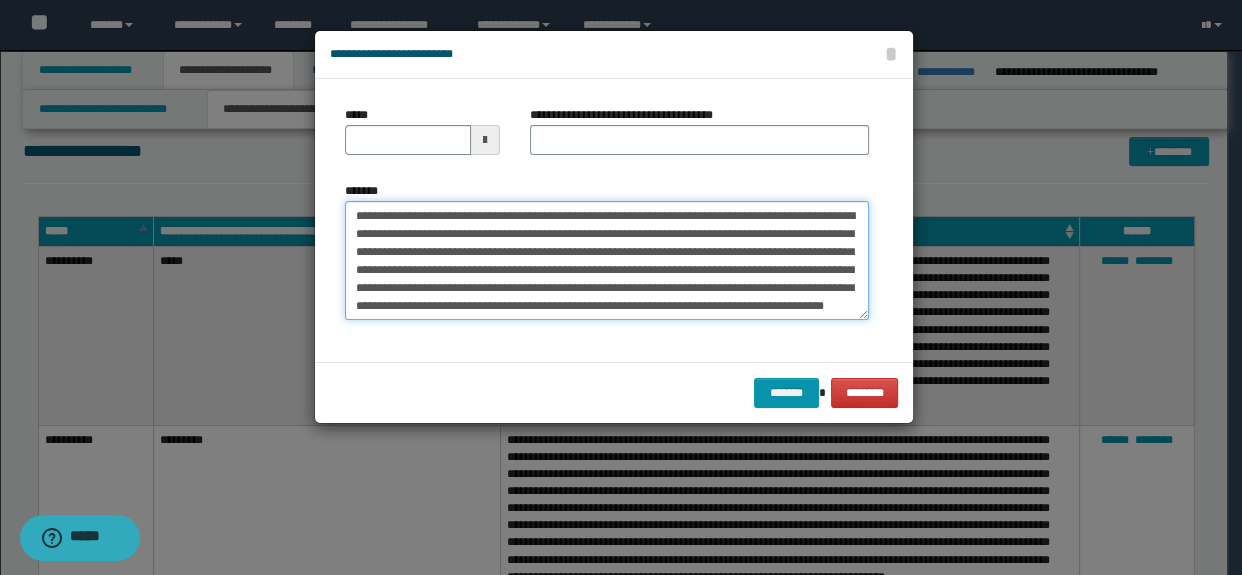 scroll, scrollTop: 0, scrollLeft: 0, axis: both 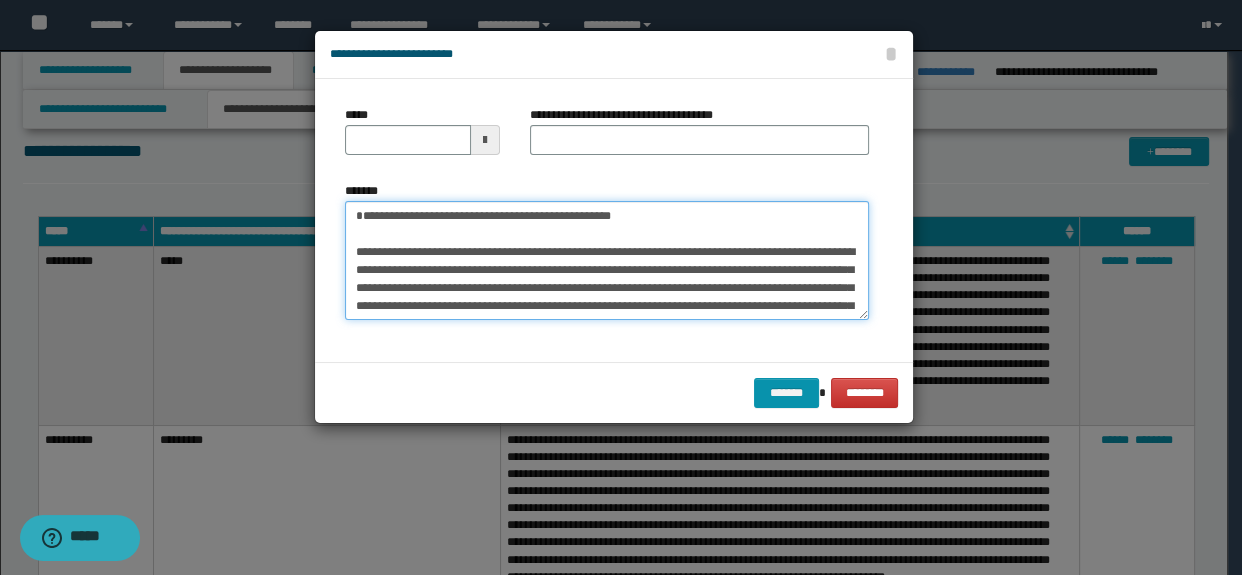 drag, startPoint x: 679, startPoint y: 239, endPoint x: 64, endPoint y: 194, distance: 616.64417 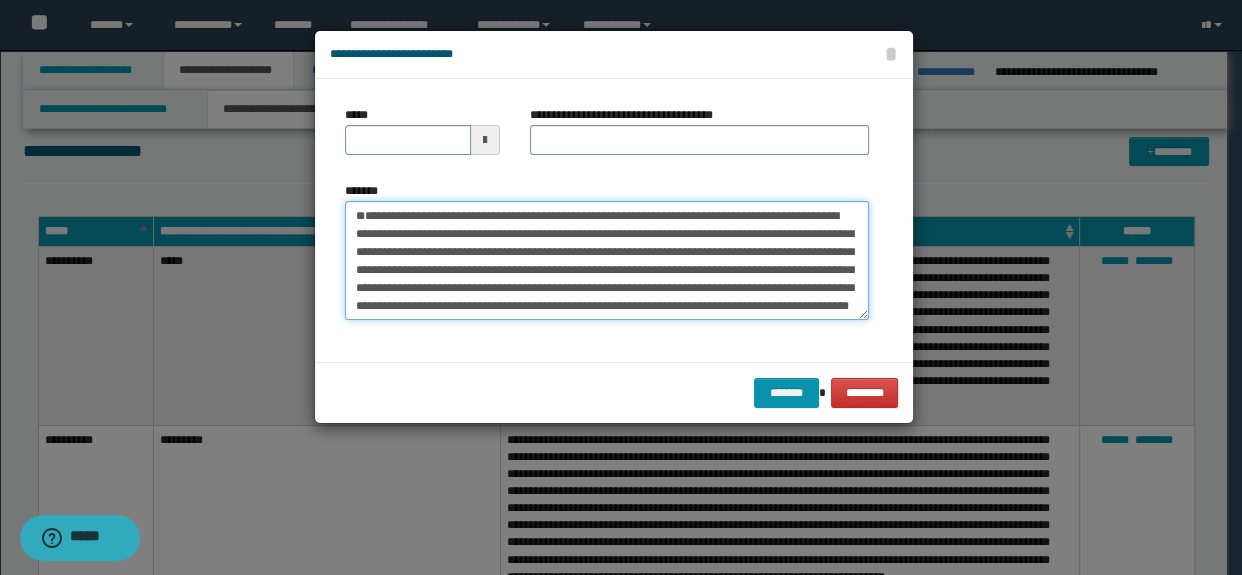 type 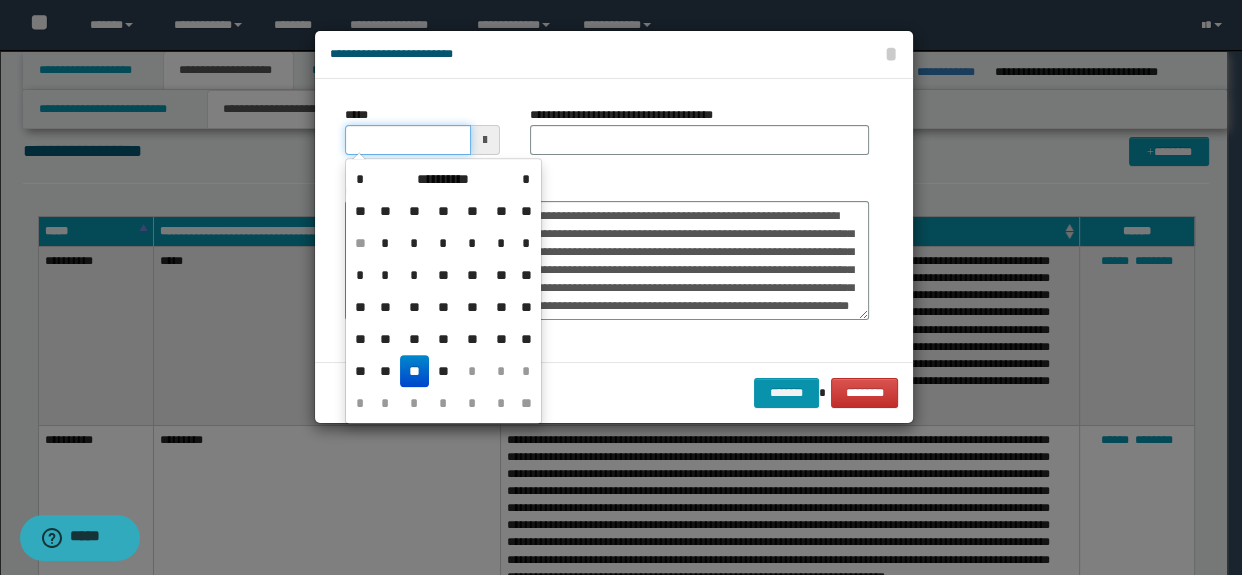 click on "*****" at bounding box center [408, 140] 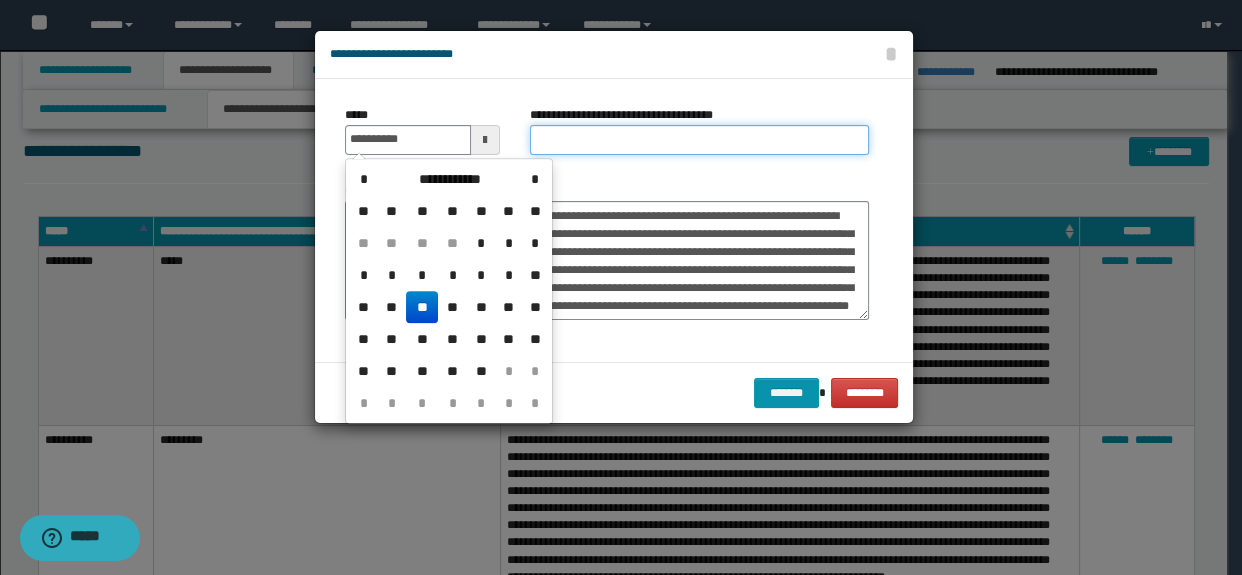 type on "**********" 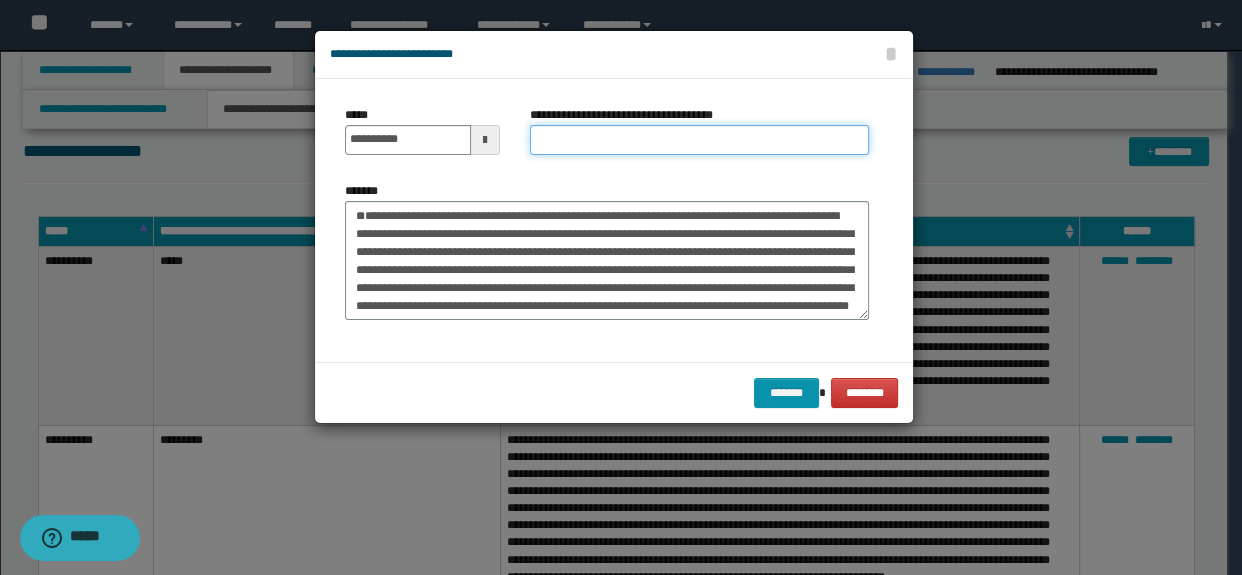 type on "*********" 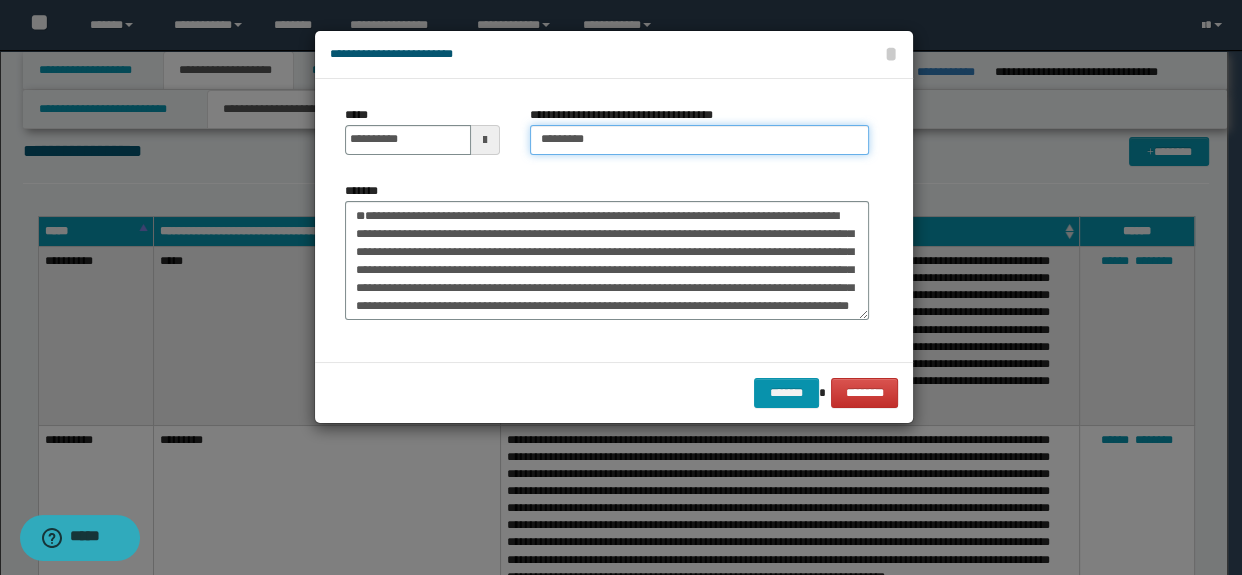scroll, scrollTop: 71, scrollLeft: 0, axis: vertical 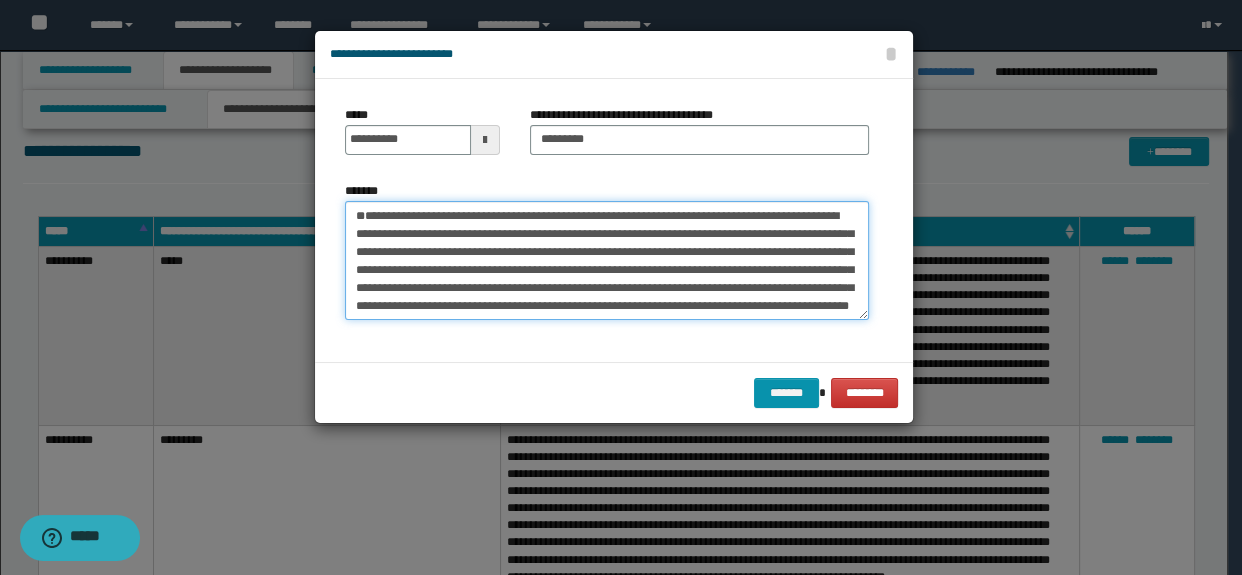 click on "**********" at bounding box center (607, 261) 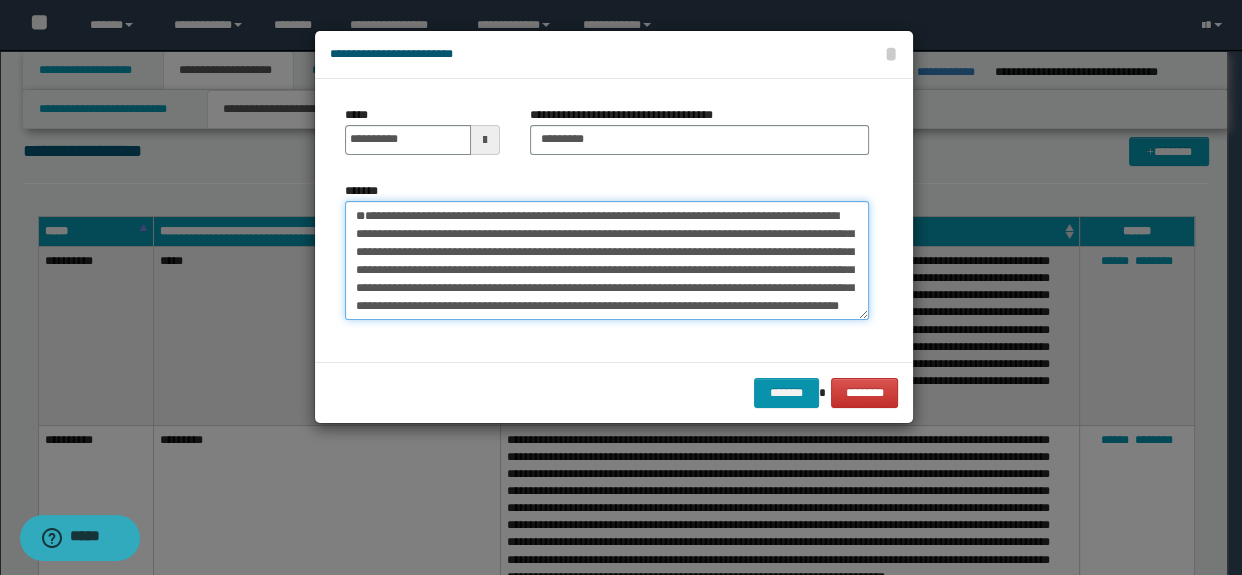 click on "**********" at bounding box center [607, 261] 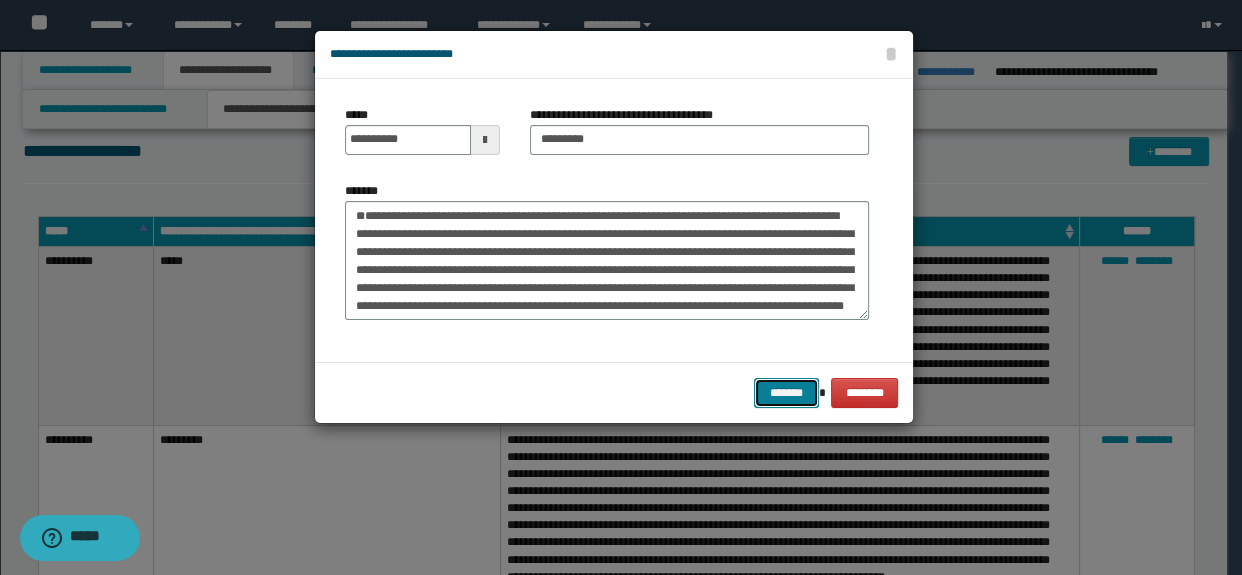 click on "*******" at bounding box center (786, 393) 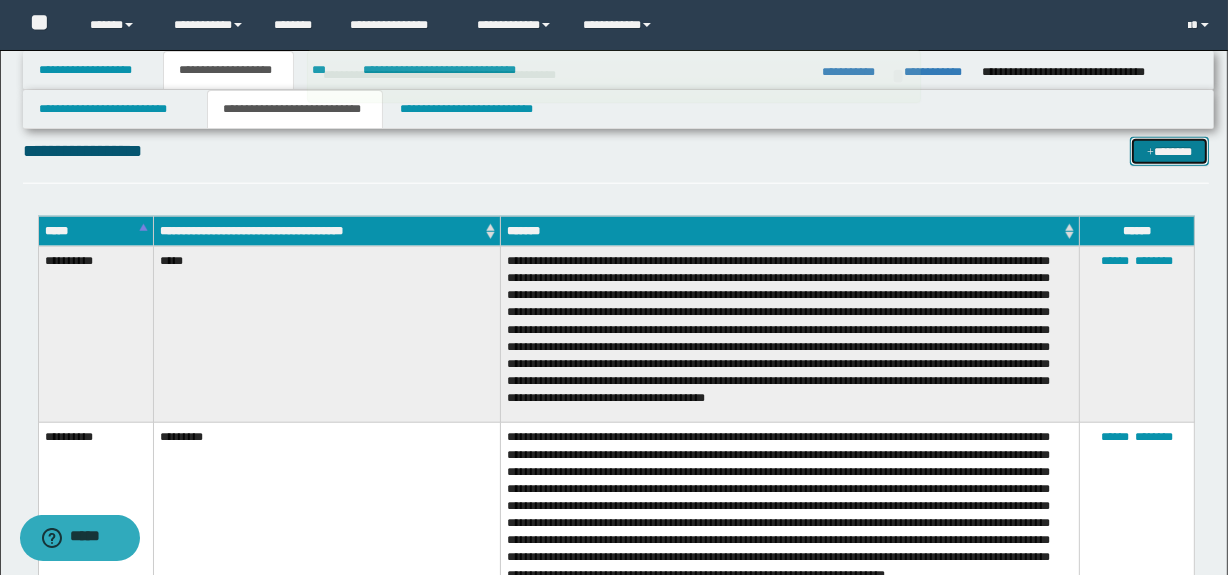 click on "*******" at bounding box center (1170, 152) 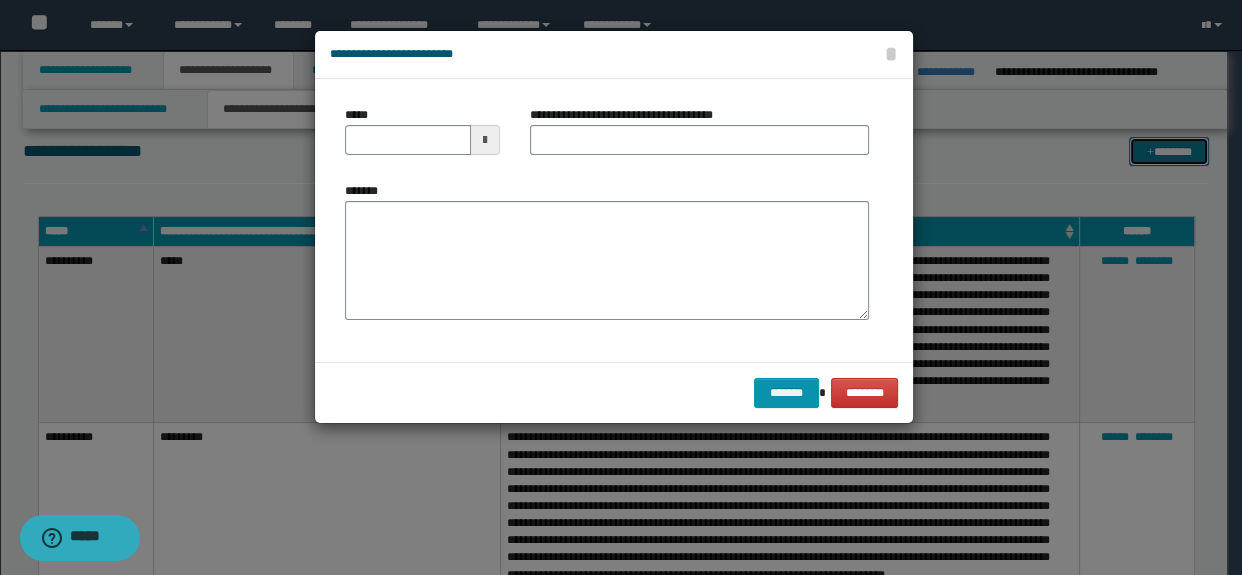 scroll, scrollTop: 0, scrollLeft: 0, axis: both 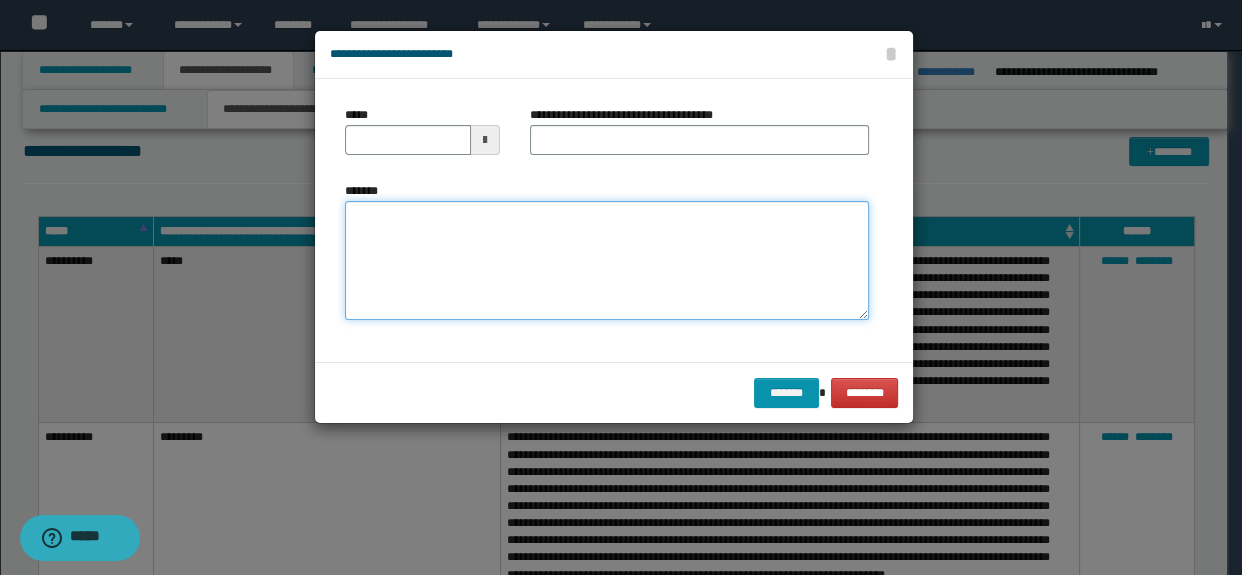 click on "*******" at bounding box center [607, 261] 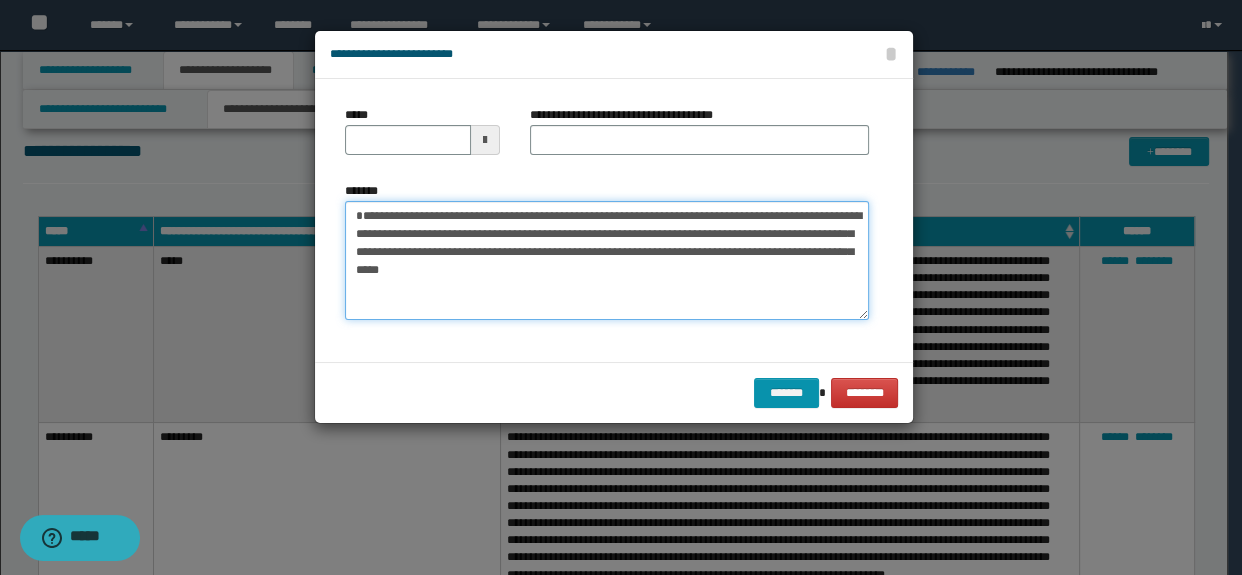 drag, startPoint x: 650, startPoint y: 230, endPoint x: 602, endPoint y: 233, distance: 48.09366 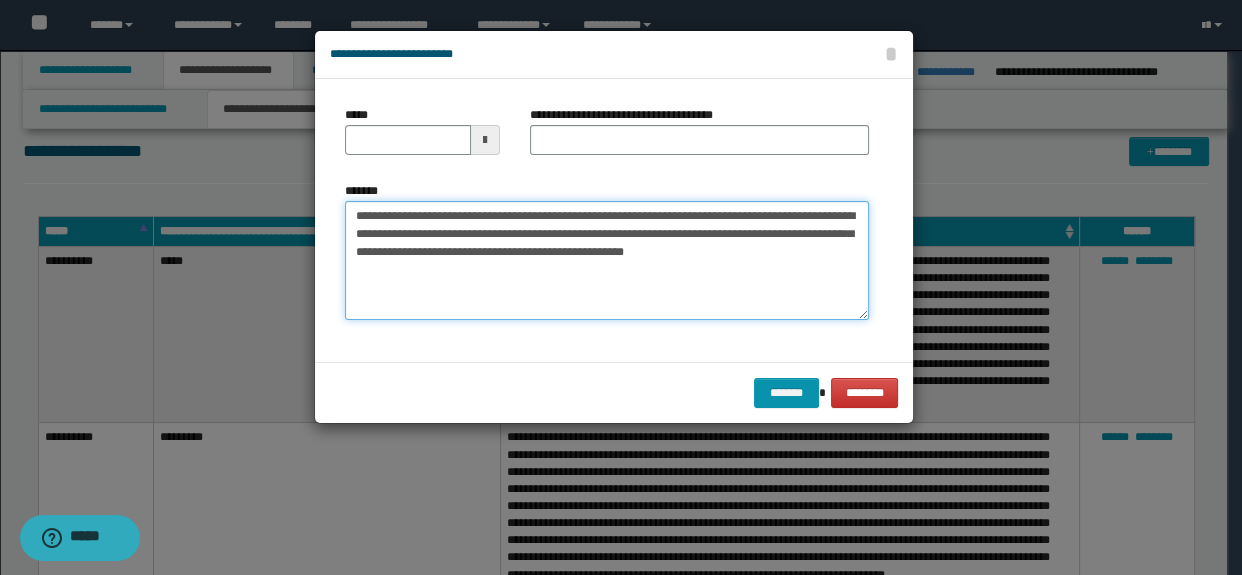 type 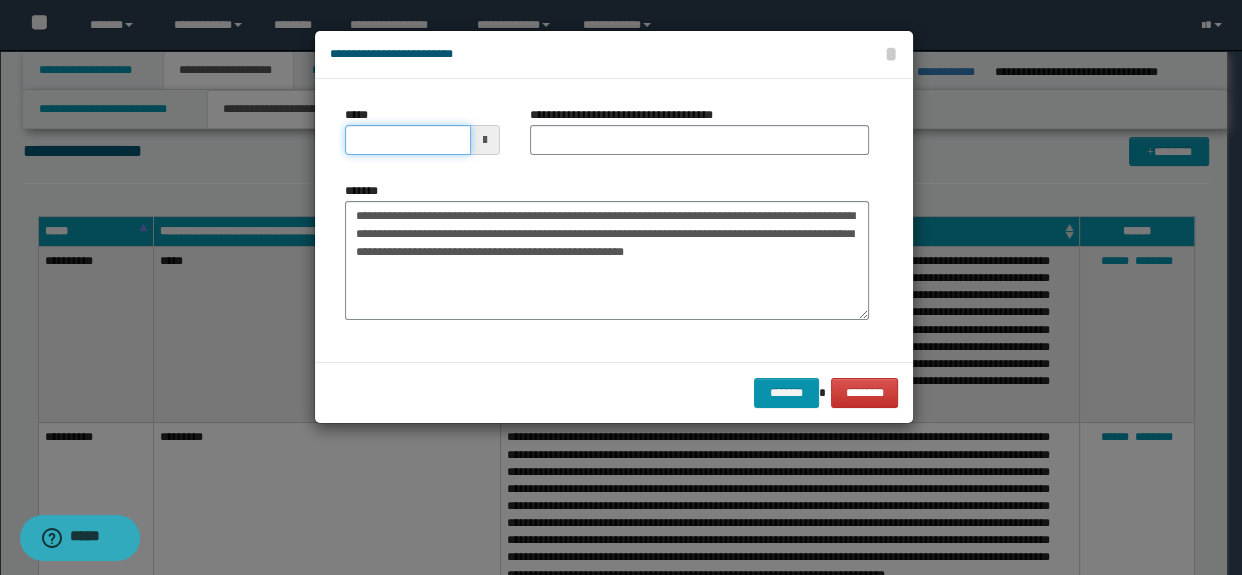 click on "*****" at bounding box center [408, 140] 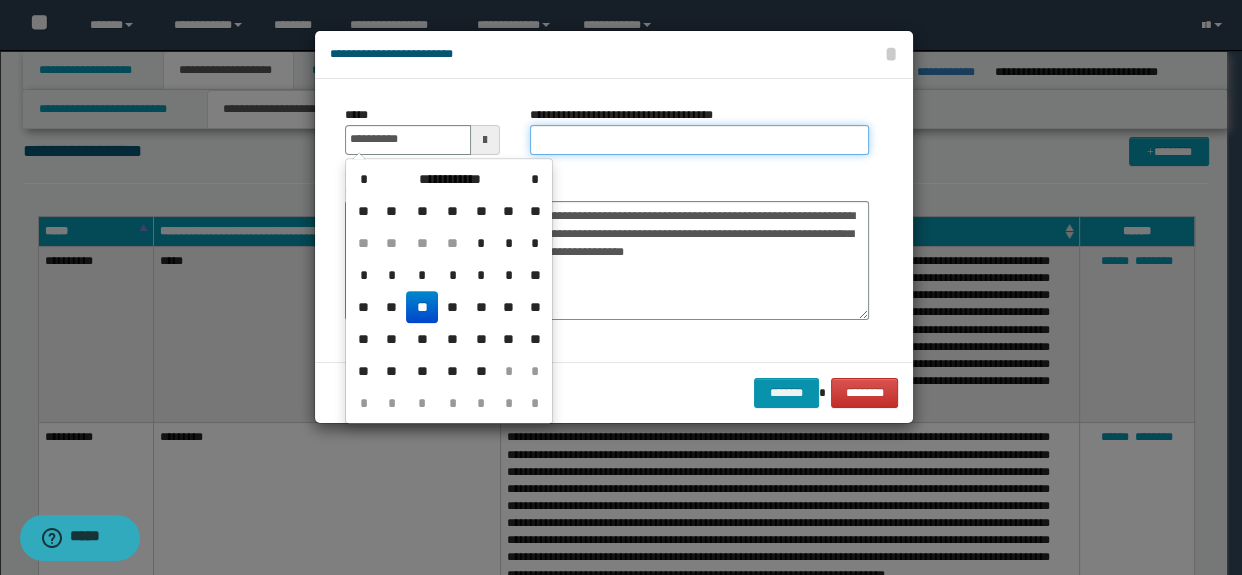 type on "**********" 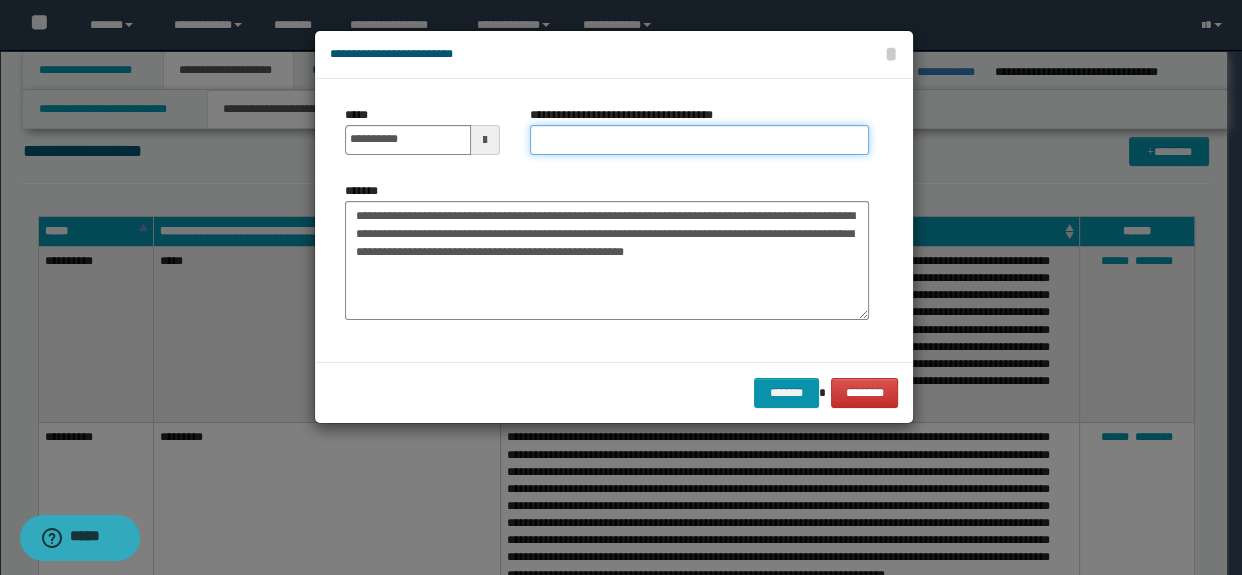 drag, startPoint x: 580, startPoint y: 142, endPoint x: 597, endPoint y: 151, distance: 19.235384 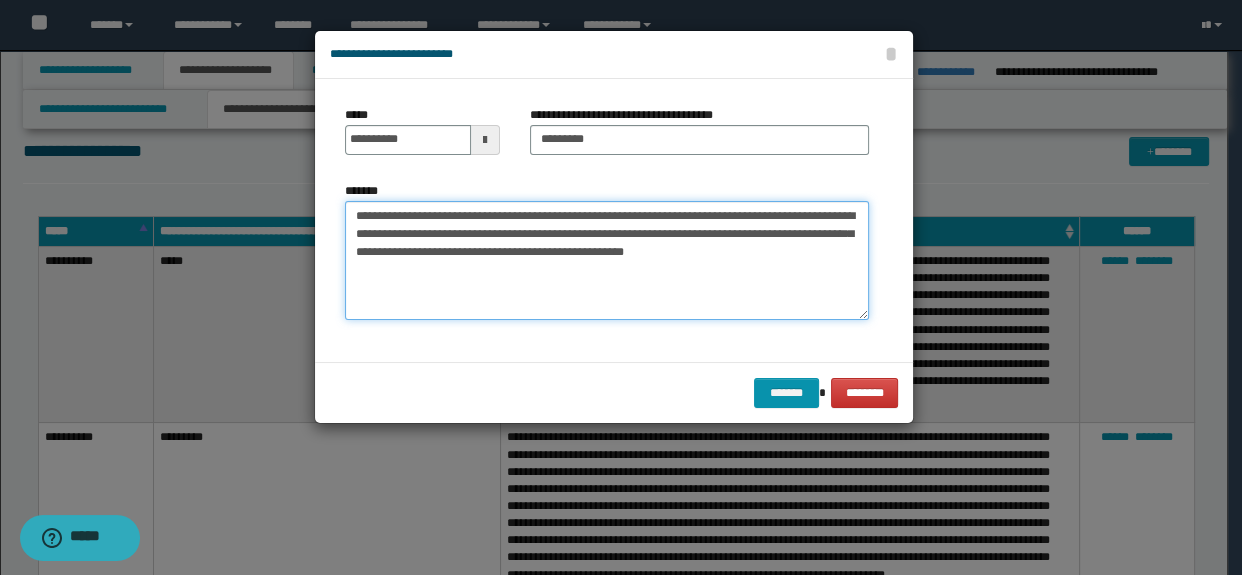 click on "**********" at bounding box center (607, 261) 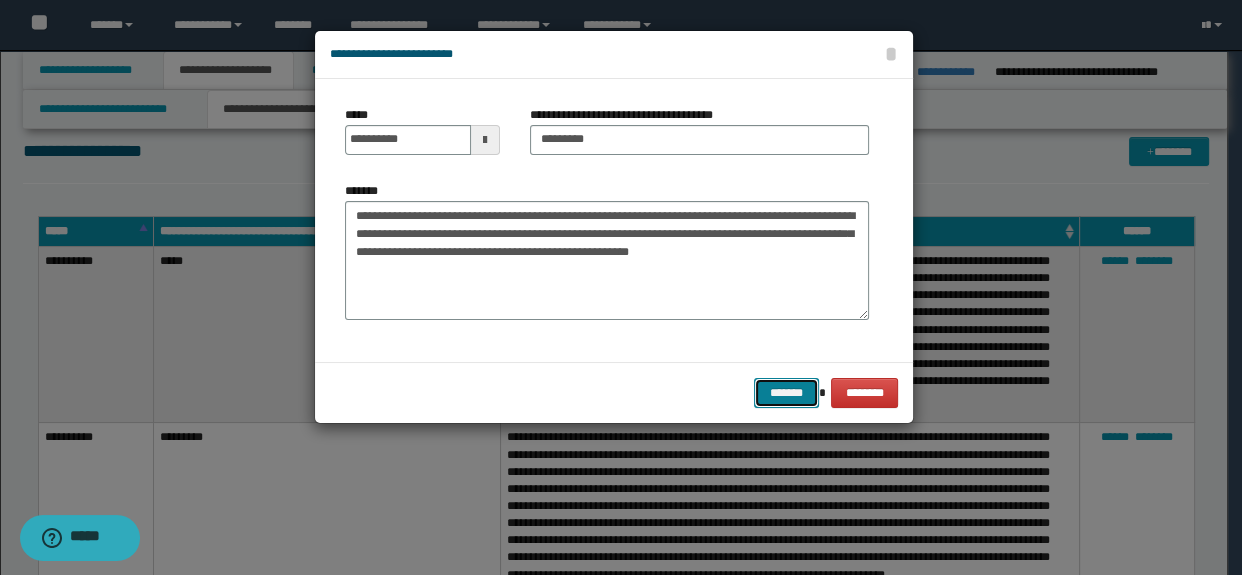 click on "*******" at bounding box center [786, 393] 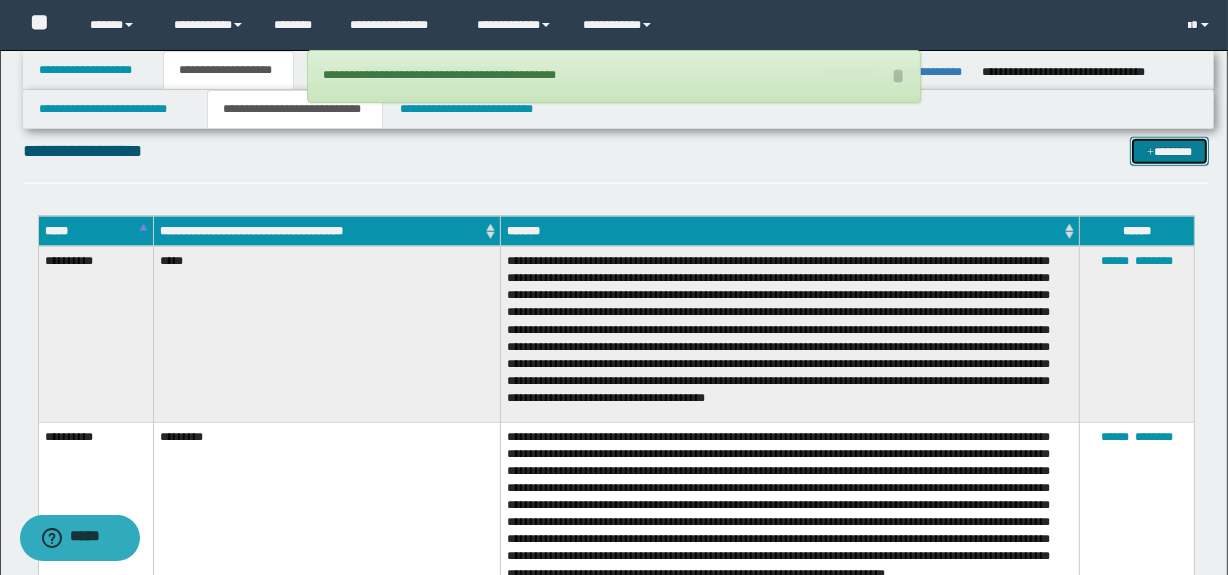 click on "*******" at bounding box center (1170, 152) 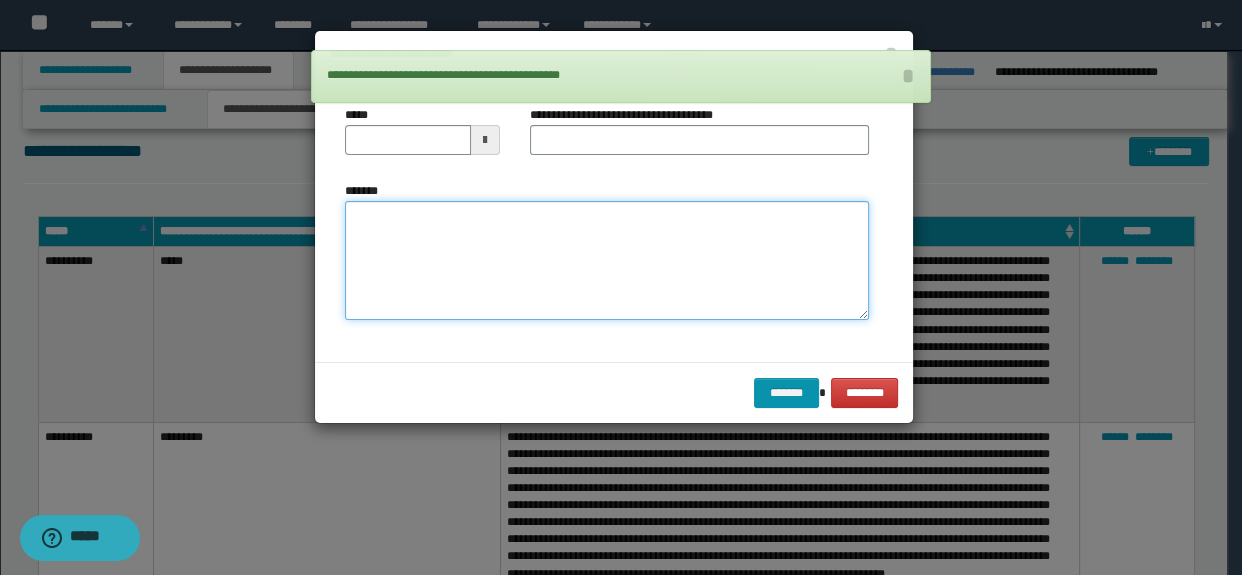 click on "*******" at bounding box center (607, 261) 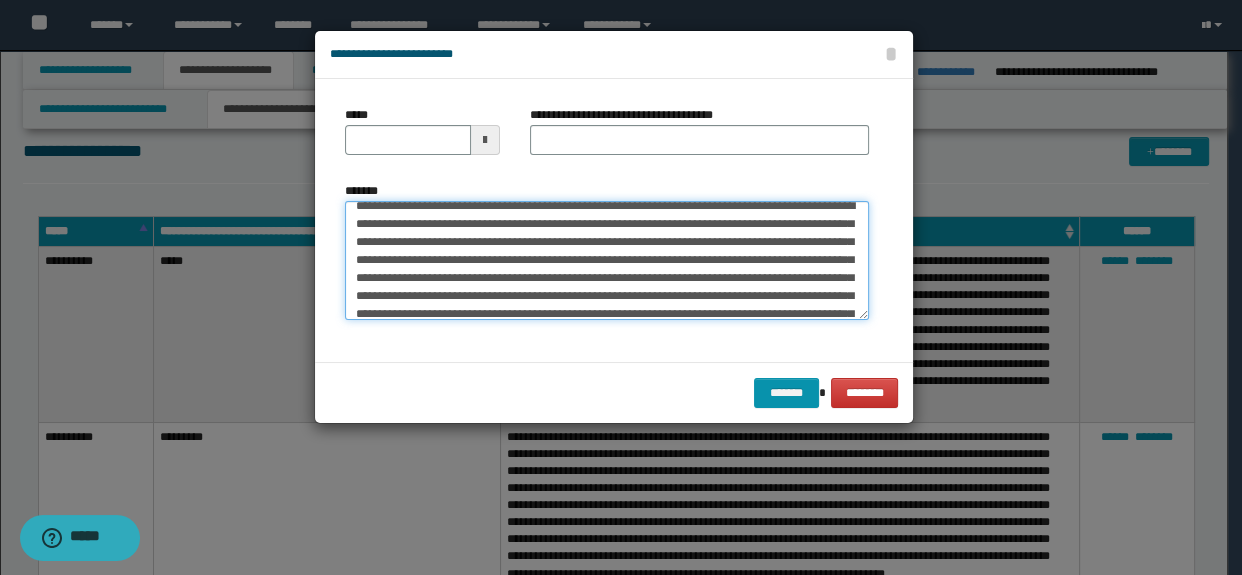 scroll, scrollTop: 0, scrollLeft: 0, axis: both 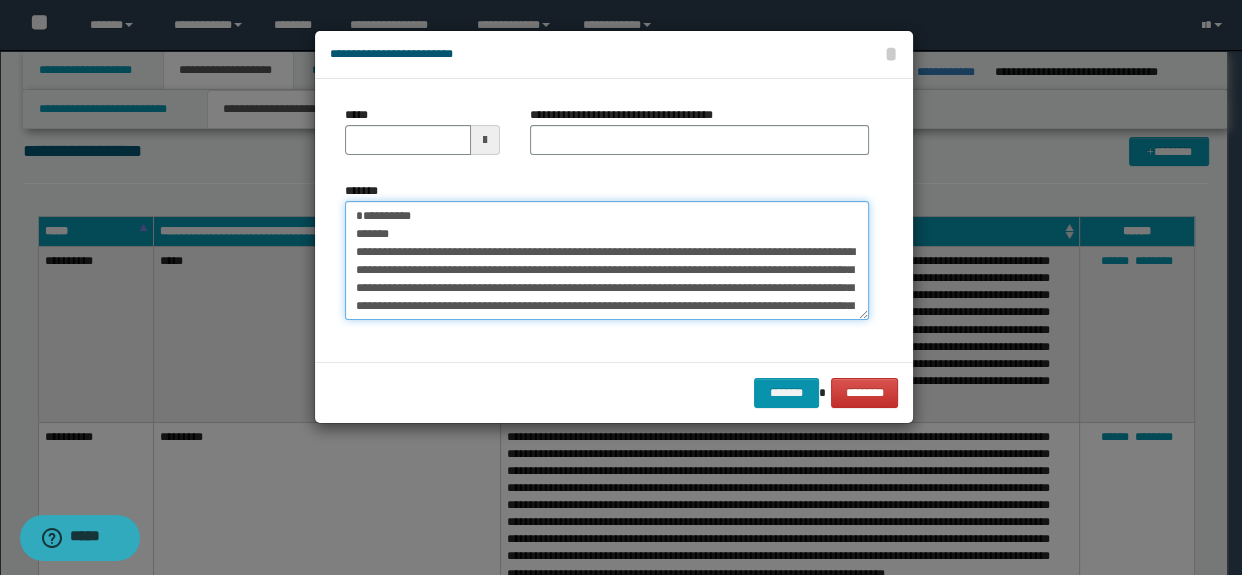 drag, startPoint x: 395, startPoint y: 251, endPoint x: 357, endPoint y: 140, distance: 117.32433 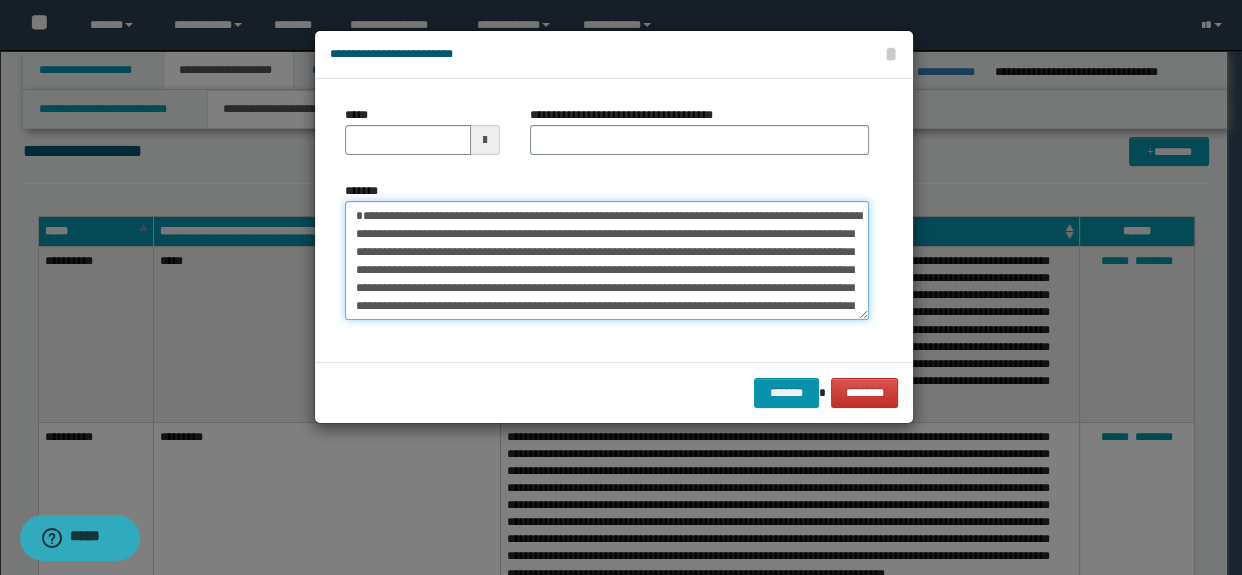 type 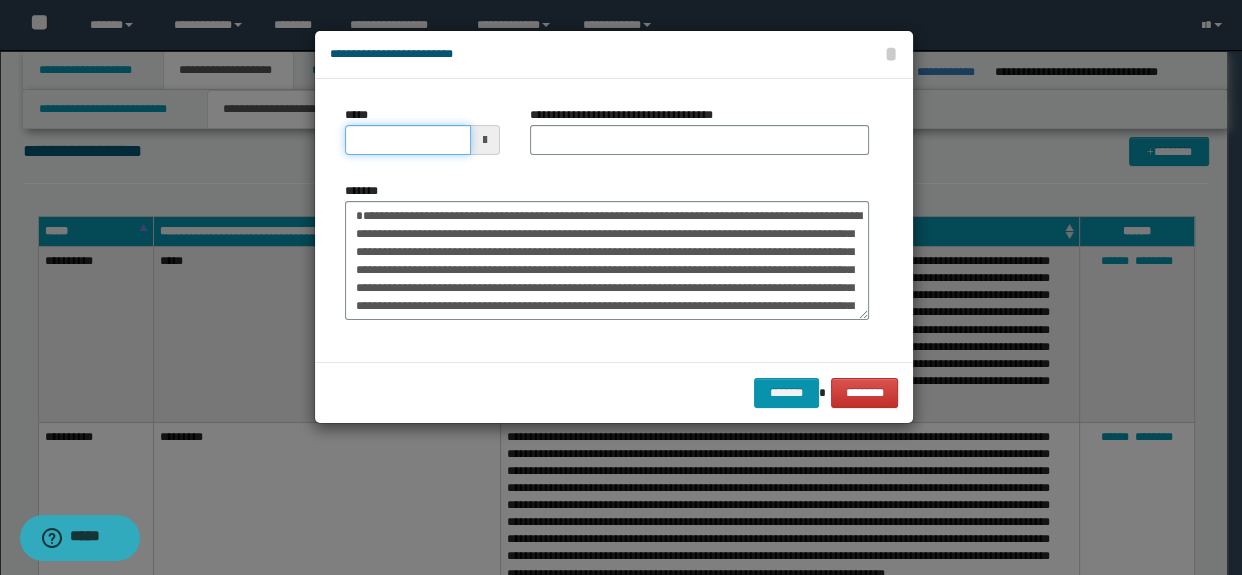 click on "*****" at bounding box center [408, 140] 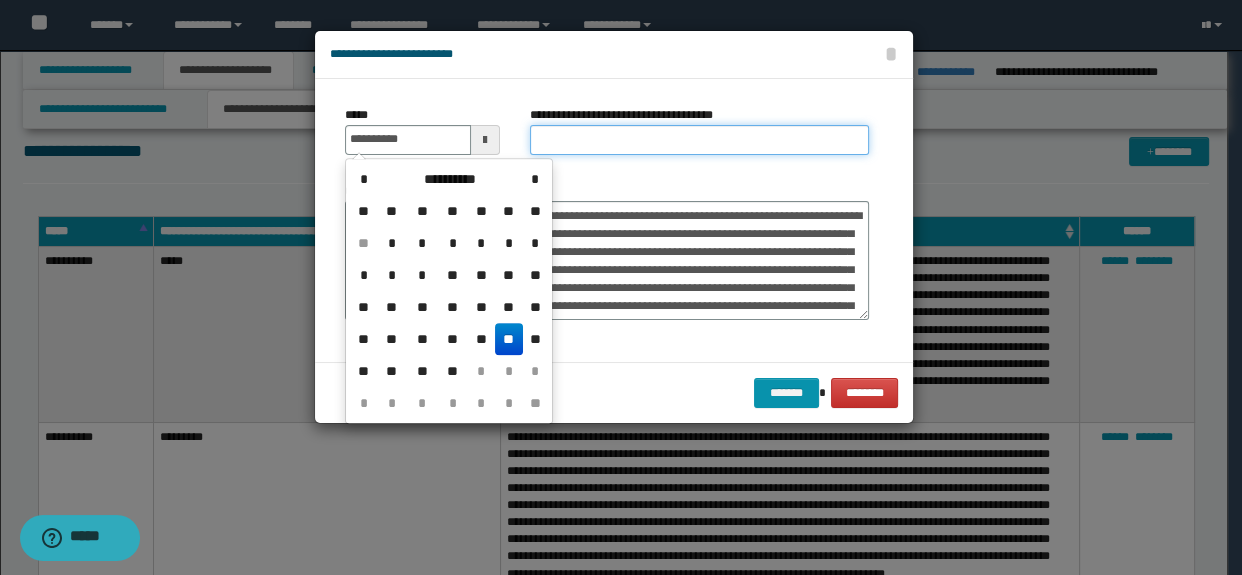 type on "**********" 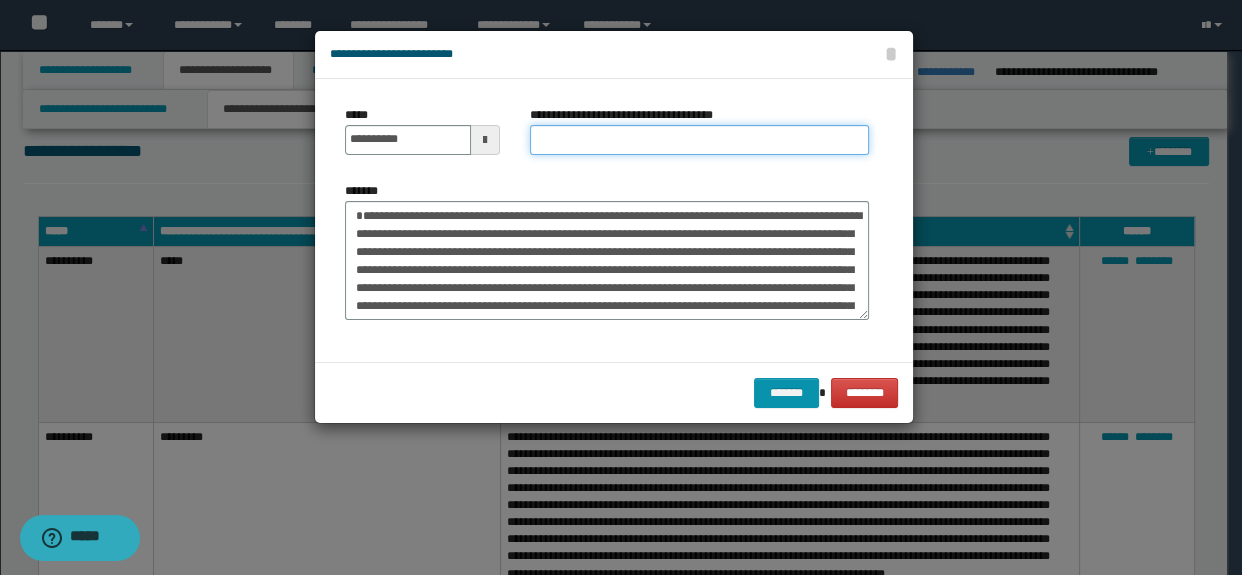 type on "**********" 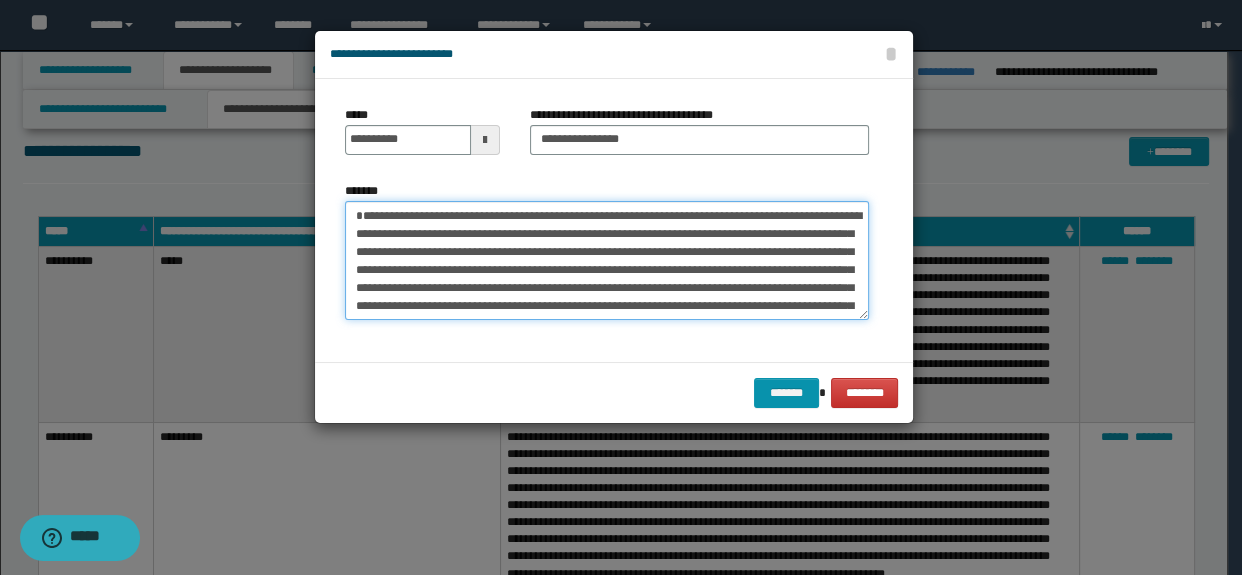 click on "*******" at bounding box center (607, 261) 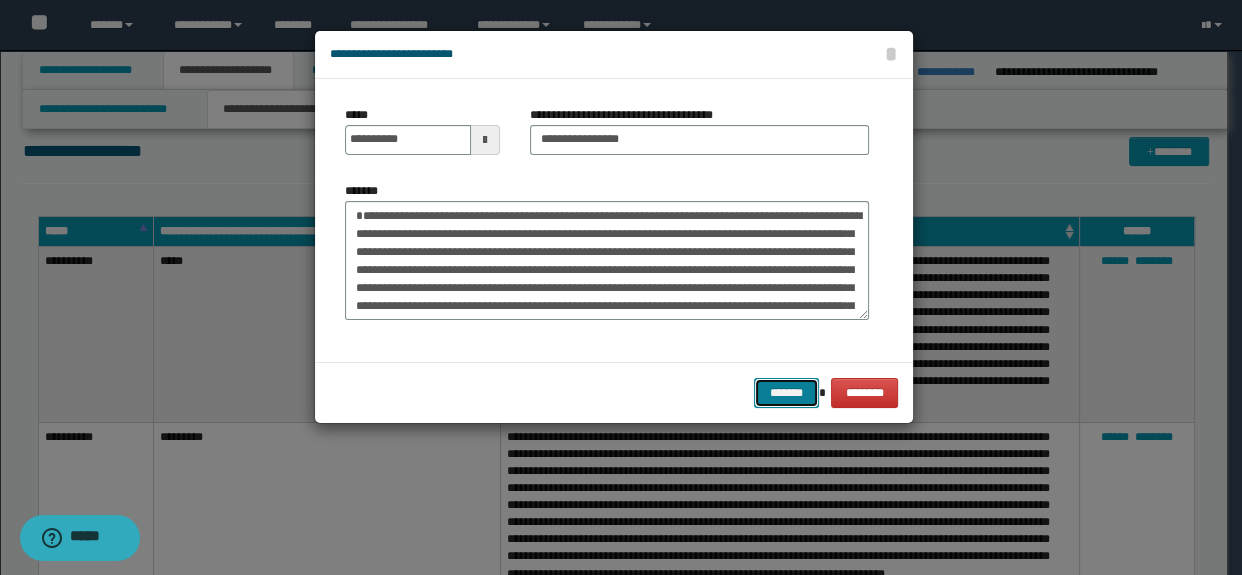 click on "*******" at bounding box center [786, 393] 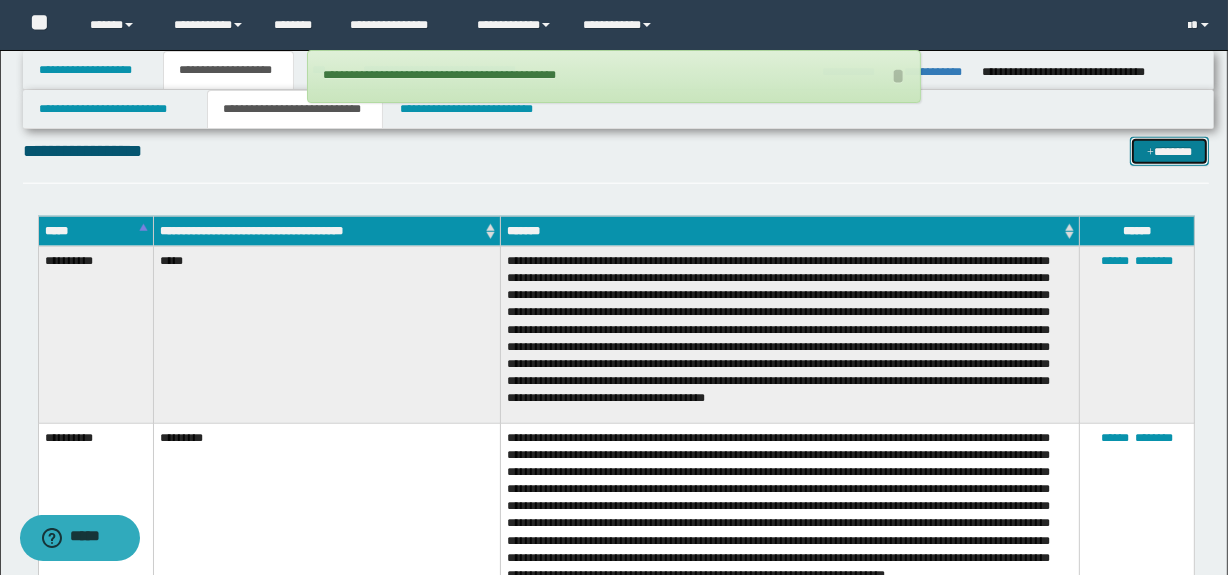 click on "*******" at bounding box center (1170, 152) 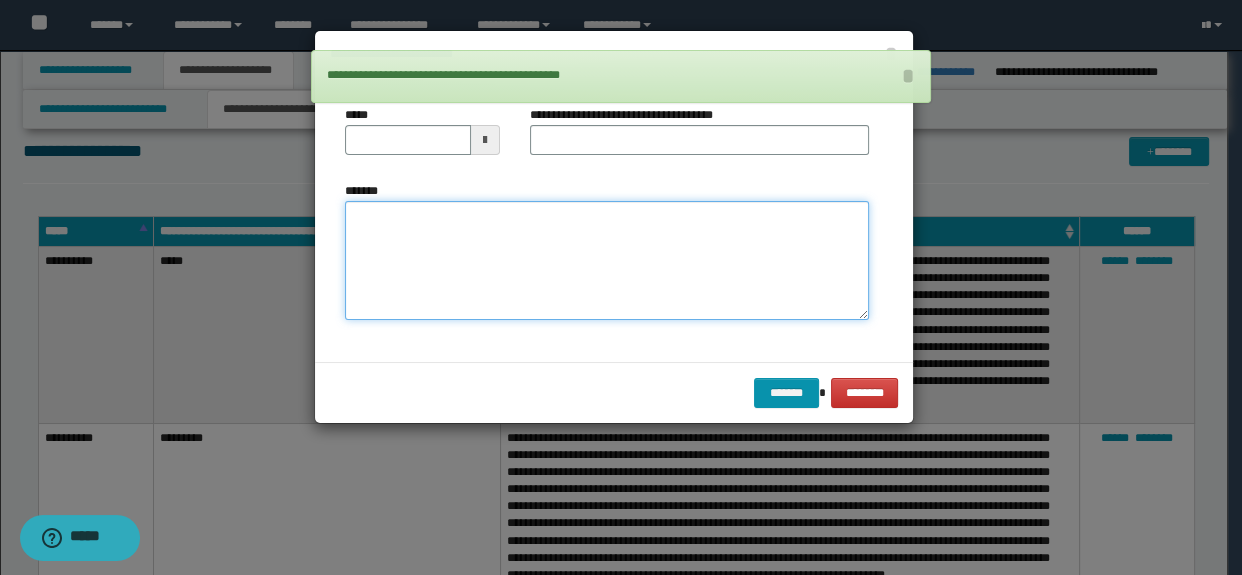 click on "*******" at bounding box center (607, 261) 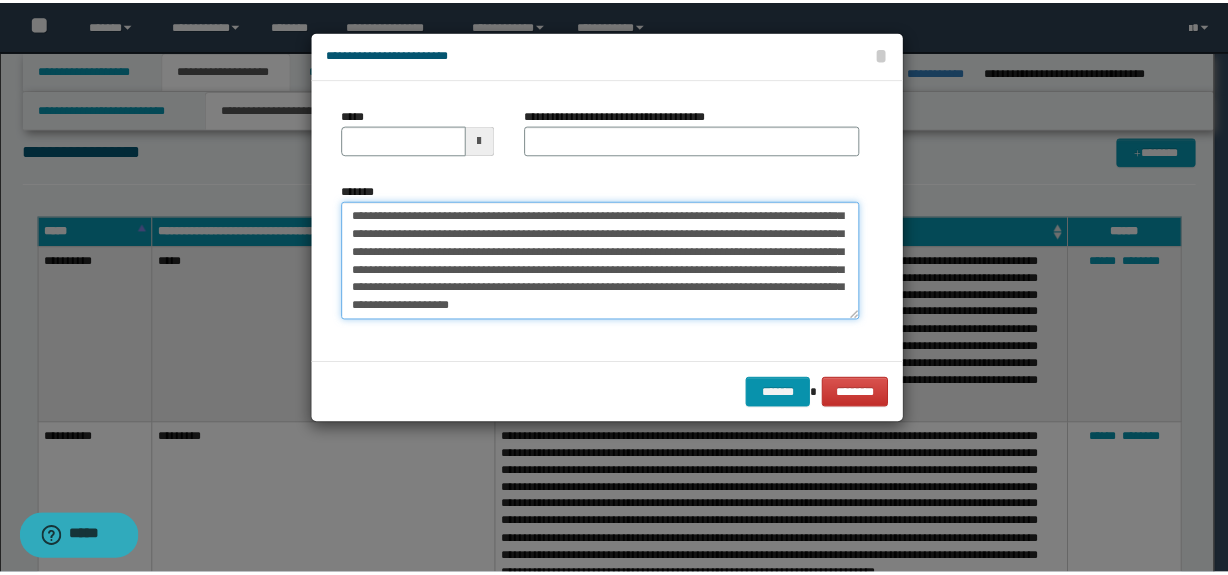 scroll, scrollTop: 0, scrollLeft: 0, axis: both 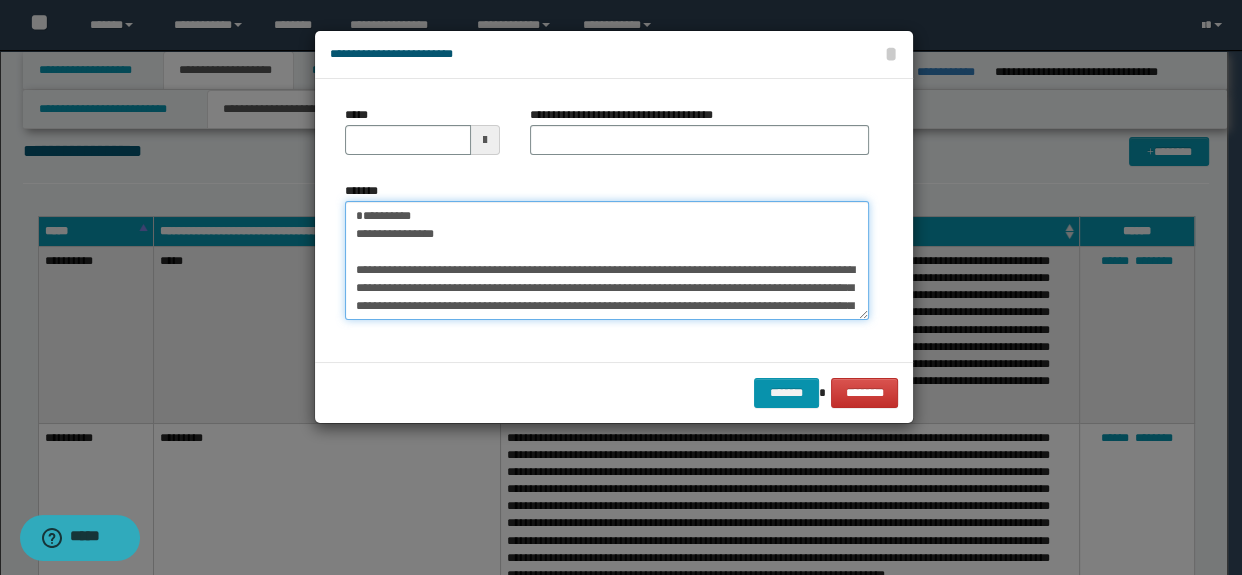 drag, startPoint x: 533, startPoint y: 238, endPoint x: 267, endPoint y: 170, distance: 274.5542 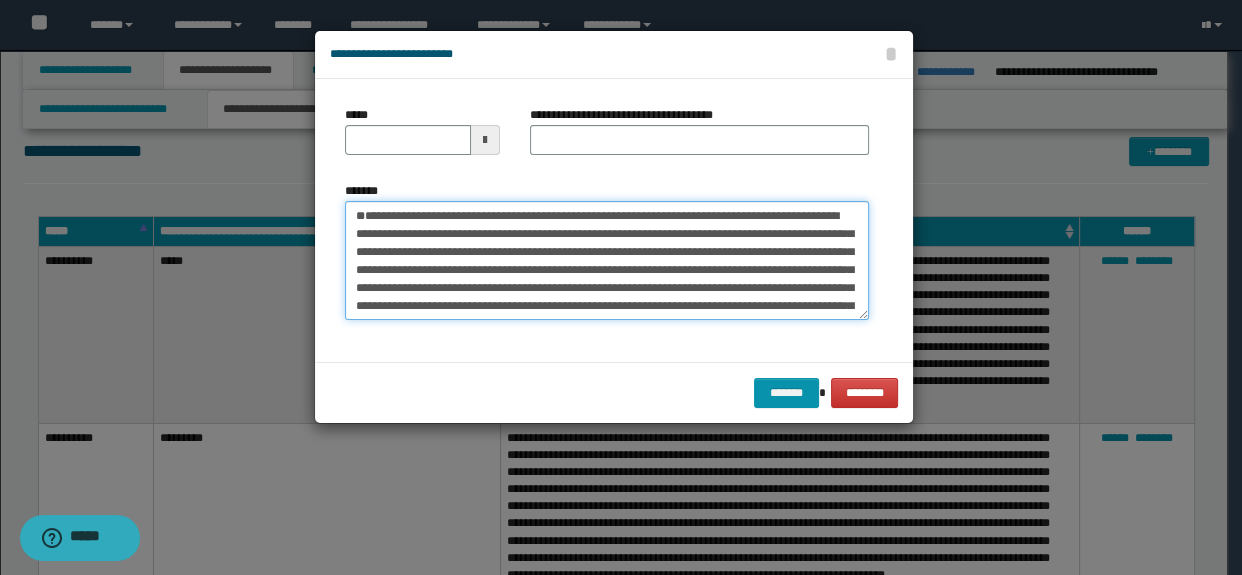 type 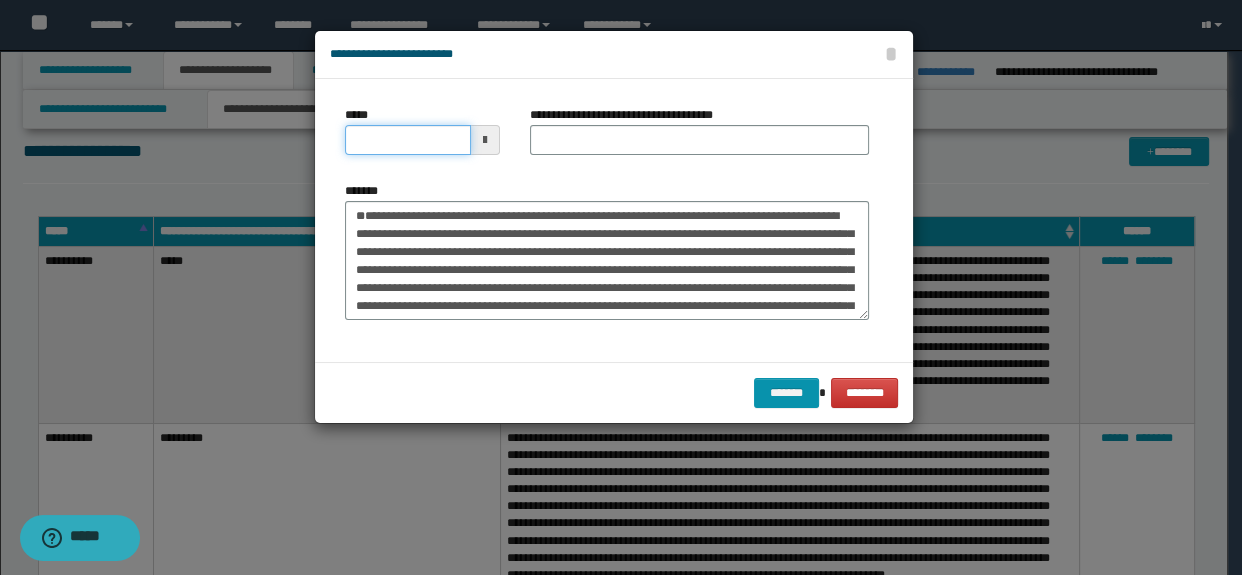 click on "*****" at bounding box center (408, 140) 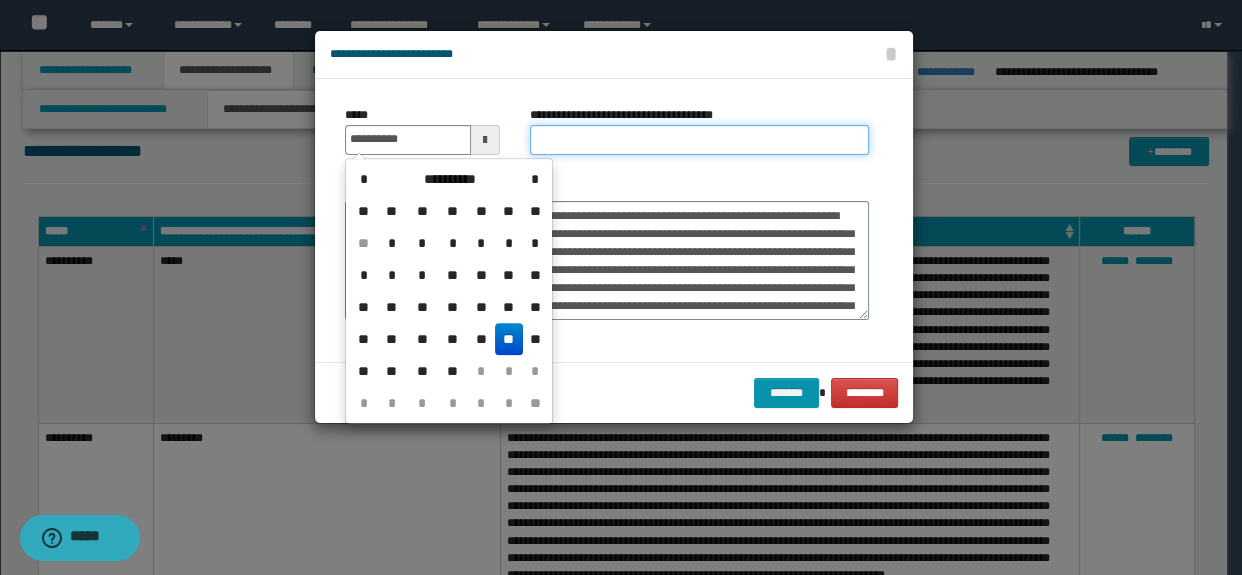 type on "**********" 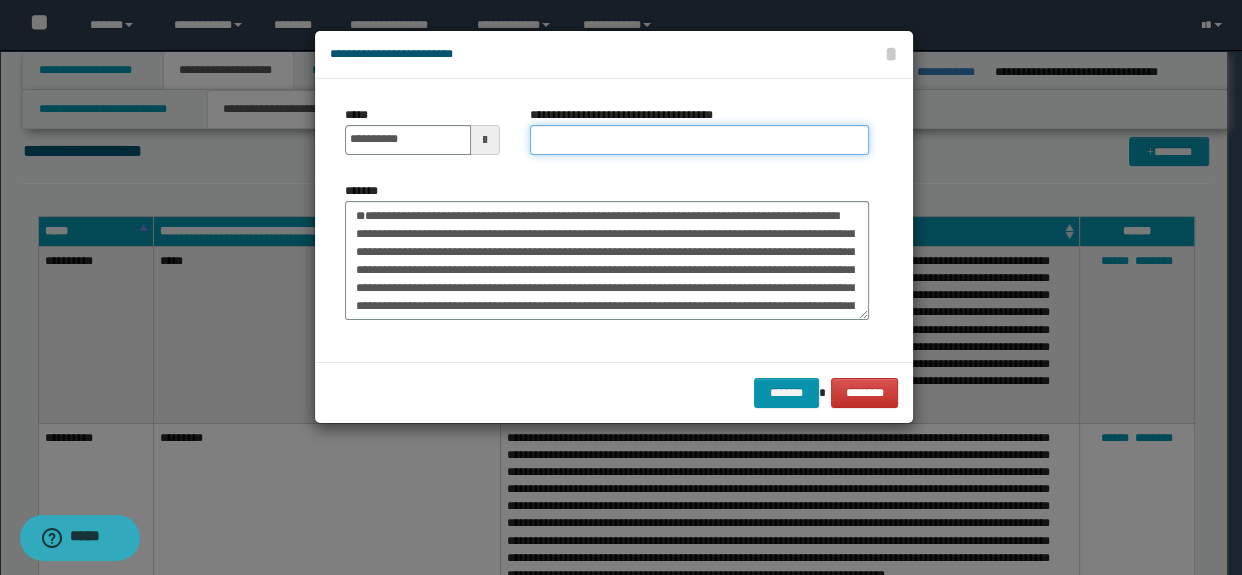 drag, startPoint x: 626, startPoint y: 133, endPoint x: 664, endPoint y: 152, distance: 42.48529 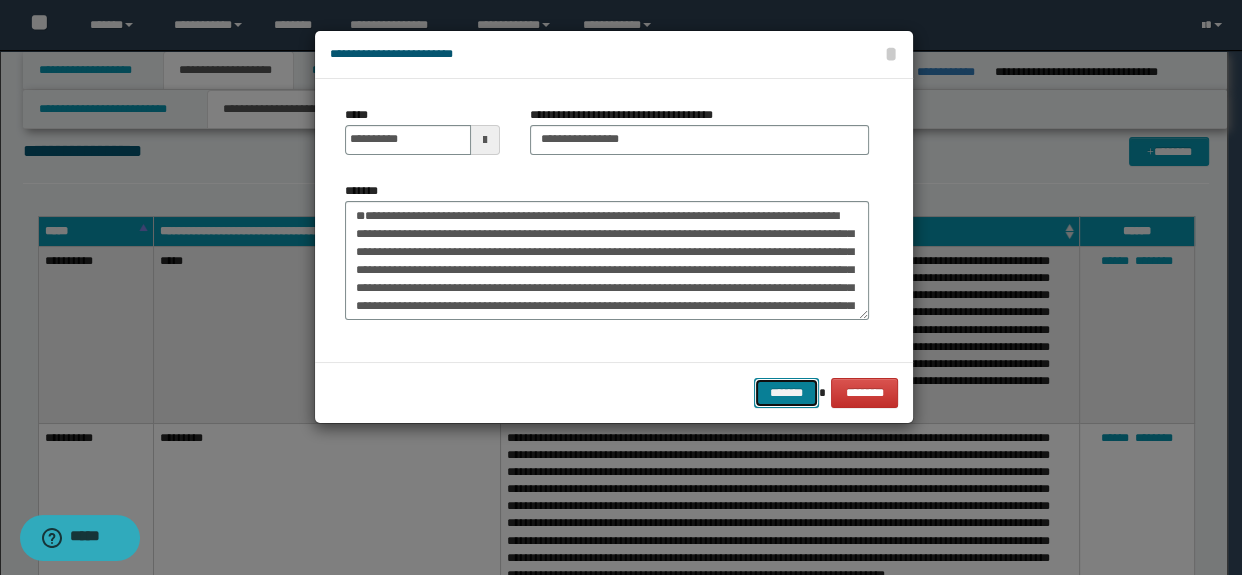click on "*******" at bounding box center (786, 393) 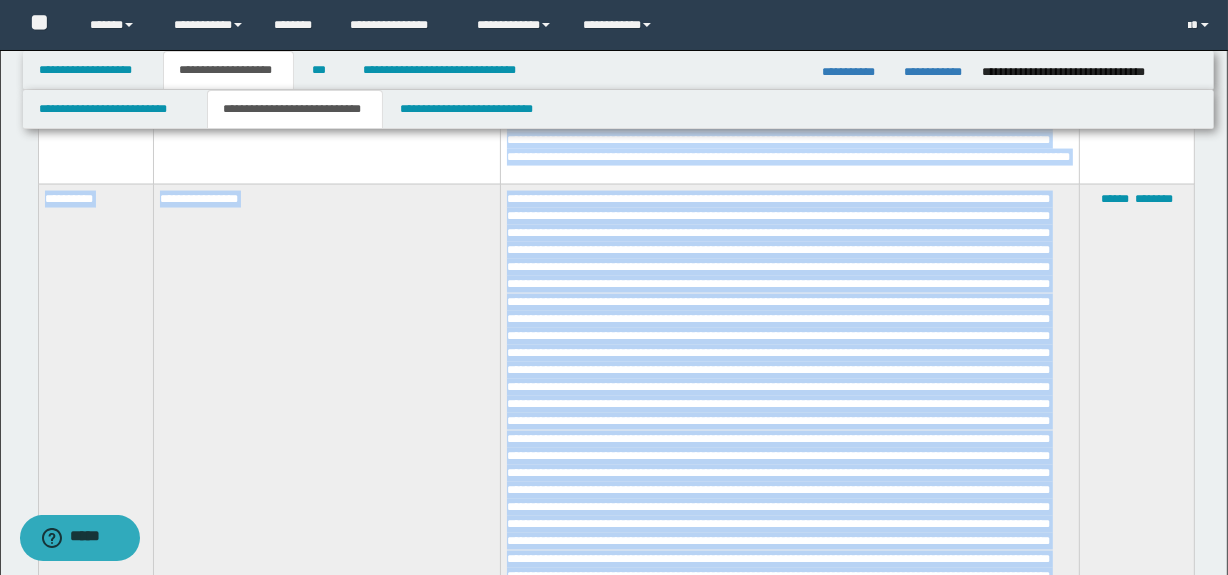 scroll, scrollTop: 2756, scrollLeft: 0, axis: vertical 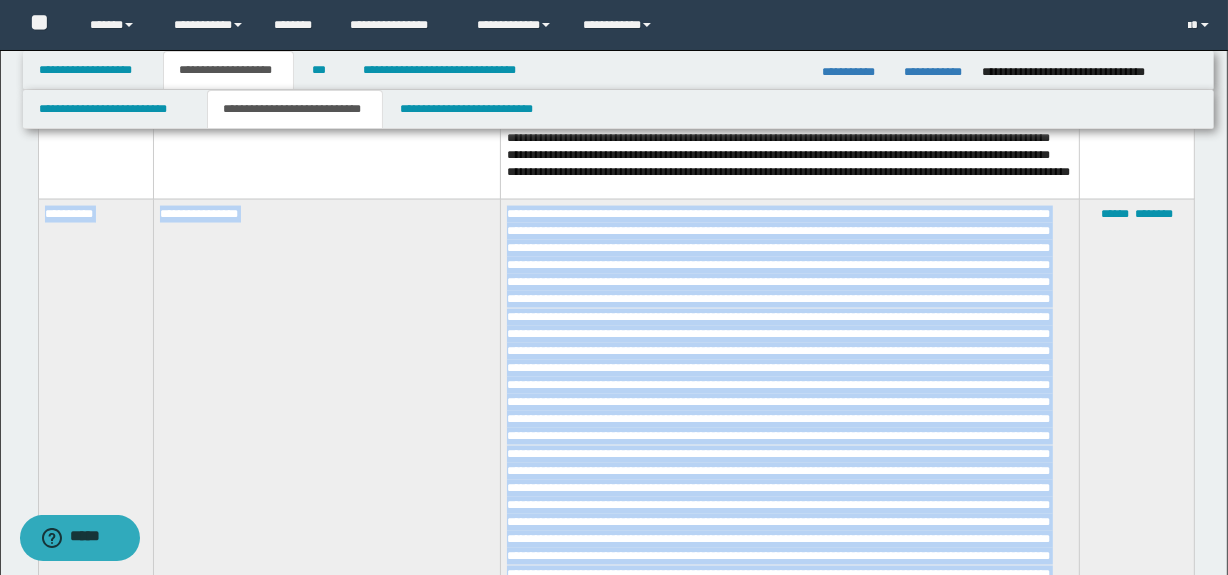 drag, startPoint x: 873, startPoint y: 498, endPoint x: 40, endPoint y: 225, distance: 876.59454 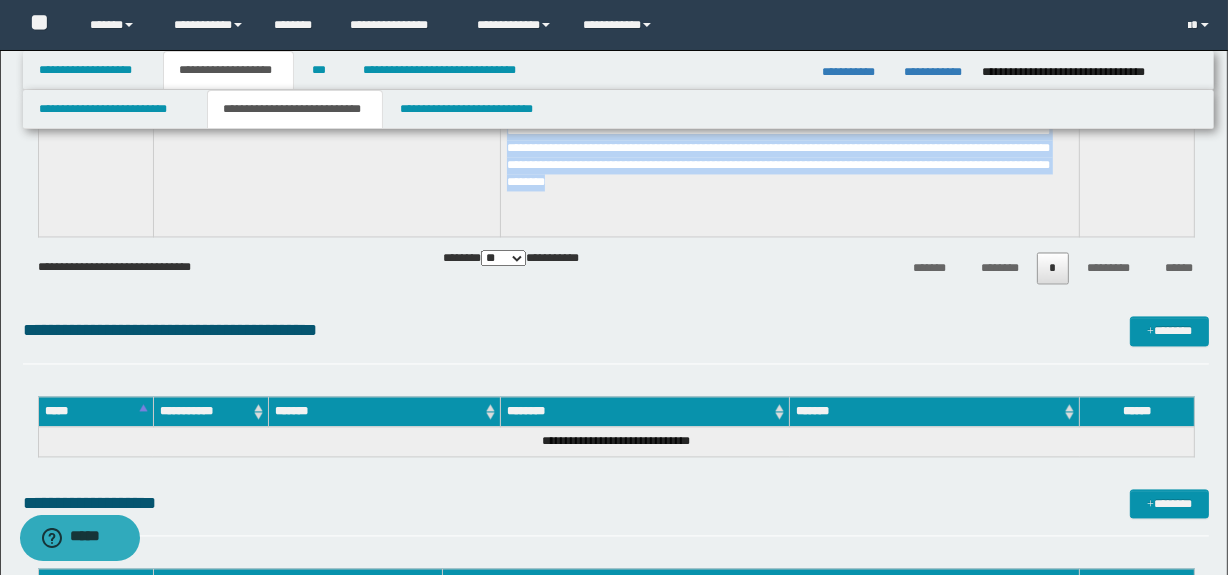 scroll, scrollTop: 4087, scrollLeft: 0, axis: vertical 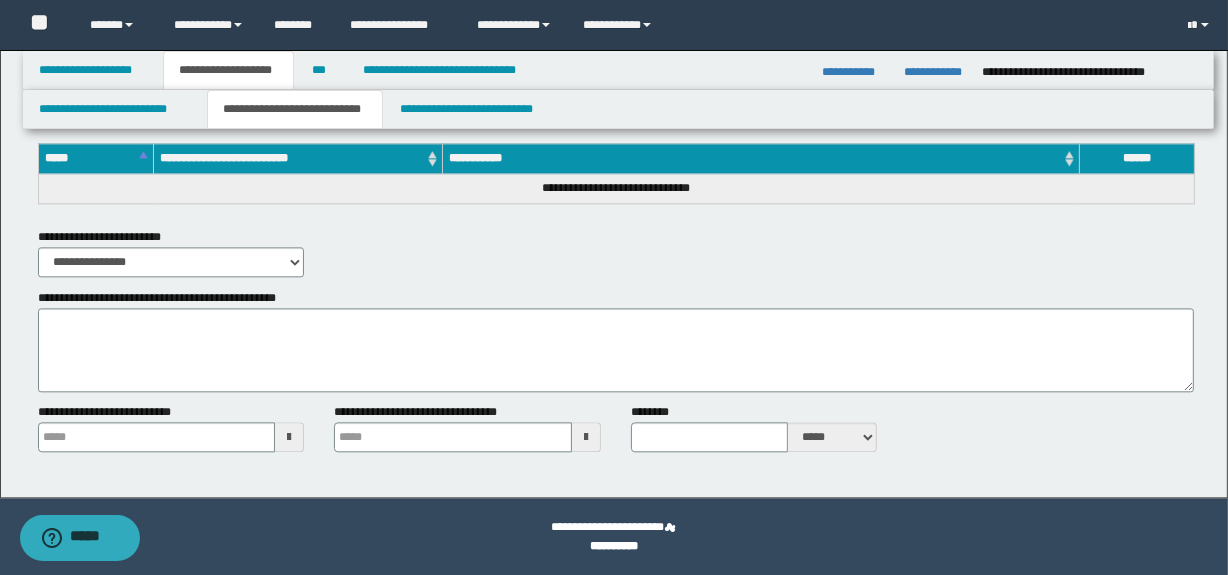 type 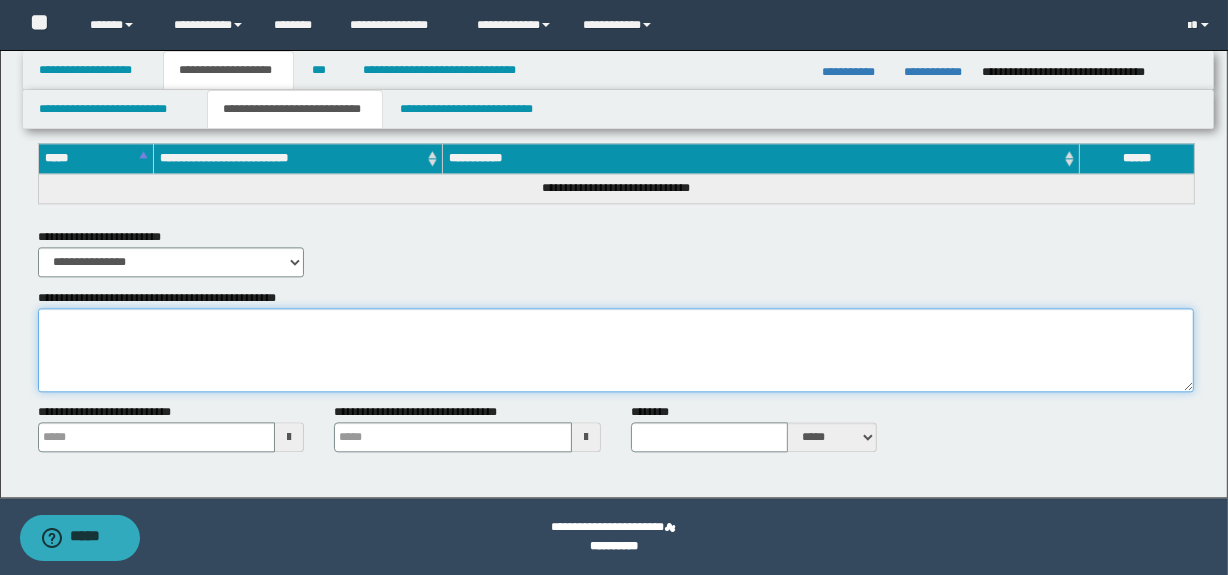 click on "**********" at bounding box center (616, 350) 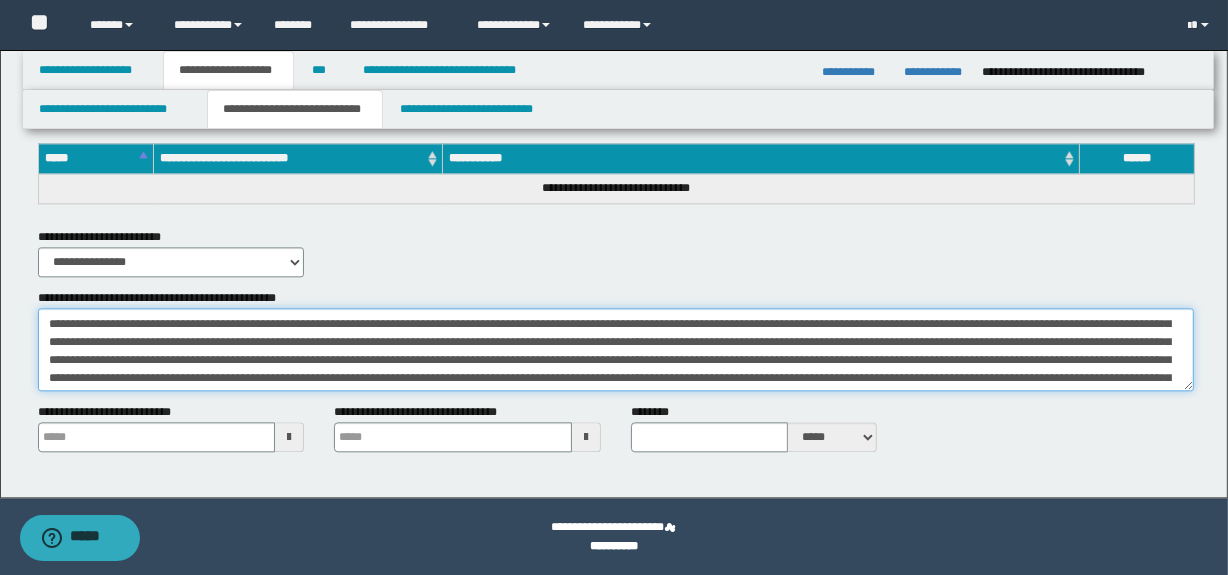 scroll, scrollTop: 0, scrollLeft: 0, axis: both 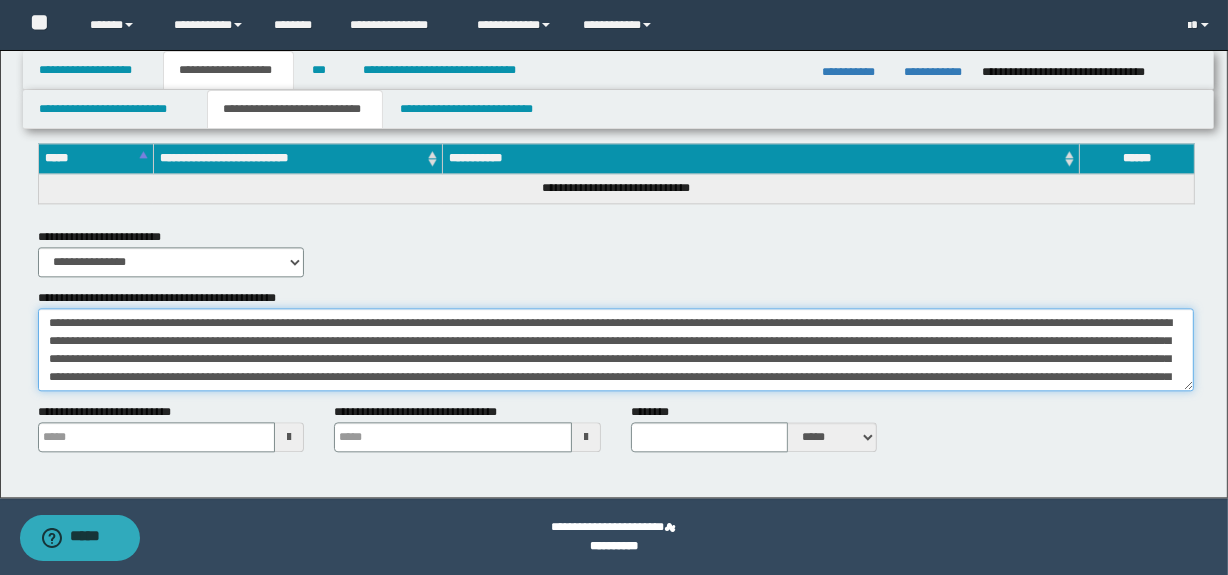 click on "**********" at bounding box center [616, 350] 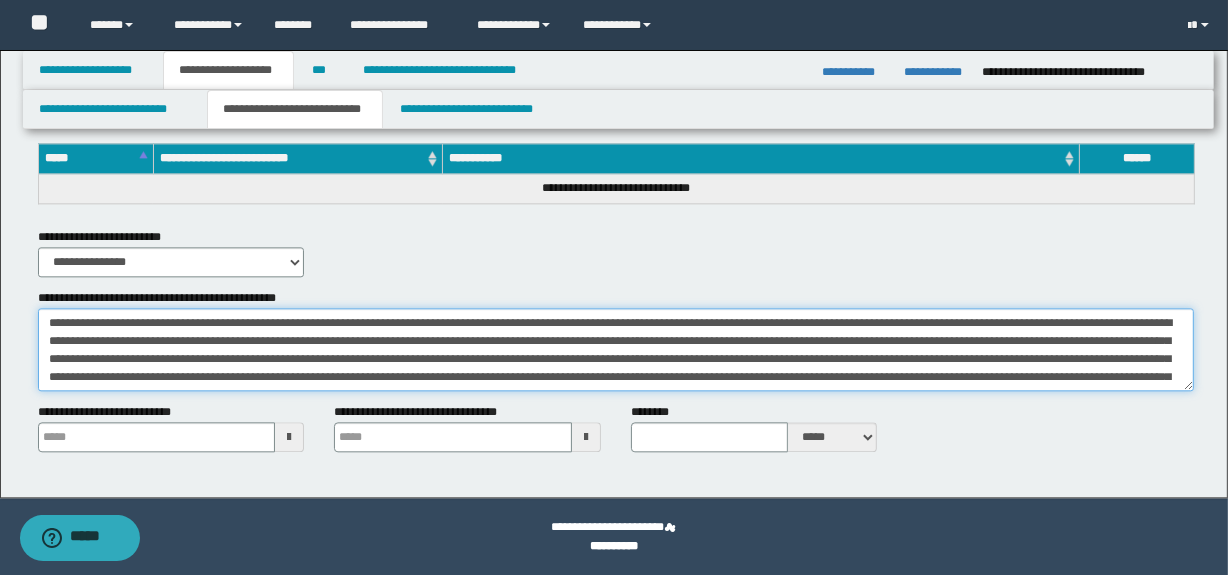 drag, startPoint x: 1167, startPoint y: 358, endPoint x: 1030, endPoint y: 359, distance: 137.00365 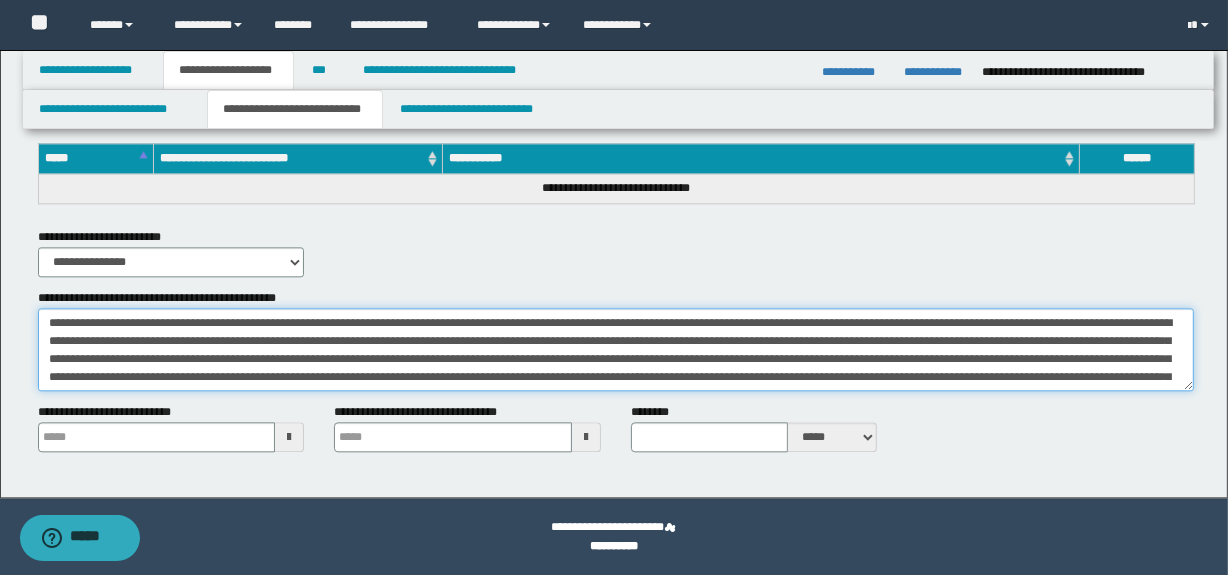 click on "**********" at bounding box center [616, 350] 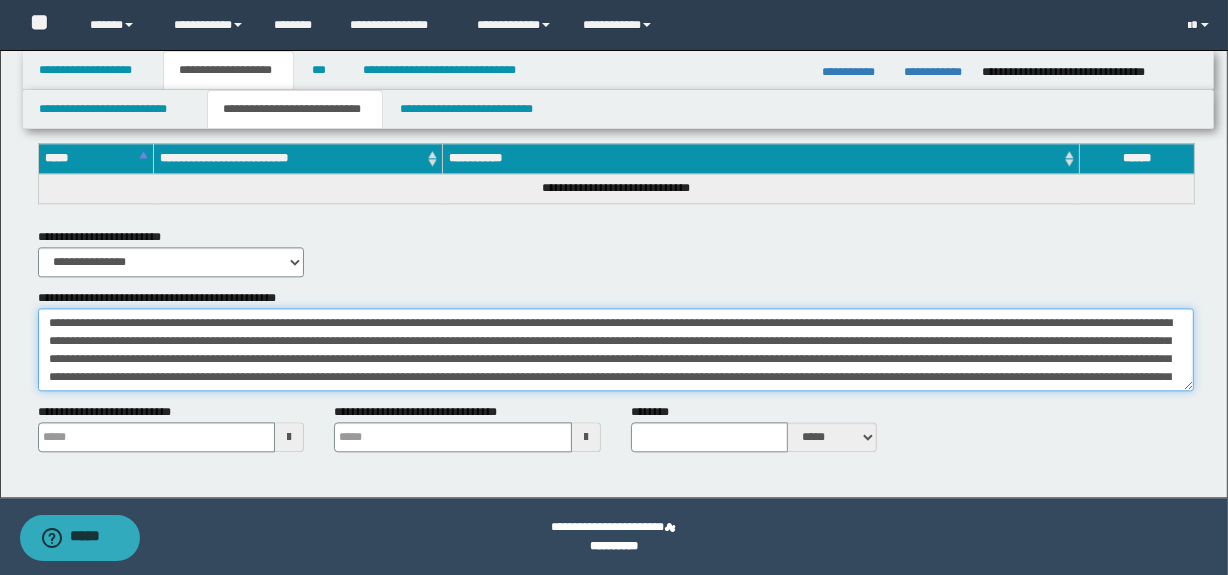 drag, startPoint x: 1044, startPoint y: 370, endPoint x: 1043, endPoint y: 355, distance: 15.033297 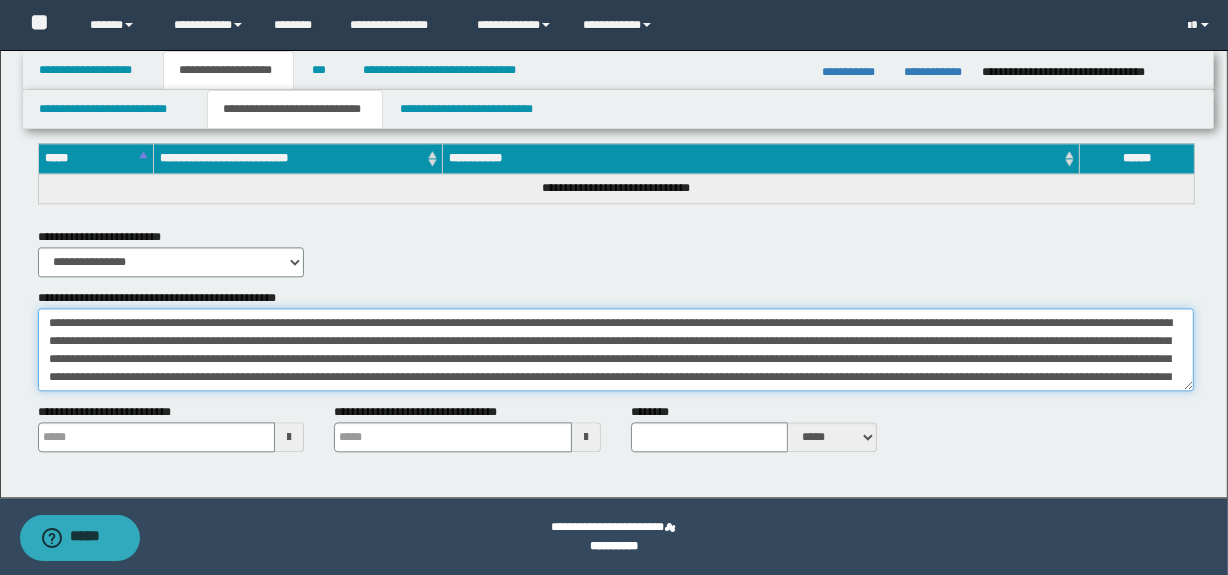 click on "**********" at bounding box center (616, 350) 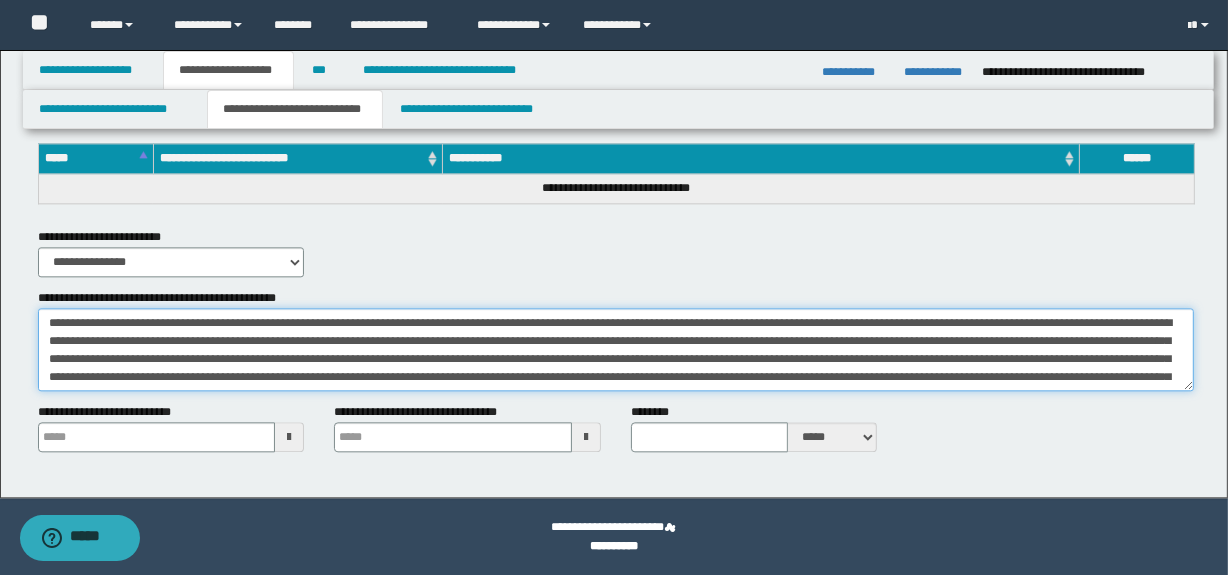 click on "**********" at bounding box center [616, 350] 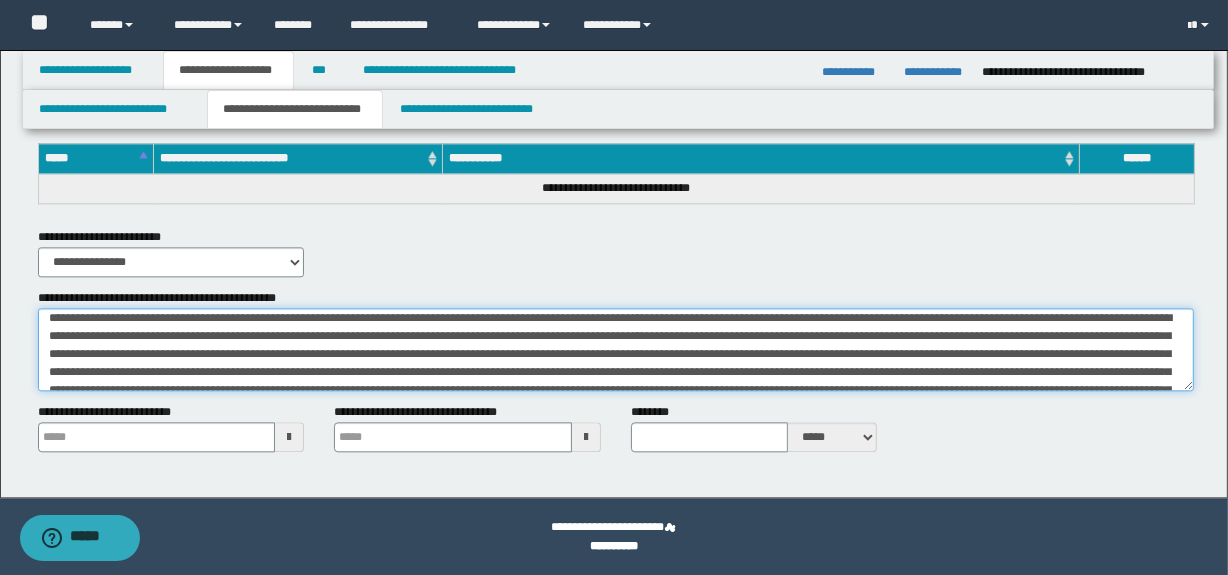 scroll, scrollTop: 0, scrollLeft: 0, axis: both 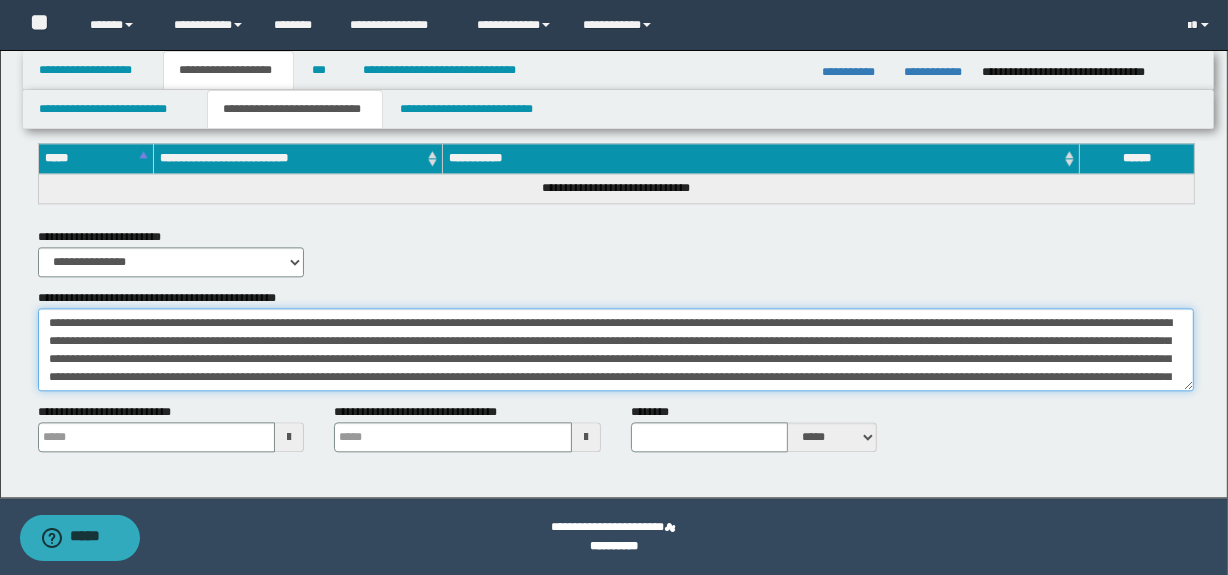 click on "**********" at bounding box center [616, 350] 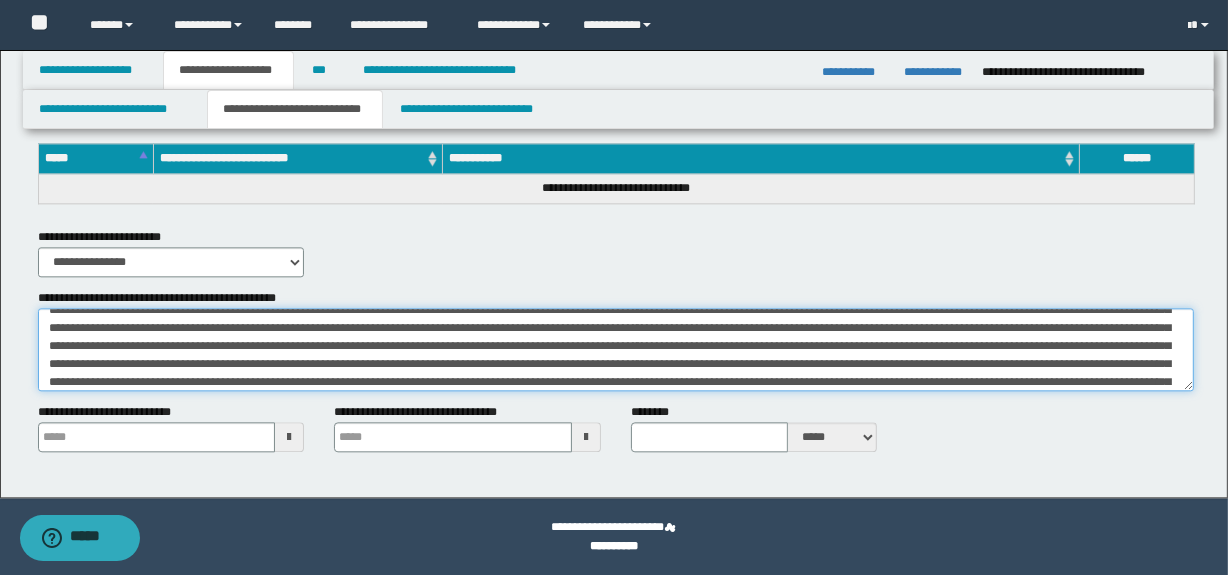 scroll, scrollTop: 90, scrollLeft: 0, axis: vertical 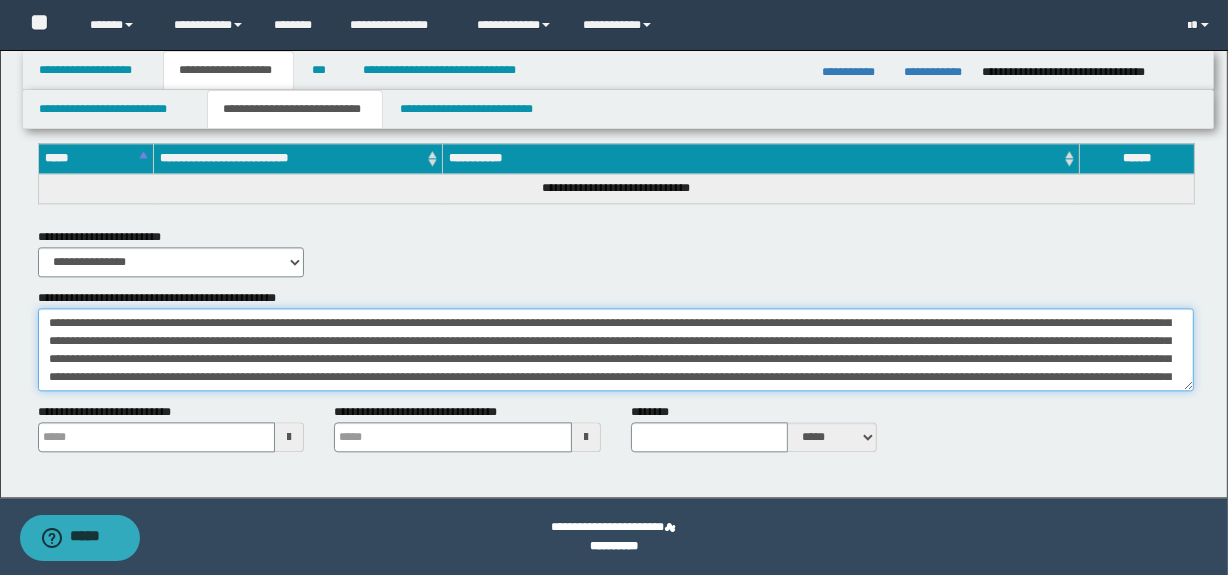 click on "**********" at bounding box center [616, 350] 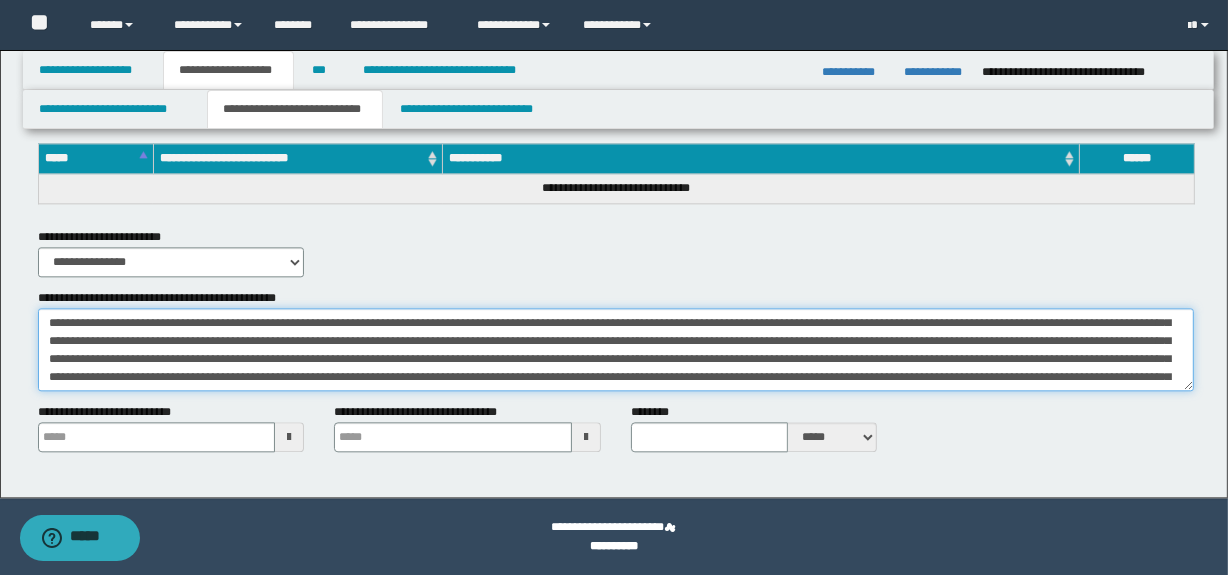 click on "**********" at bounding box center [616, 350] 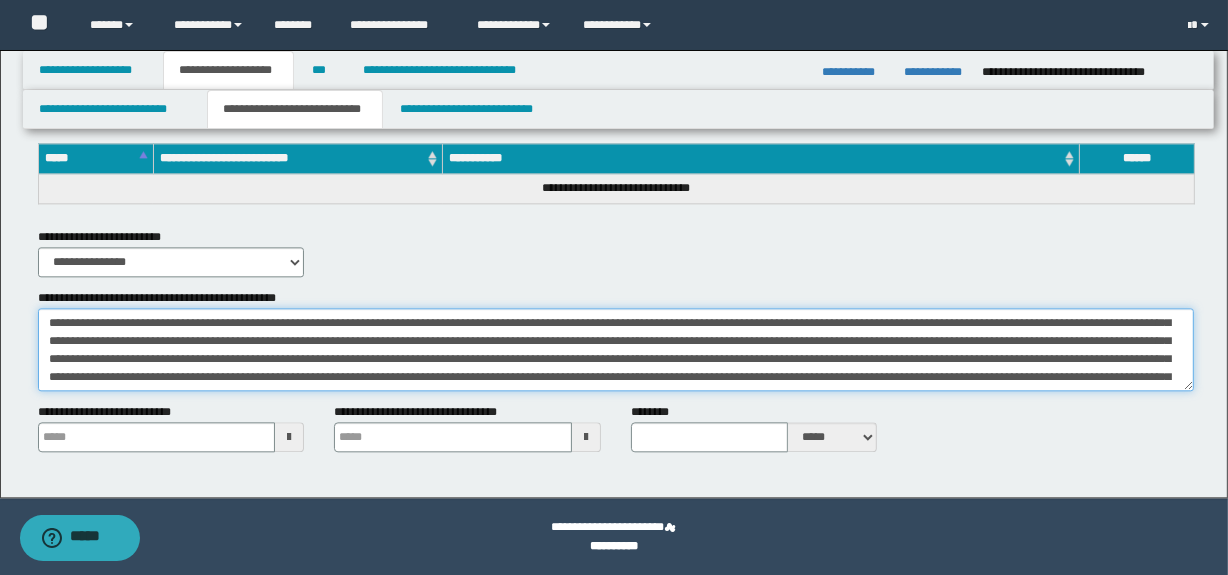 type on "**********" 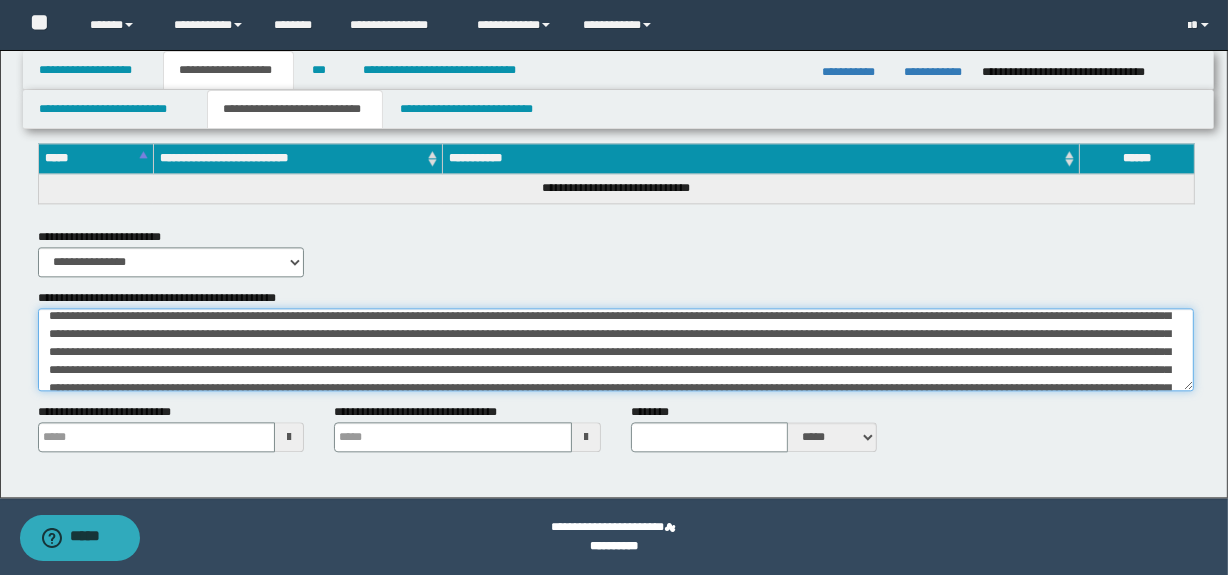 scroll, scrollTop: 211, scrollLeft: 0, axis: vertical 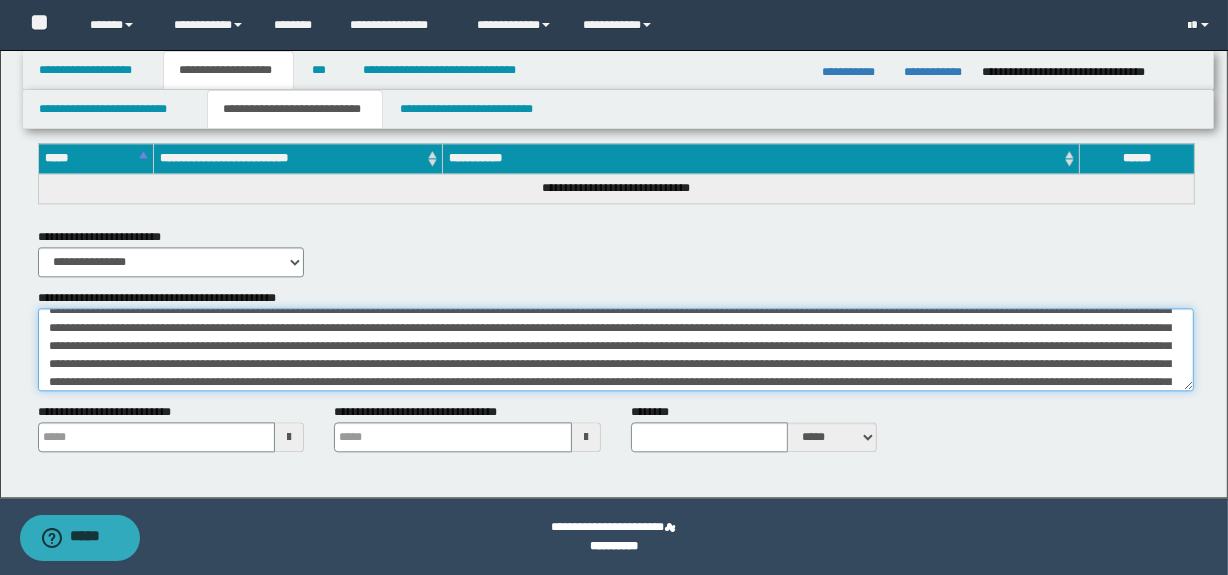 click on "**********" at bounding box center (616, 350) 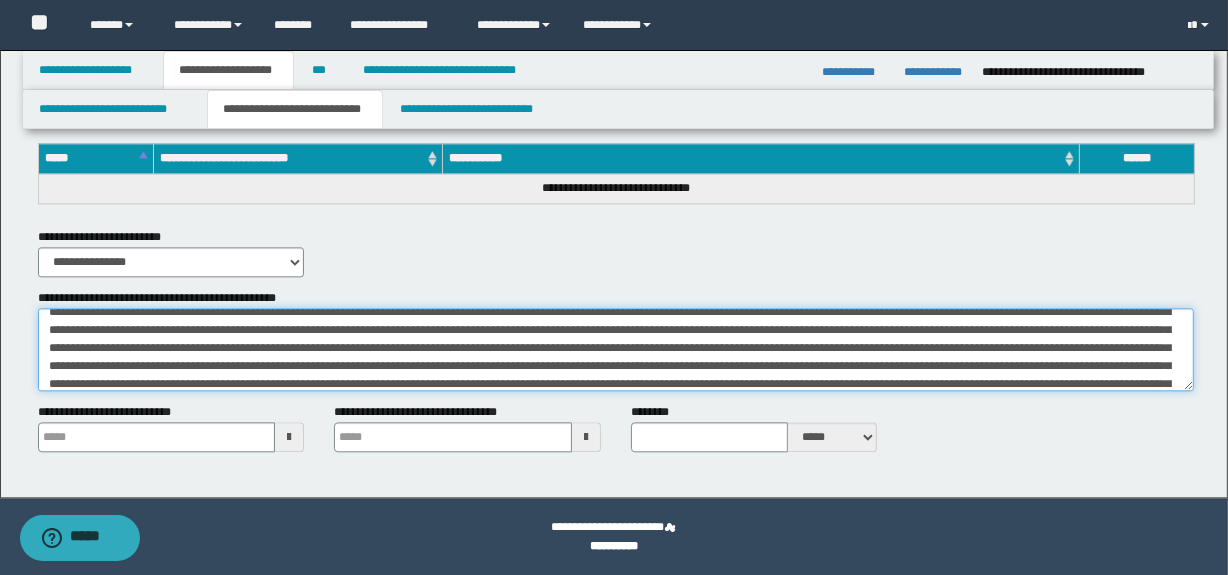 scroll, scrollTop: 151, scrollLeft: 0, axis: vertical 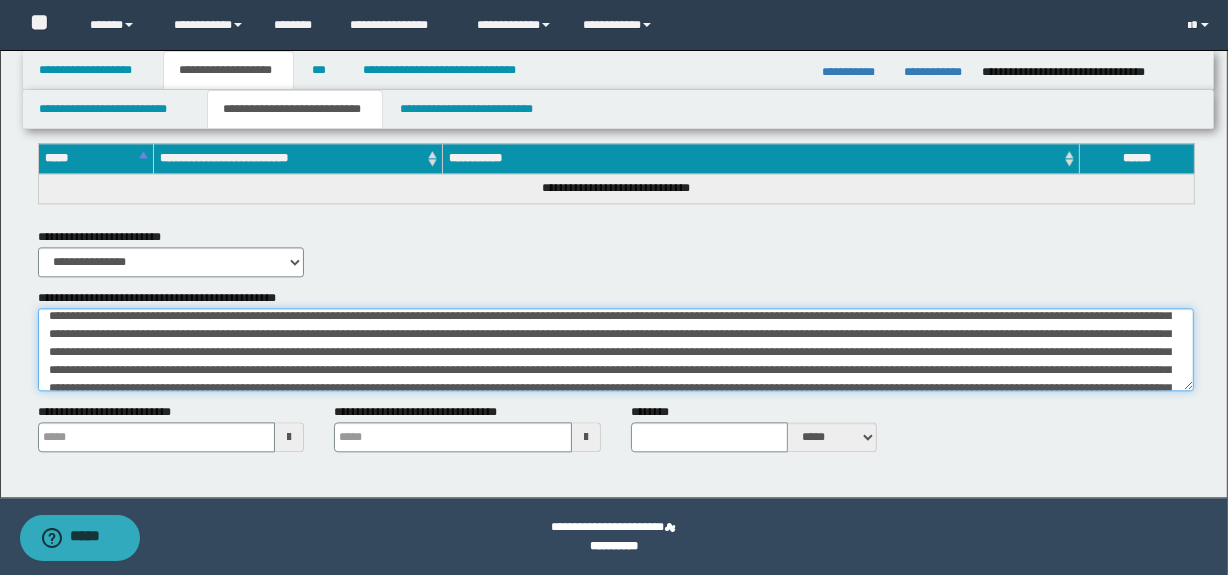 click on "**********" at bounding box center [616, 350] 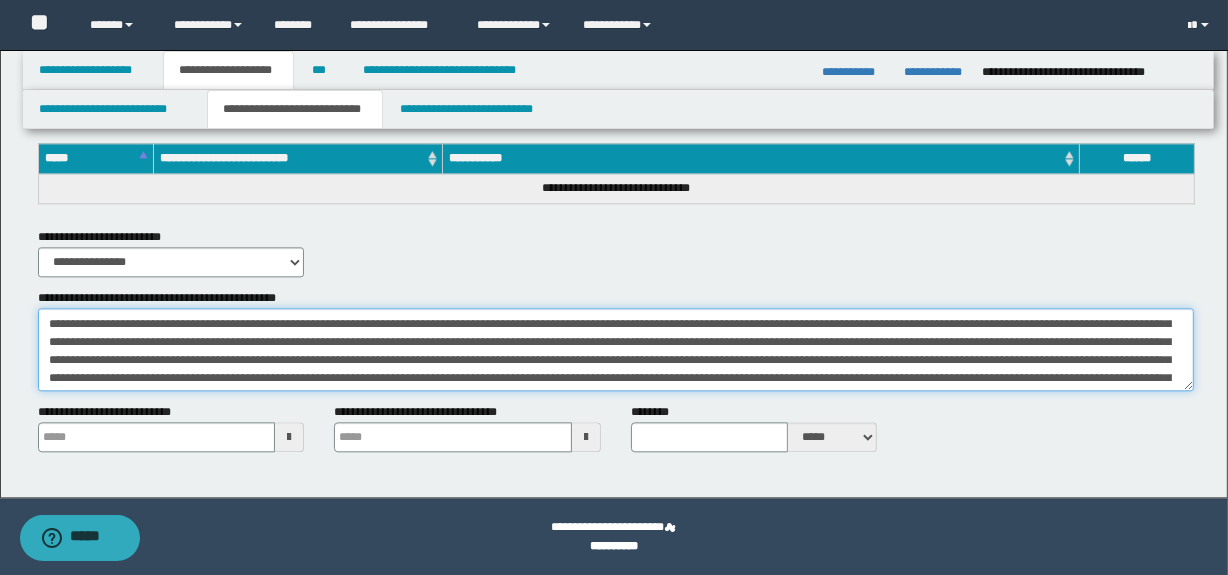 scroll, scrollTop: 0, scrollLeft: 0, axis: both 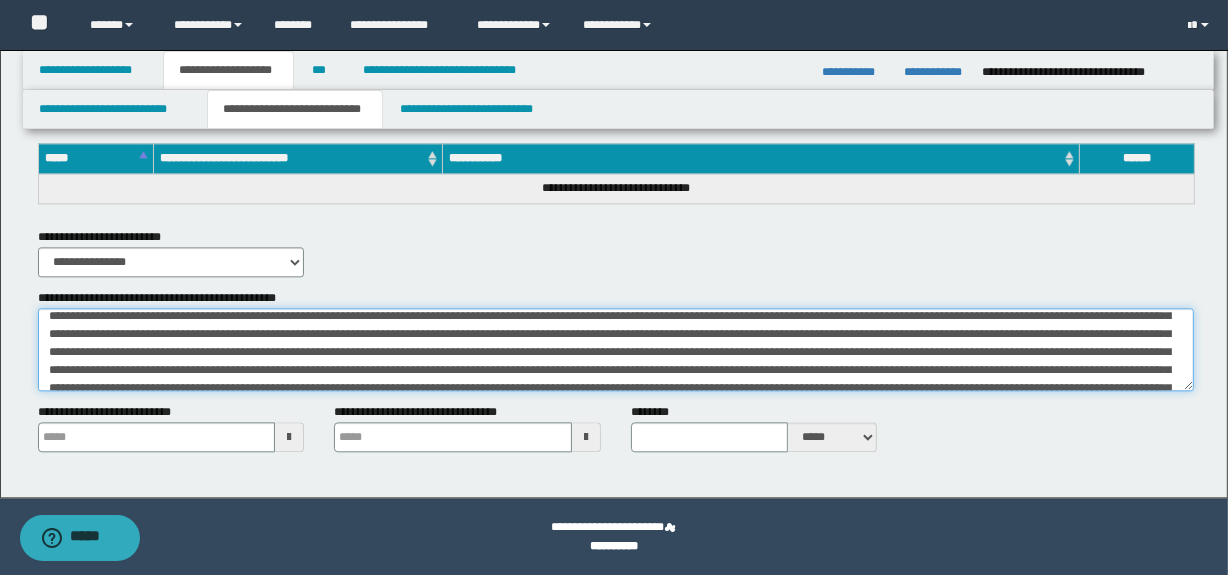 click on "**********" at bounding box center (616, 350) 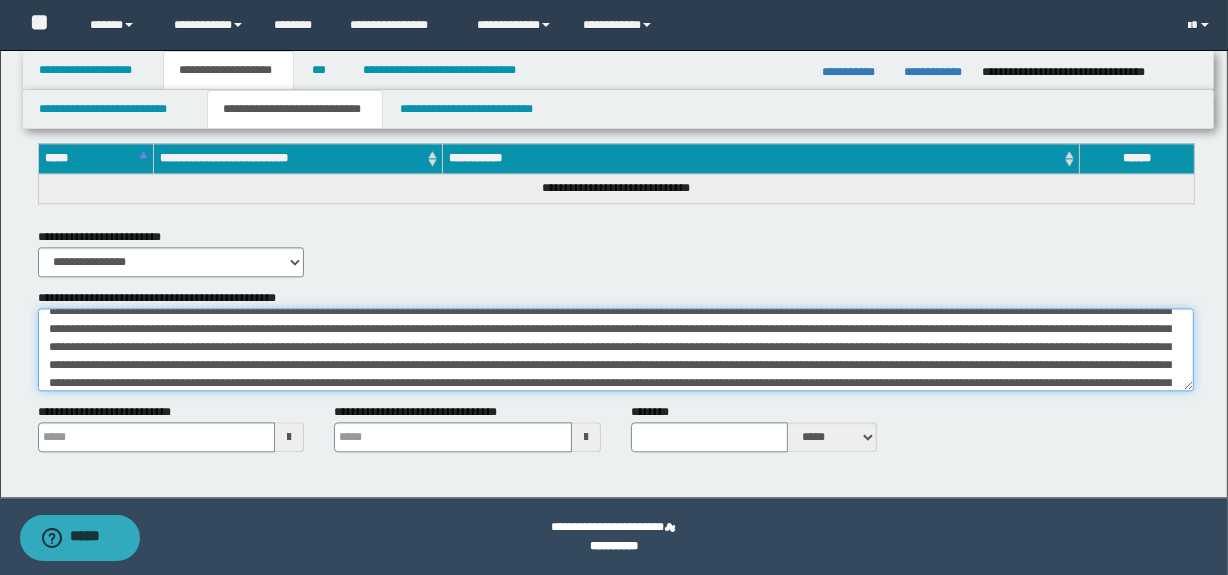 scroll, scrollTop: 0, scrollLeft: 0, axis: both 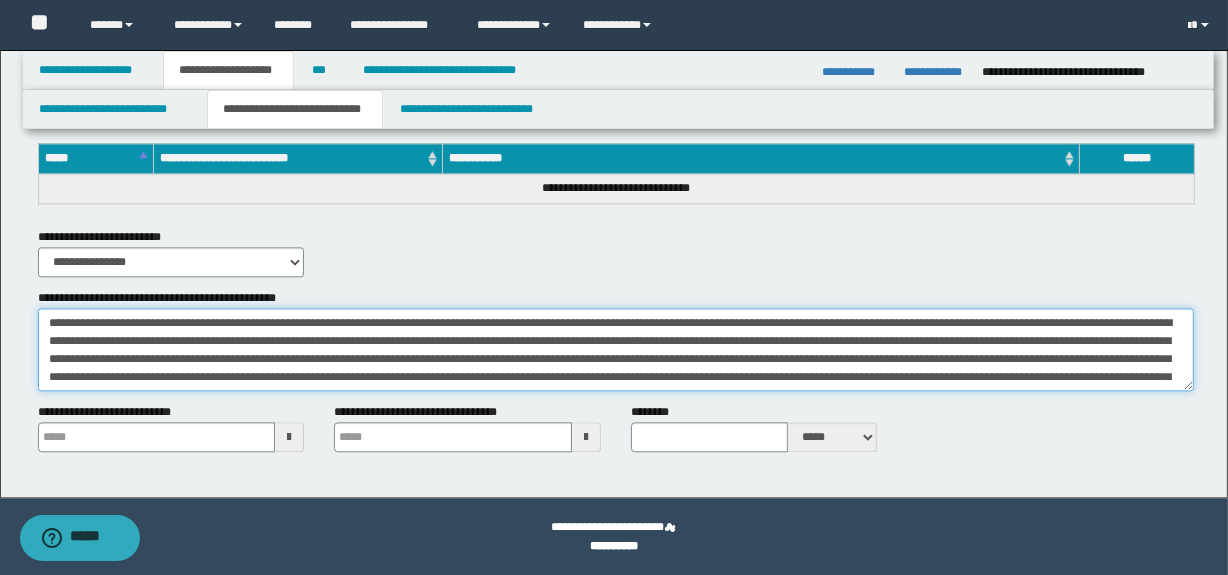 click on "**********" at bounding box center (616, 350) 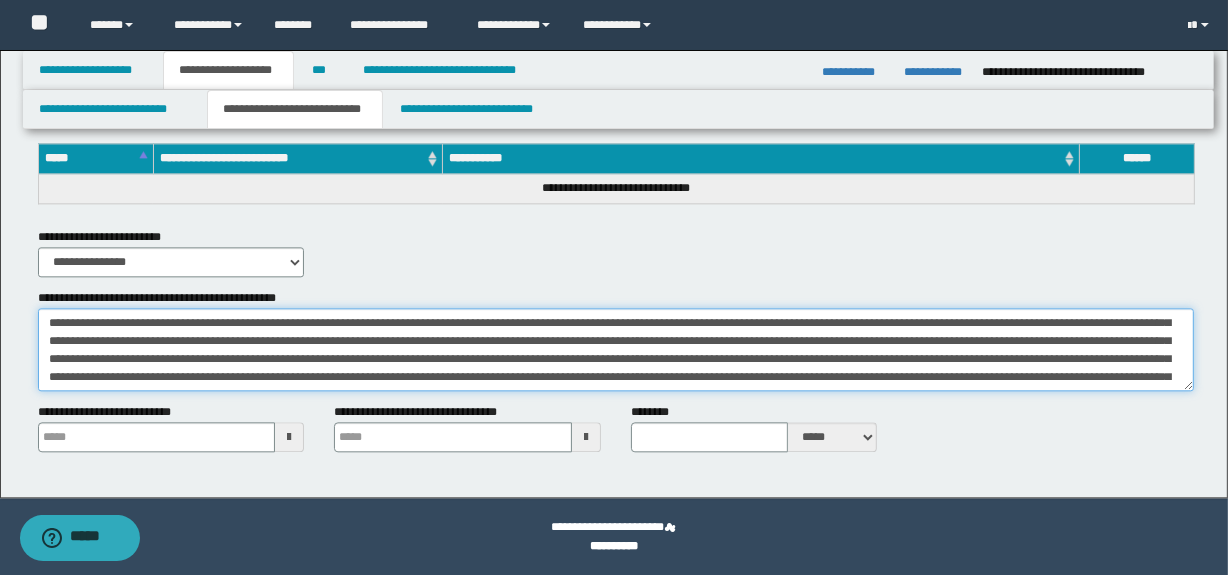 scroll, scrollTop: 151, scrollLeft: 0, axis: vertical 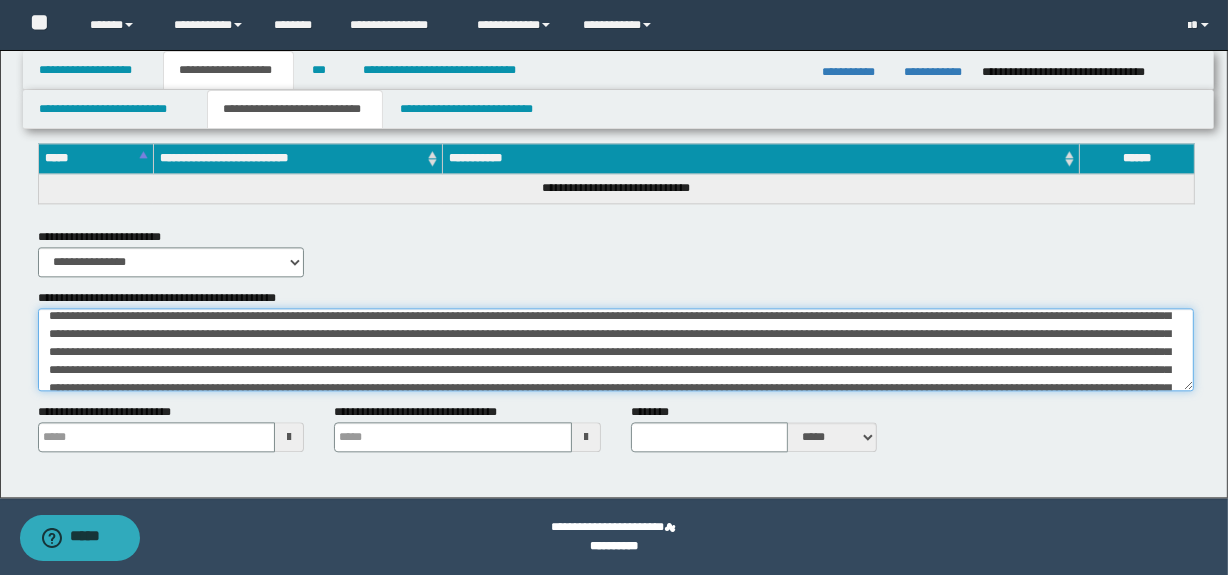 click on "**********" at bounding box center [616, 350] 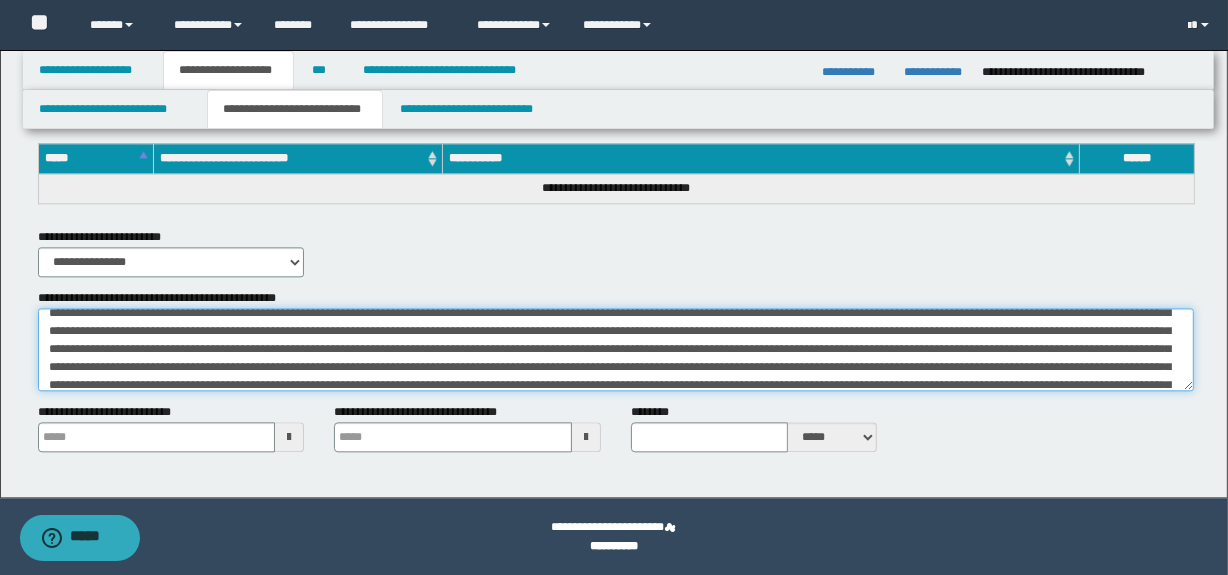 scroll, scrollTop: 211, scrollLeft: 0, axis: vertical 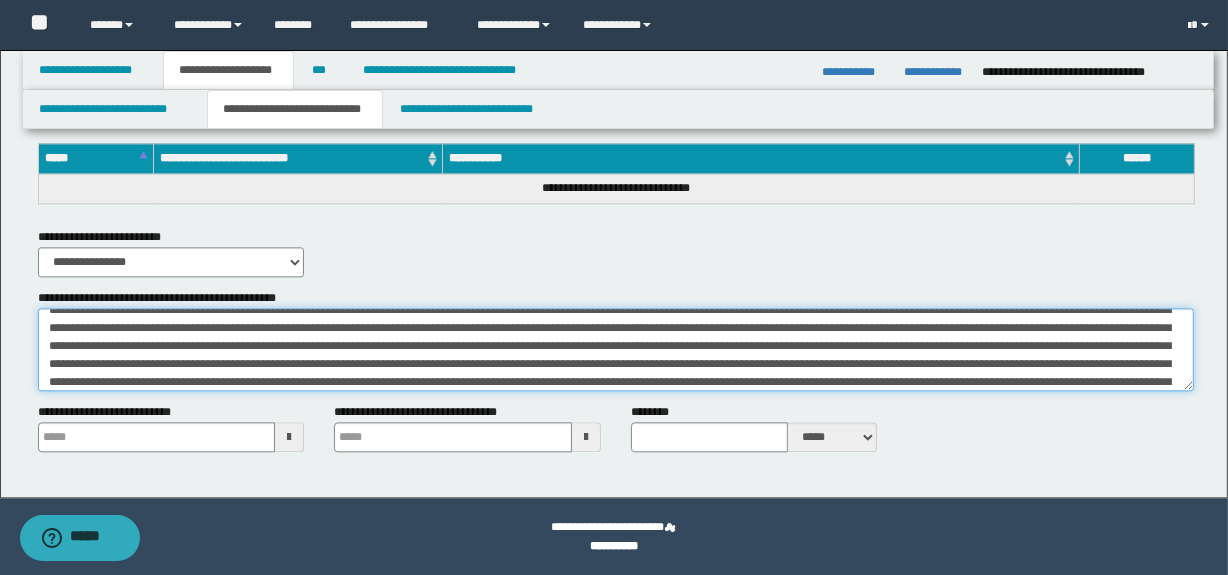 click on "**********" at bounding box center [616, 350] 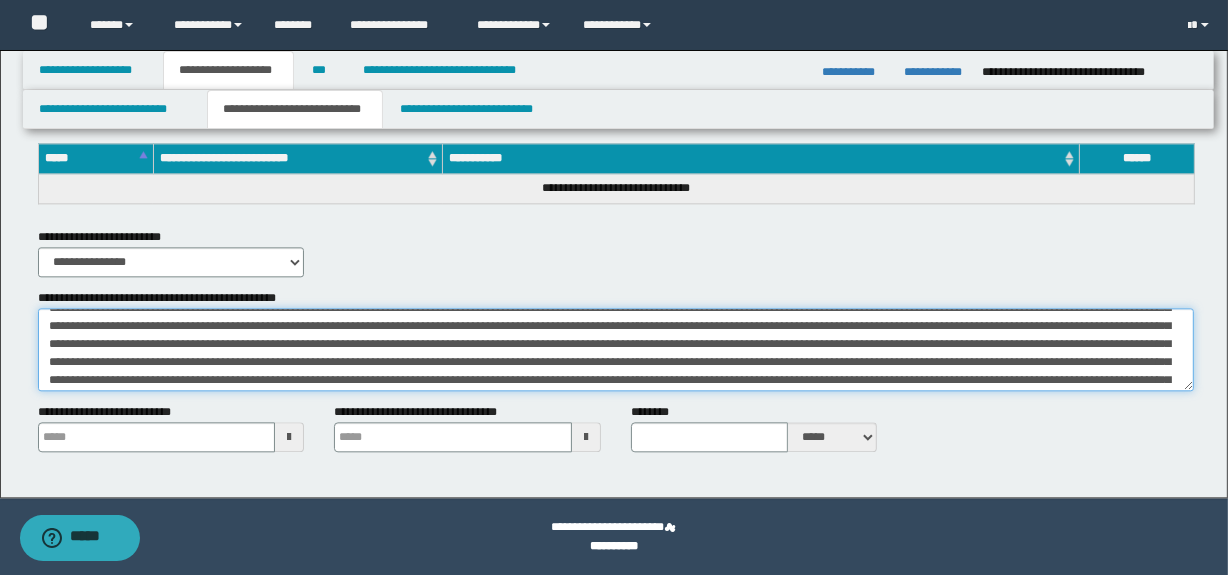 scroll, scrollTop: 242, scrollLeft: 0, axis: vertical 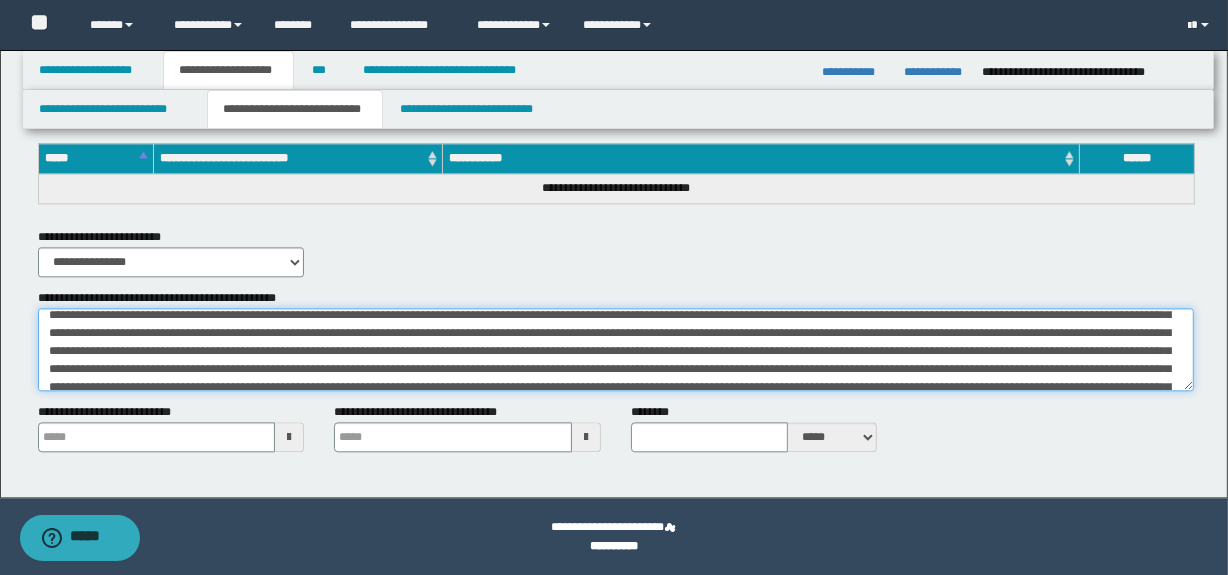 click on "**********" at bounding box center (616, 350) 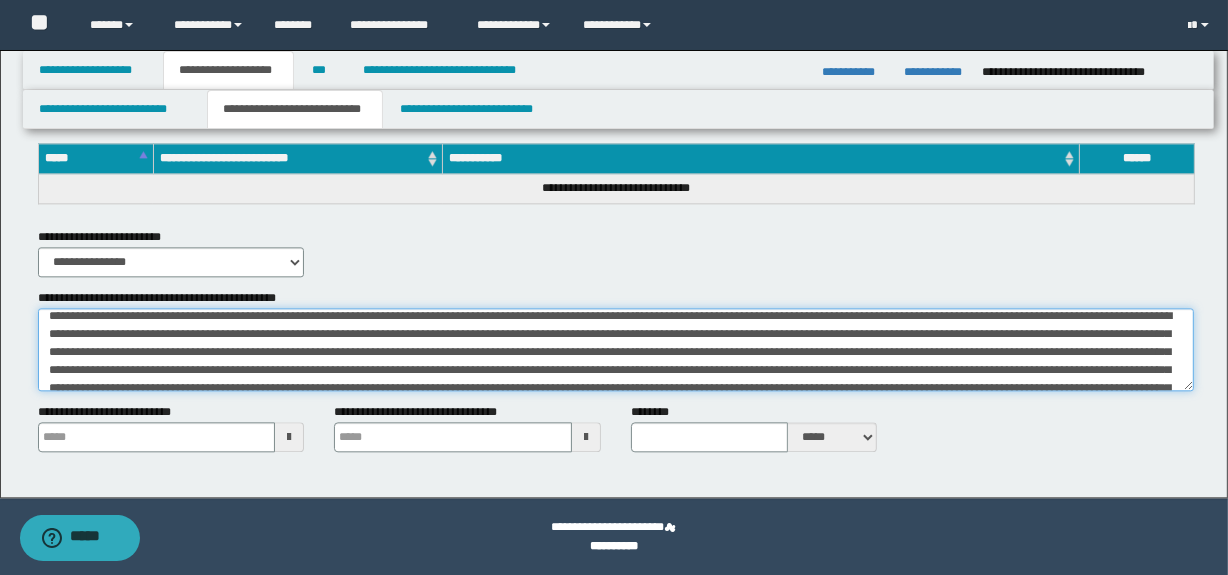 scroll, scrollTop: 0, scrollLeft: 0, axis: both 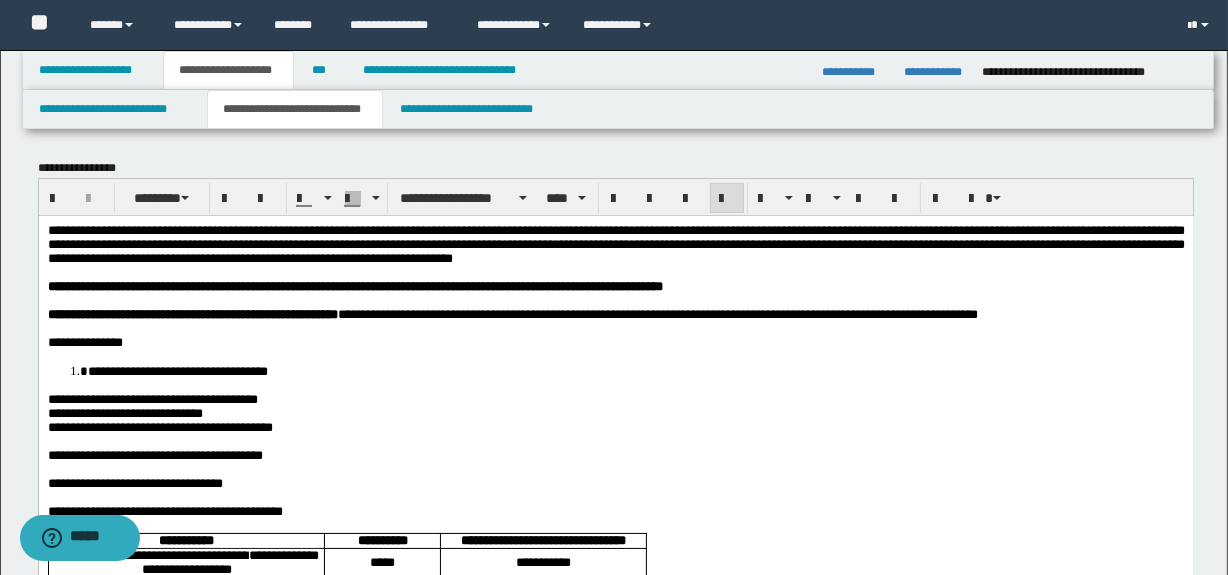 type on "**********" 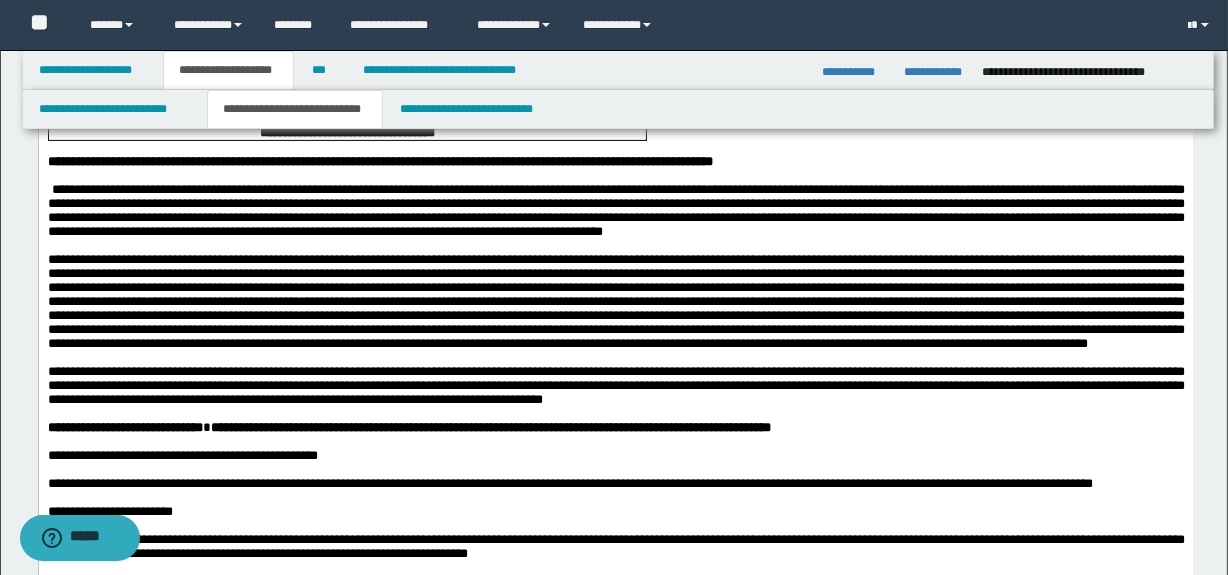 scroll, scrollTop: 575, scrollLeft: 0, axis: vertical 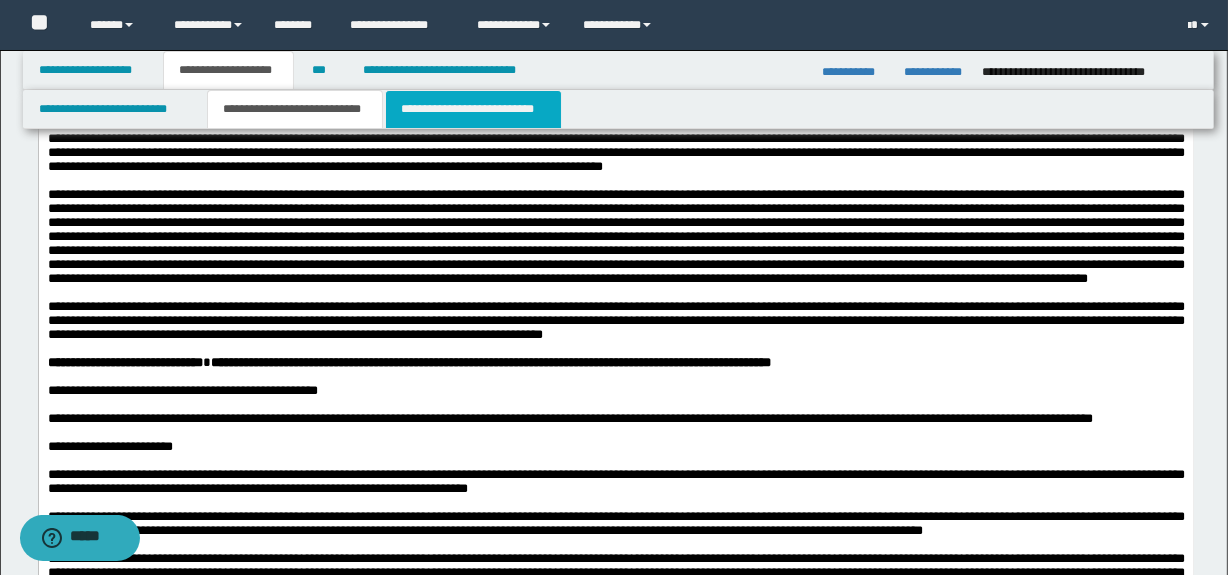 click on "**********" at bounding box center (473, 109) 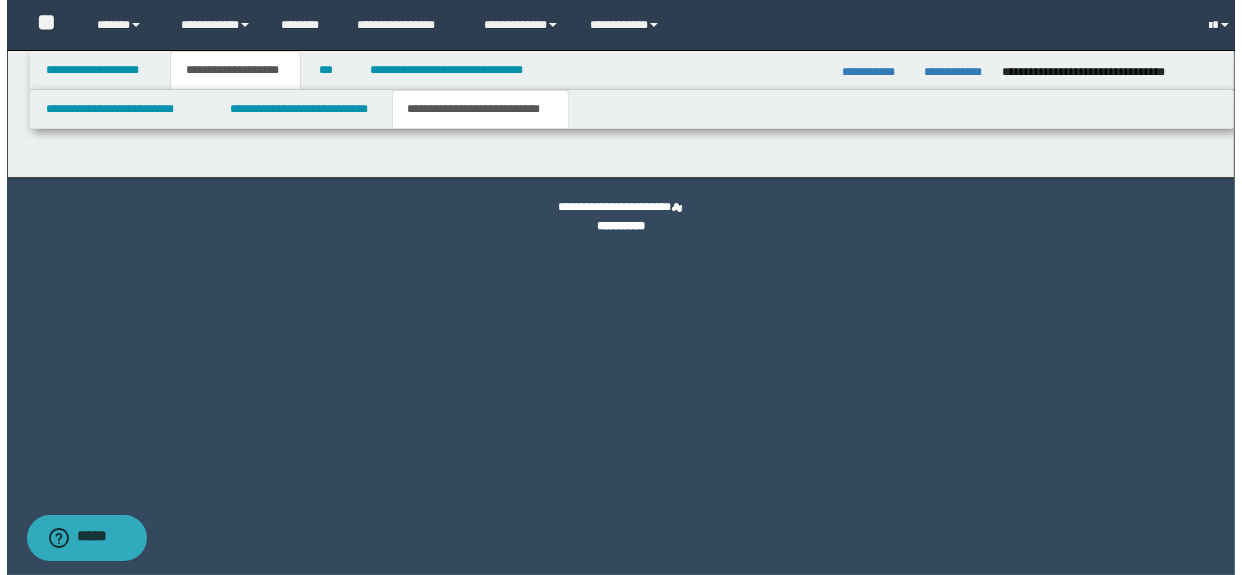 scroll, scrollTop: 0, scrollLeft: 0, axis: both 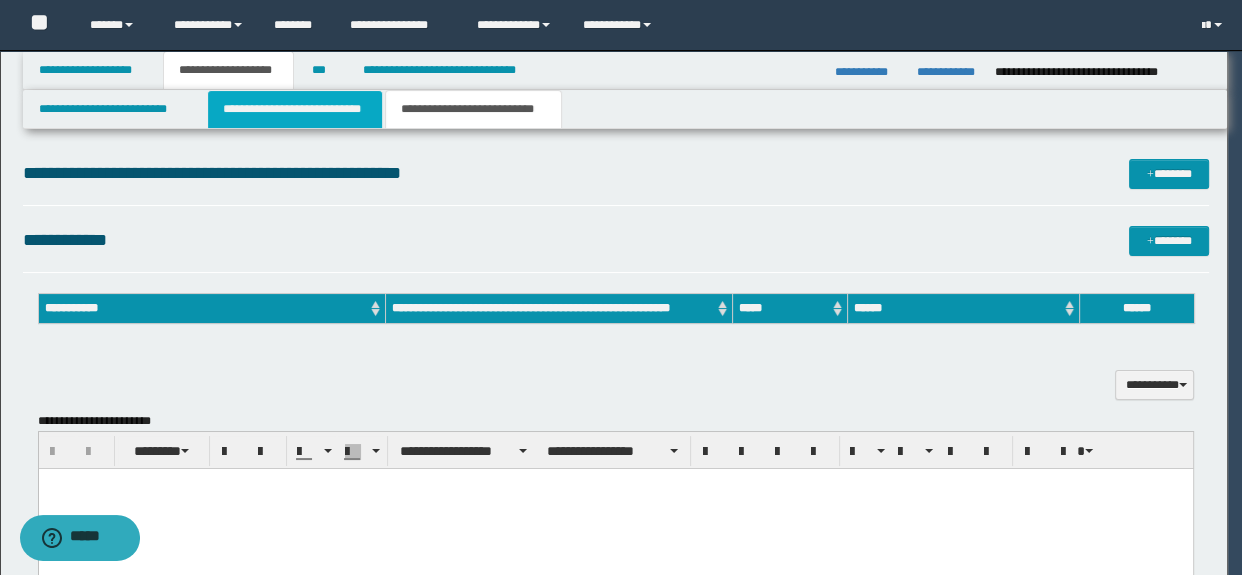 click on "**********" at bounding box center [294, 109] 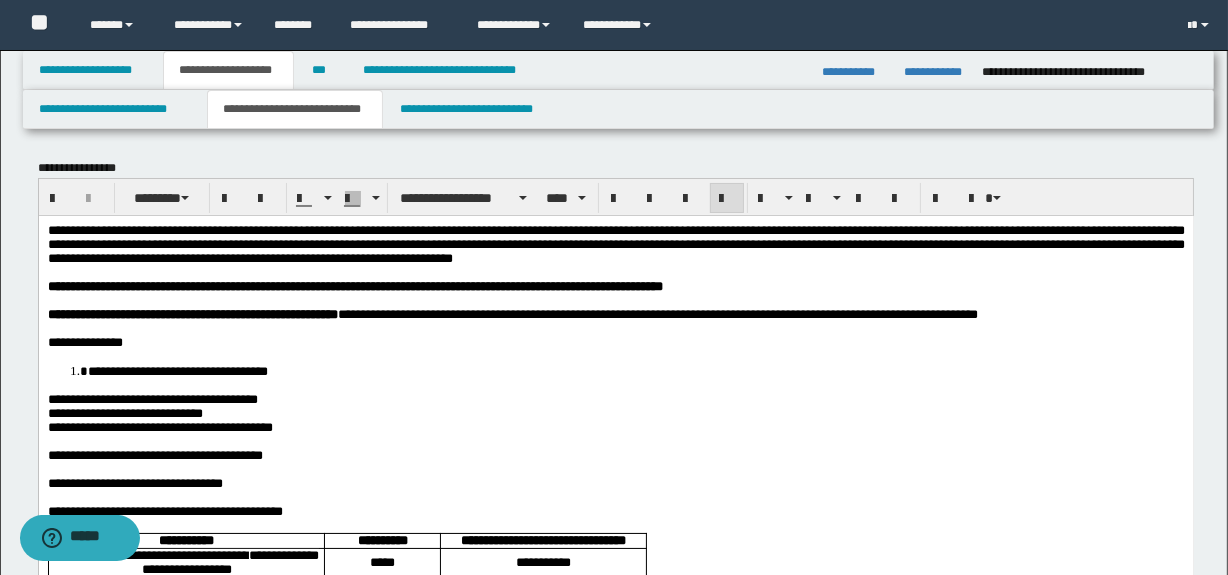 scroll, scrollTop: 0, scrollLeft: 0, axis: both 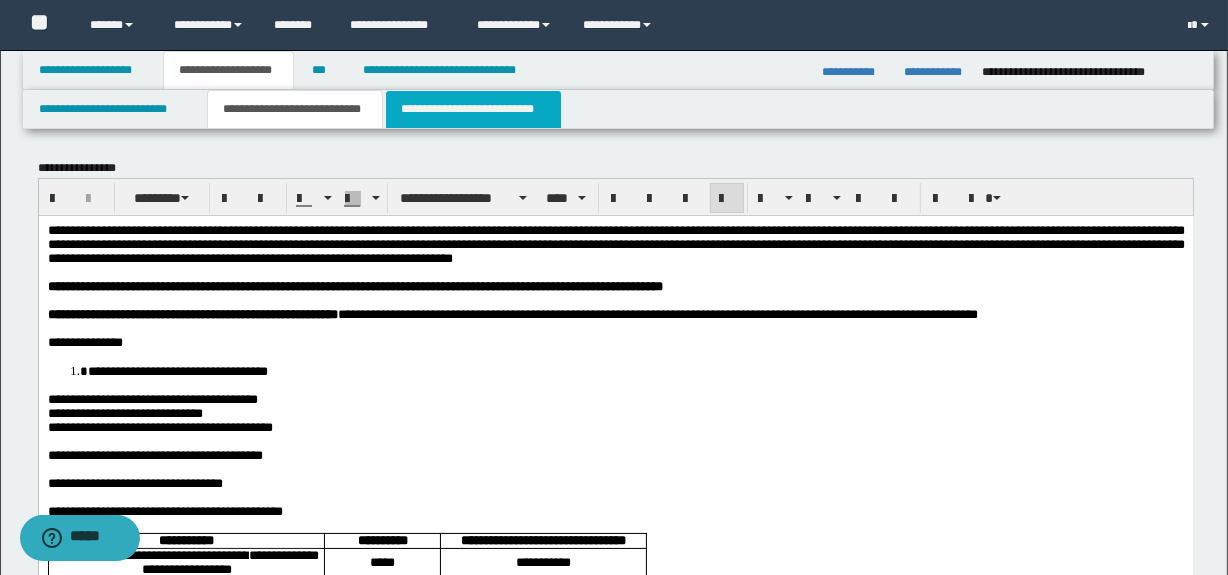 click on "**********" at bounding box center (473, 109) 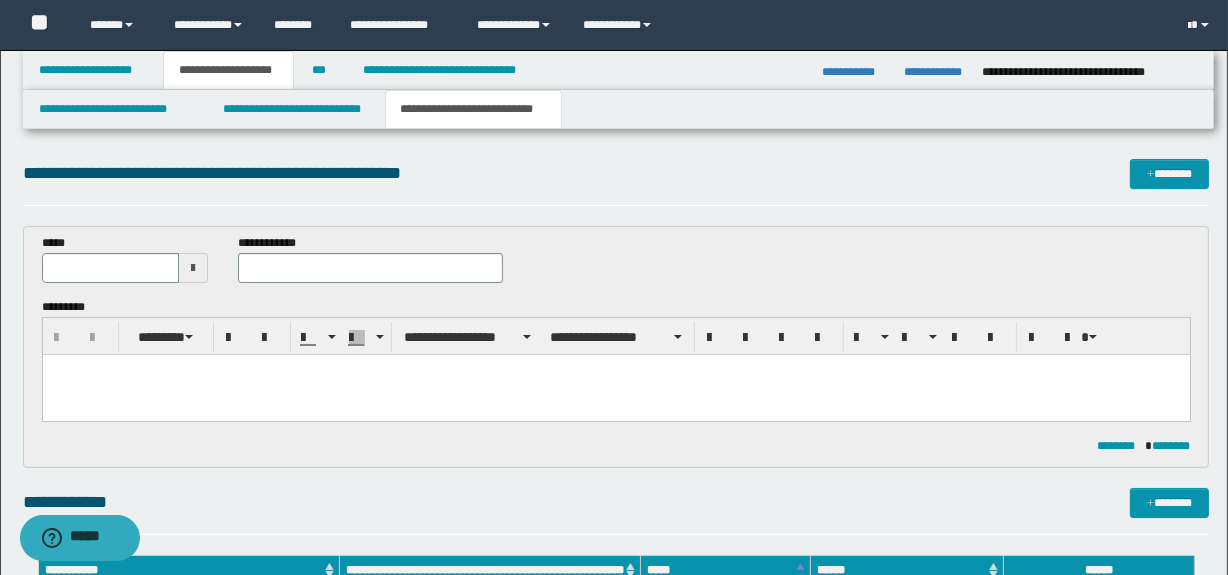 click at bounding box center (615, 395) 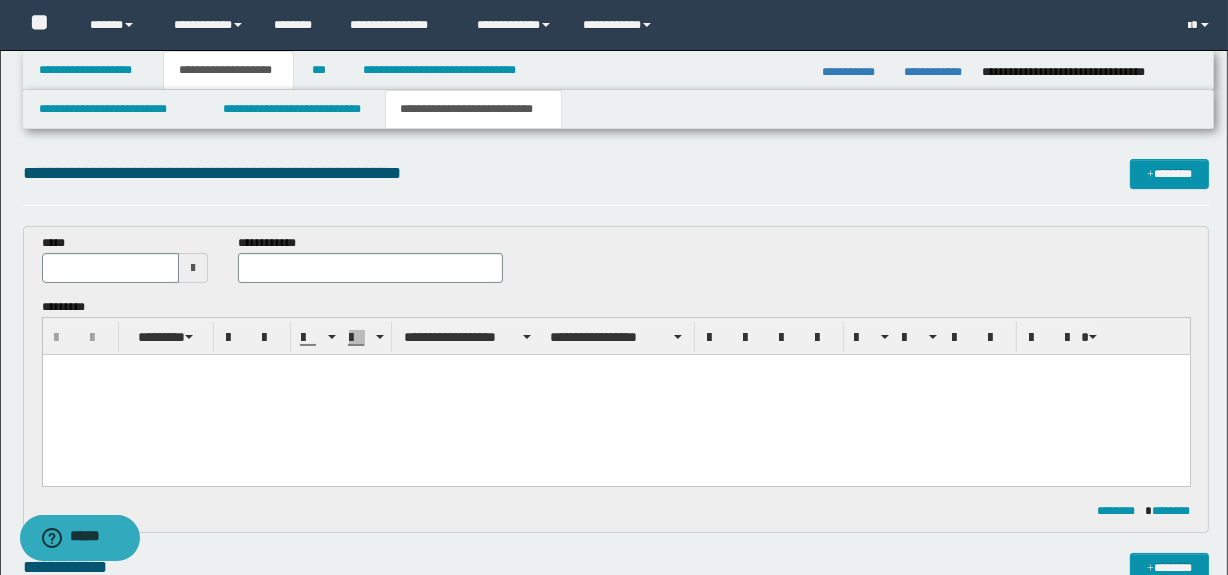 type 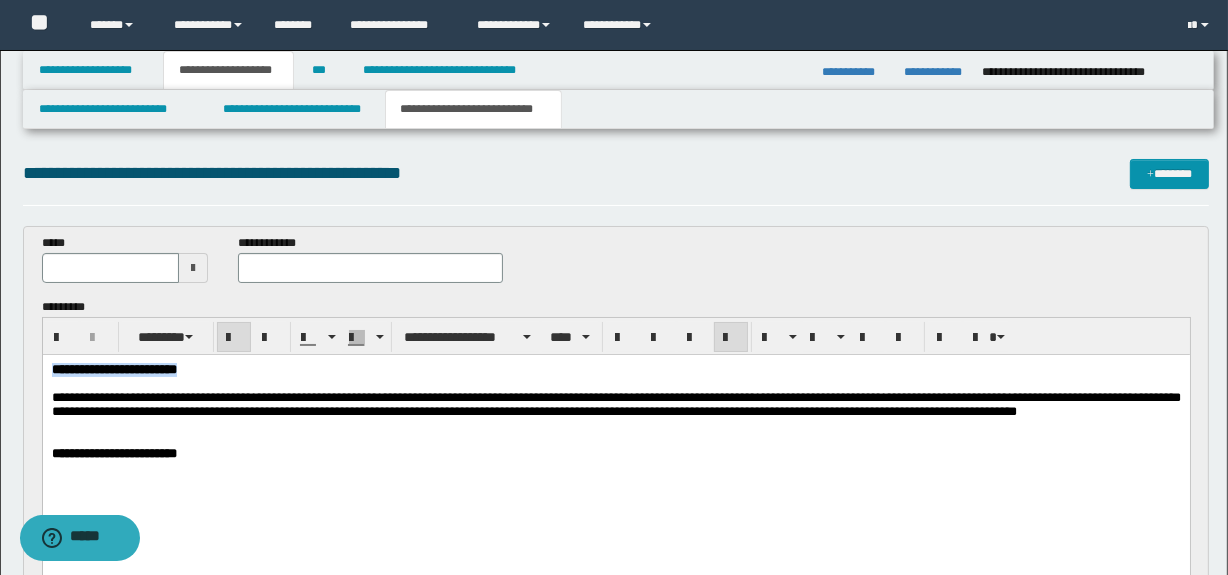 drag, startPoint x: 284, startPoint y: 374, endPoint x: -1, endPoint y: 368, distance: 285.06314 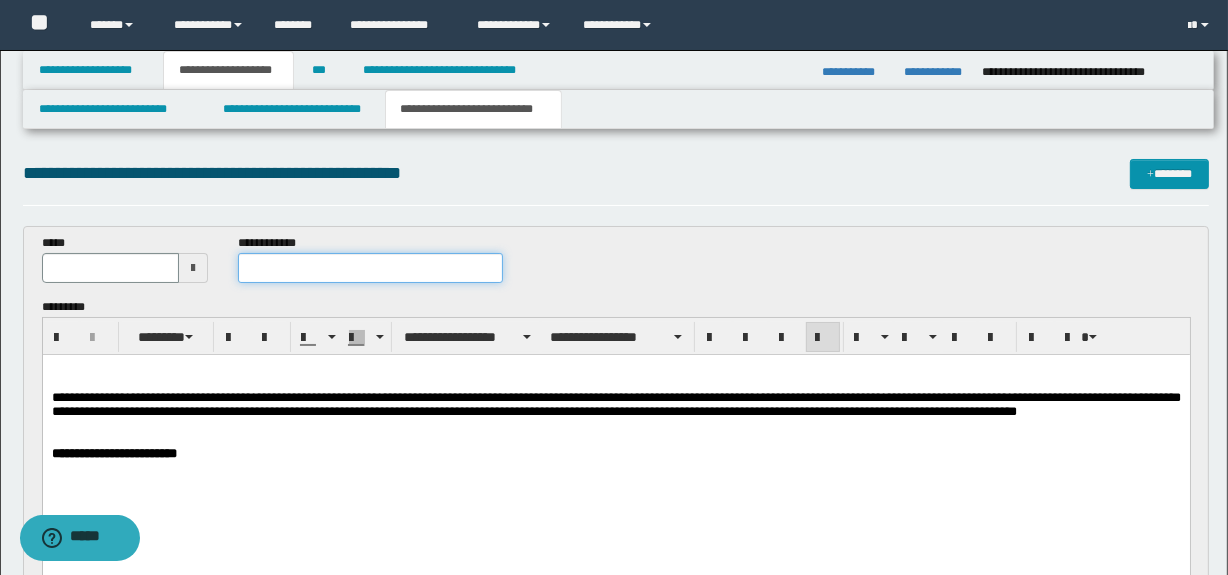 click at bounding box center [370, 268] 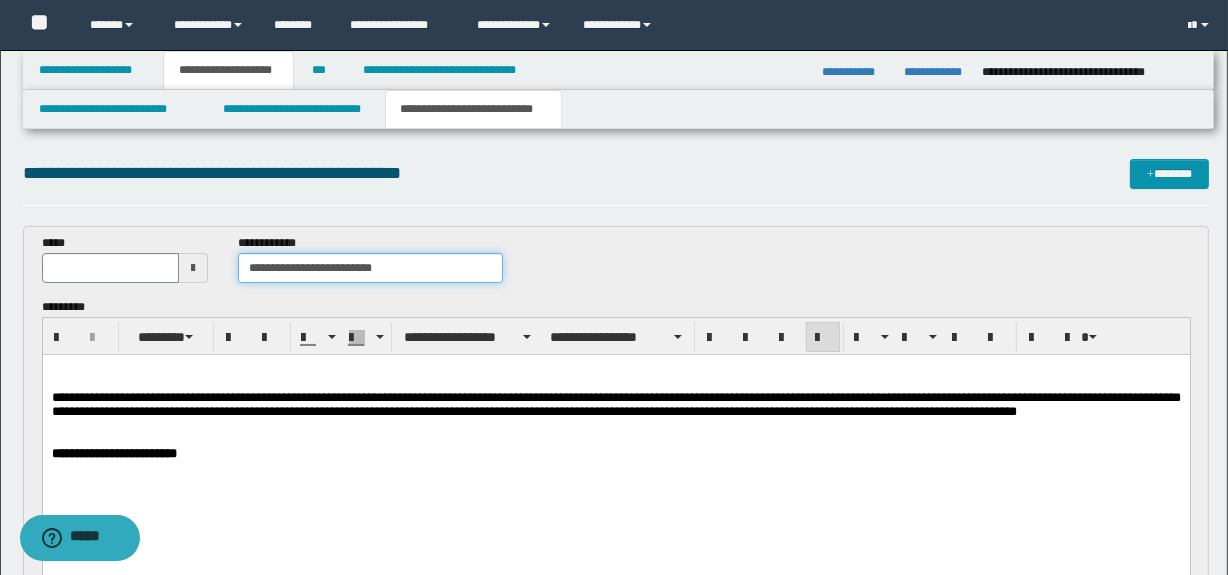type on "**********" 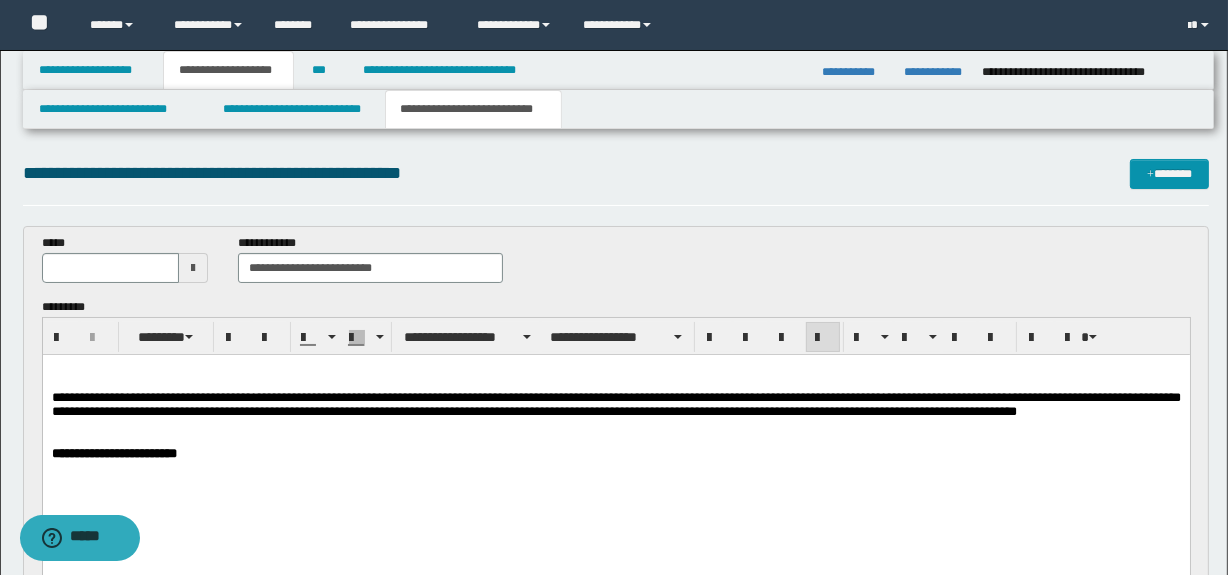 click at bounding box center (193, 268) 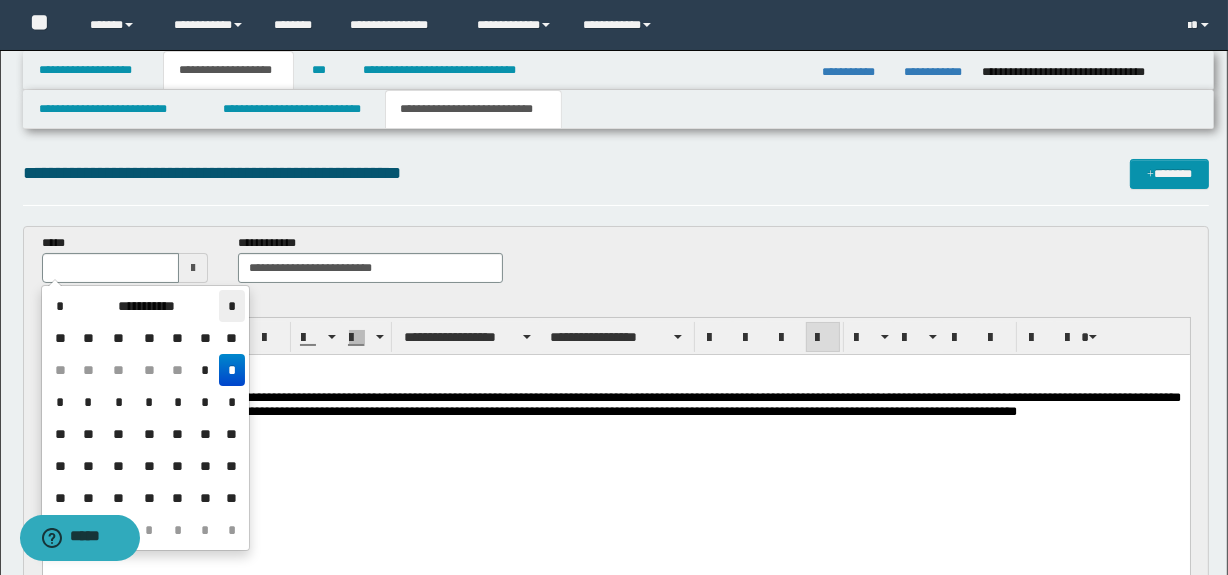 click on "*" at bounding box center (231, 306) 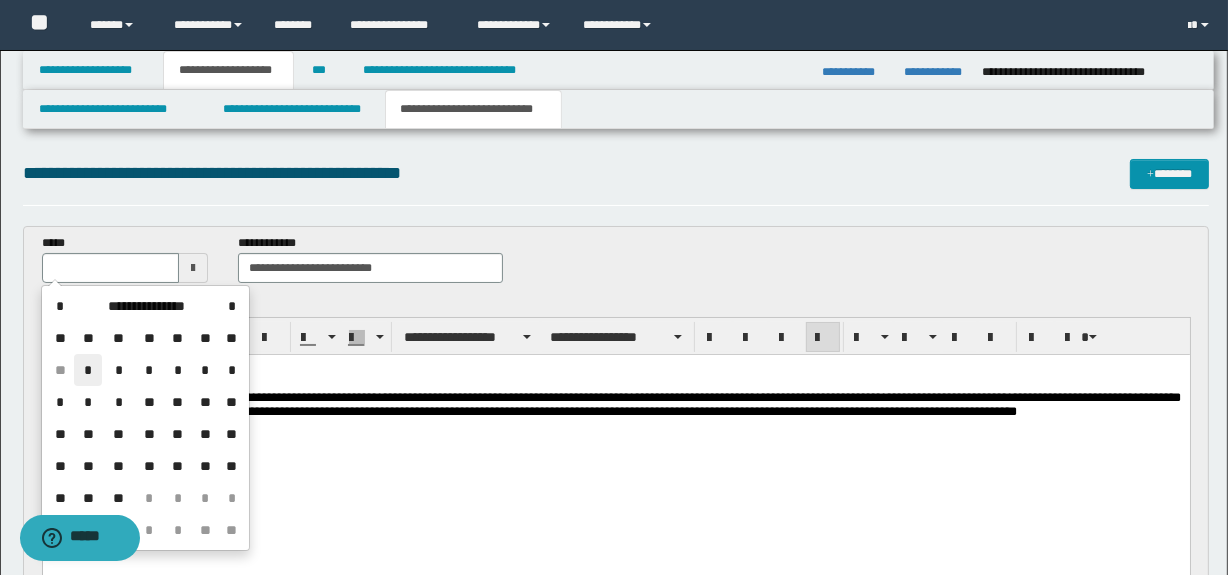 click on "*" at bounding box center [88, 370] 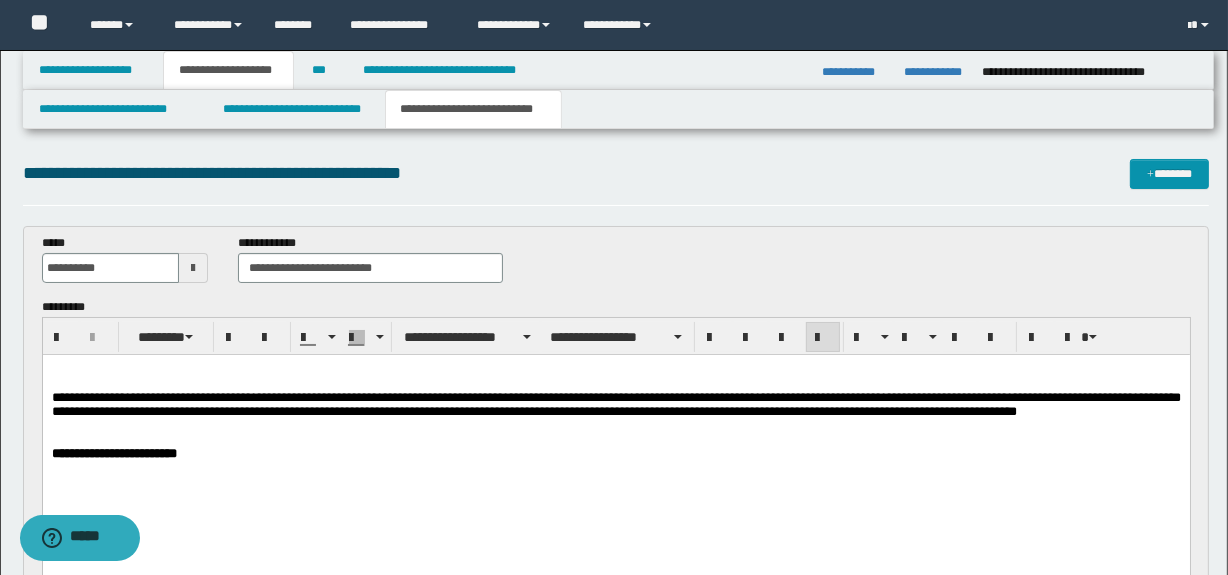 click on "**********" at bounding box center [615, 404] 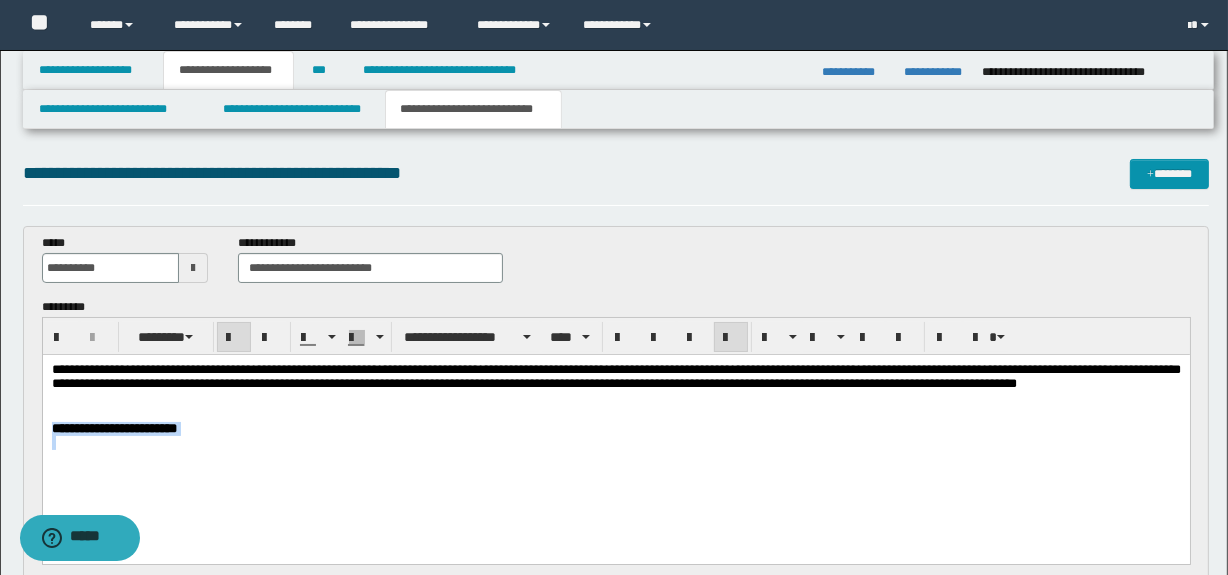 drag, startPoint x: 274, startPoint y: 440, endPoint x: -1, endPoint y: 425, distance: 275.40878 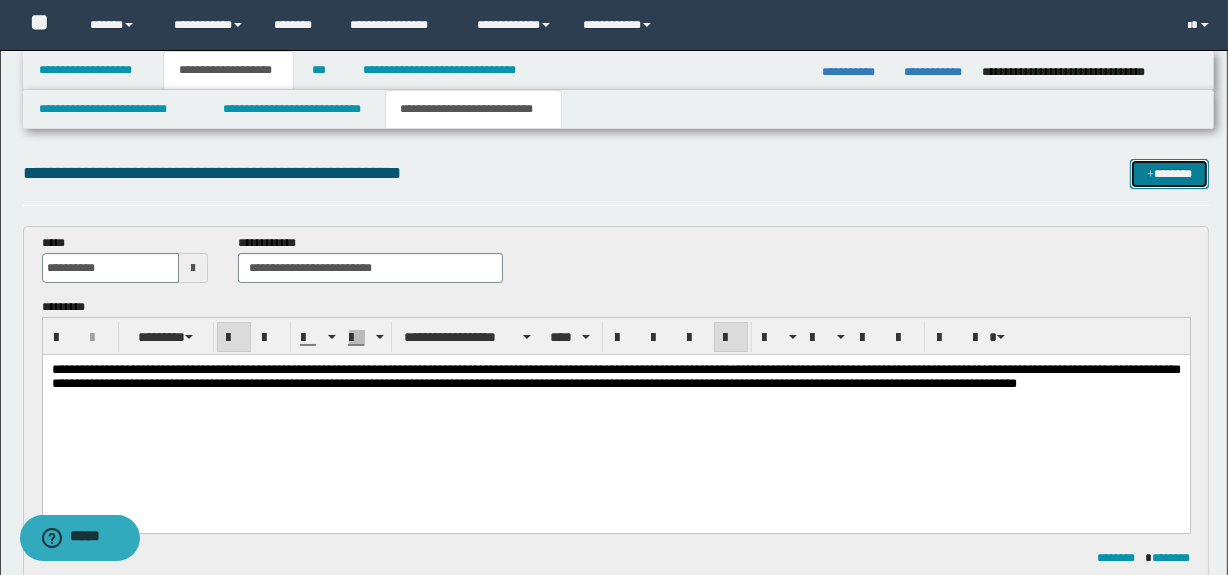 click on "*******" at bounding box center [1170, 174] 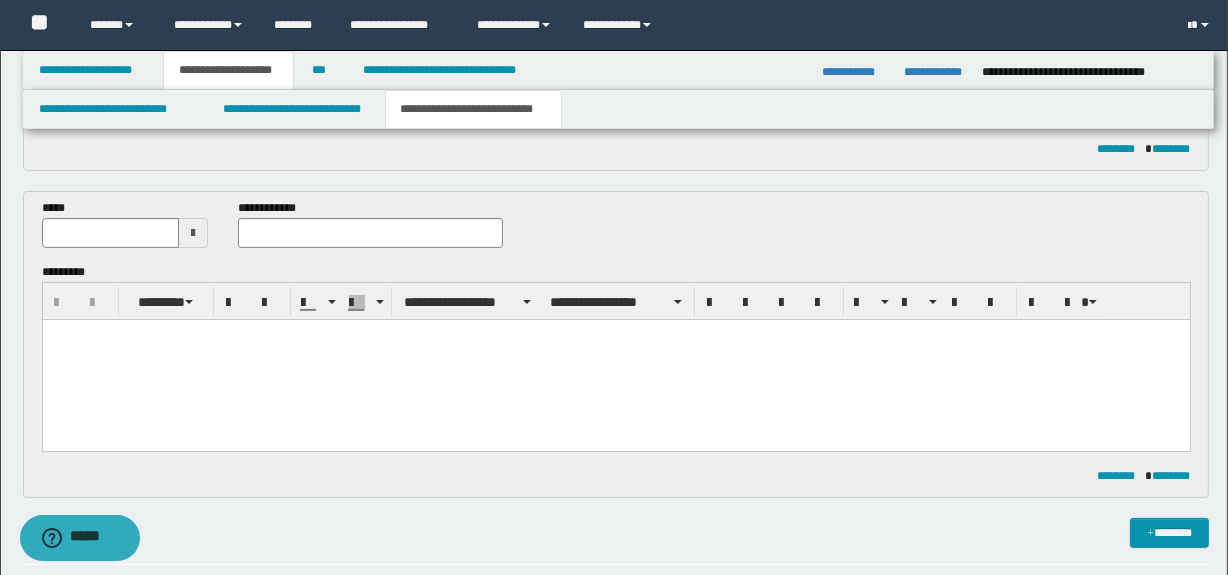 scroll, scrollTop: 406, scrollLeft: 0, axis: vertical 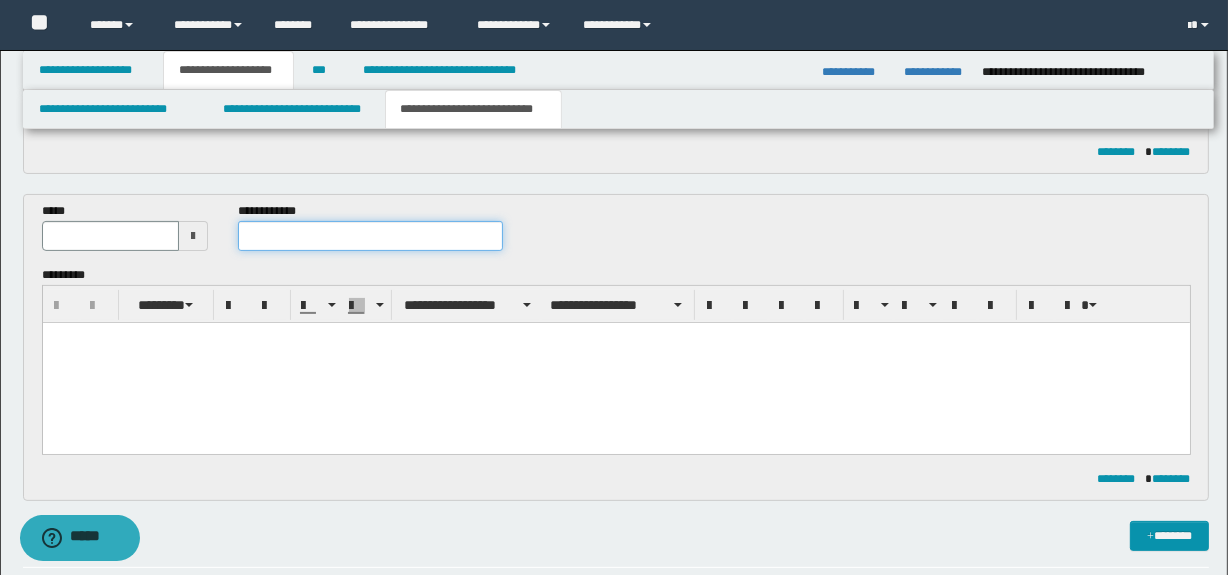 click at bounding box center (370, 236) 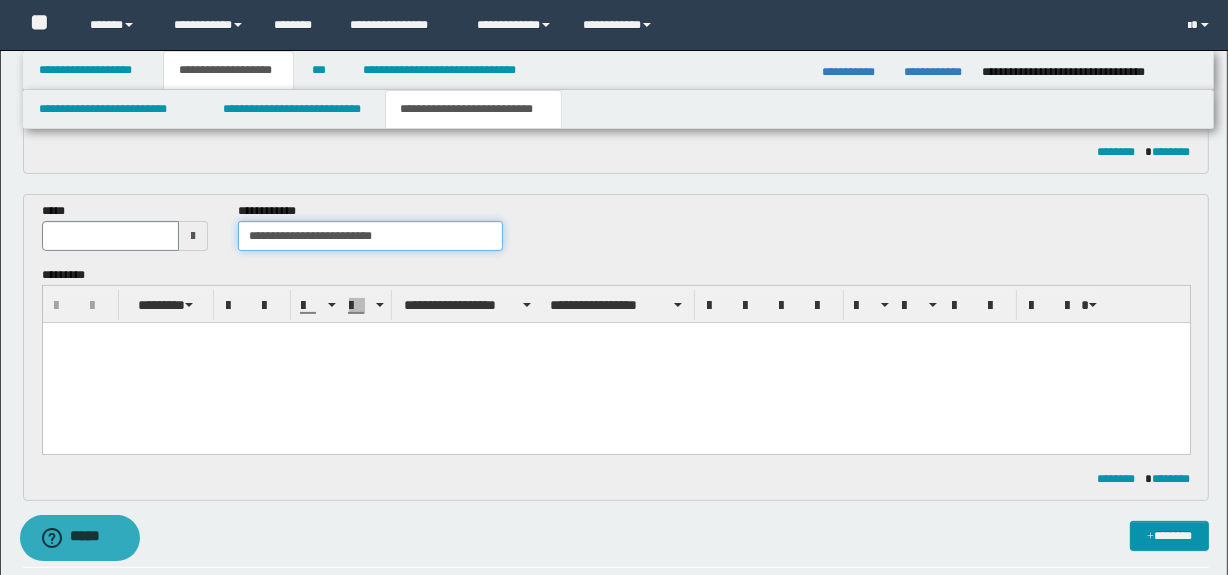 type on "**********" 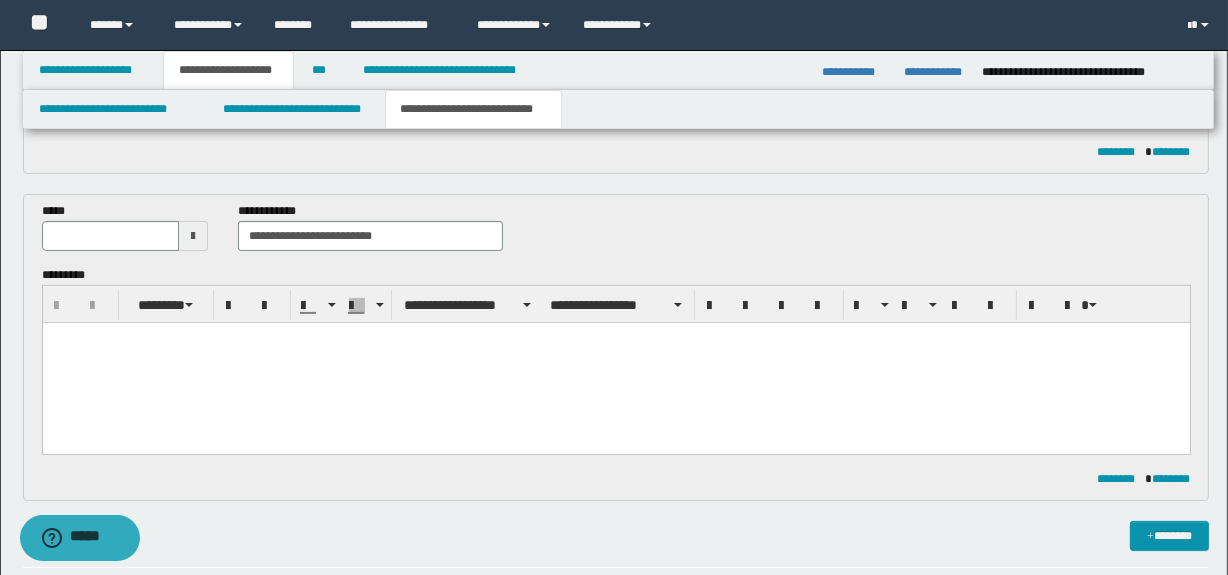 click at bounding box center [193, 236] 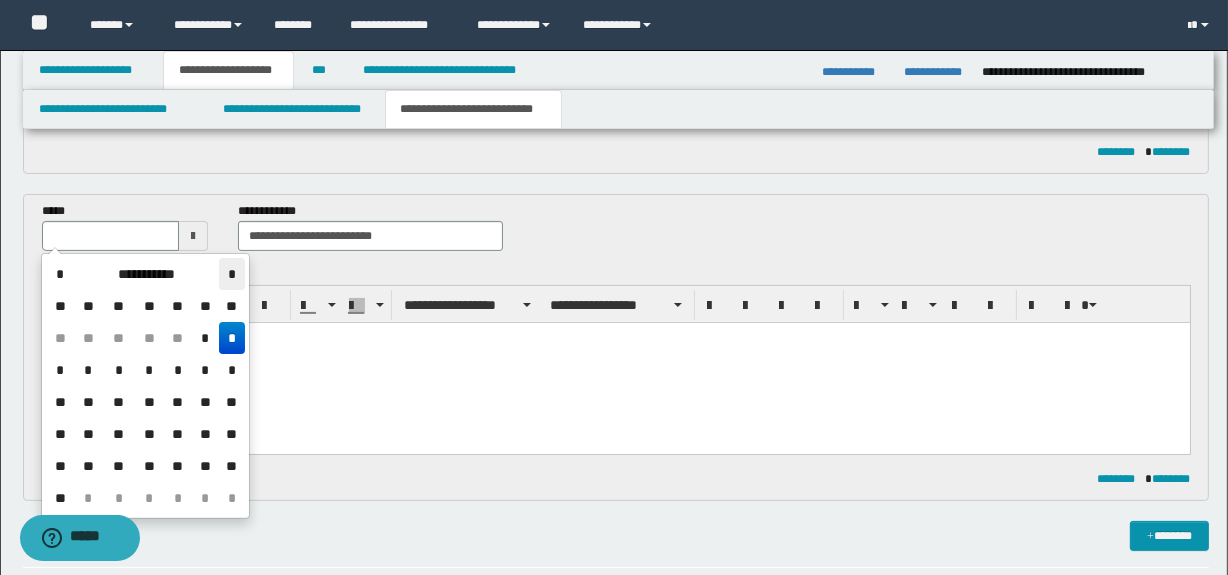 click on "*" at bounding box center [231, 274] 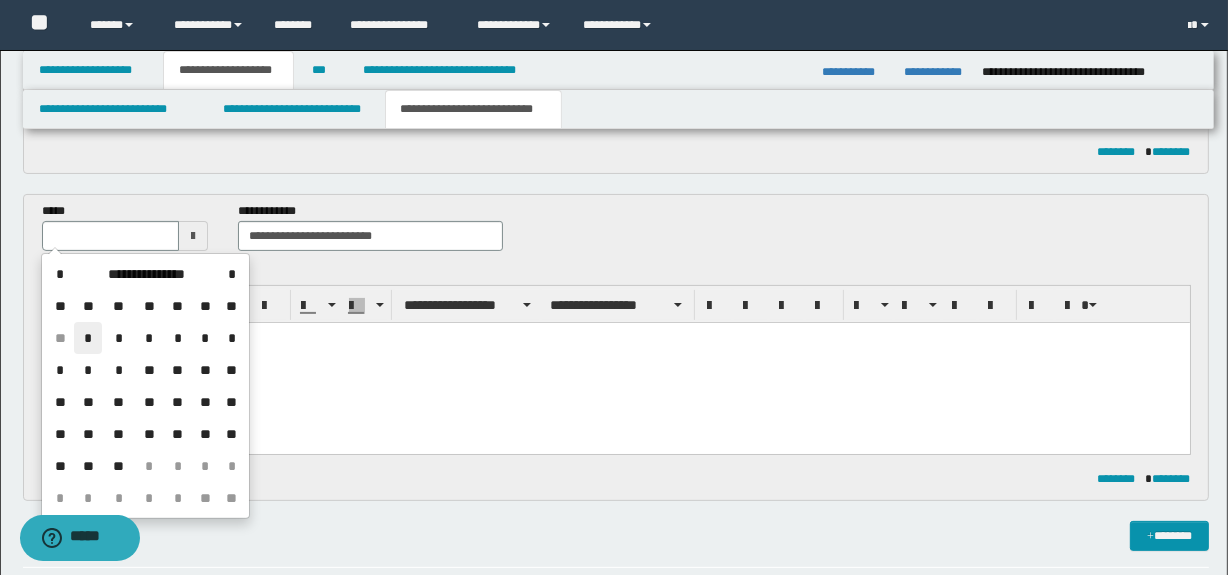 drag, startPoint x: 93, startPoint y: 341, endPoint x: 895, endPoint y: 34, distance: 858.75085 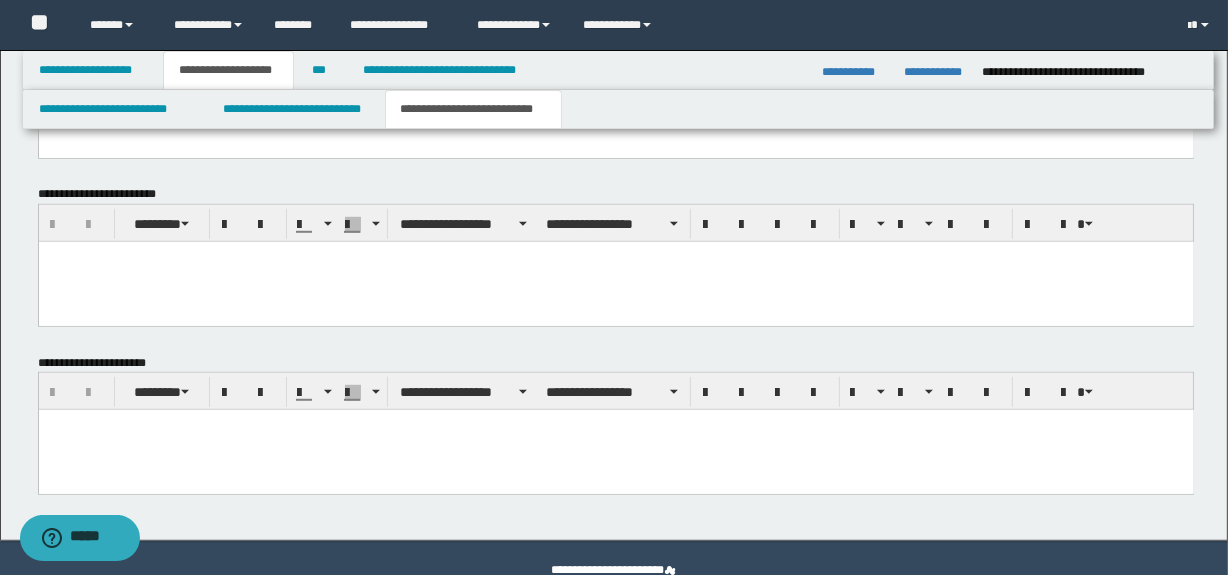 scroll, scrollTop: 1186, scrollLeft: 0, axis: vertical 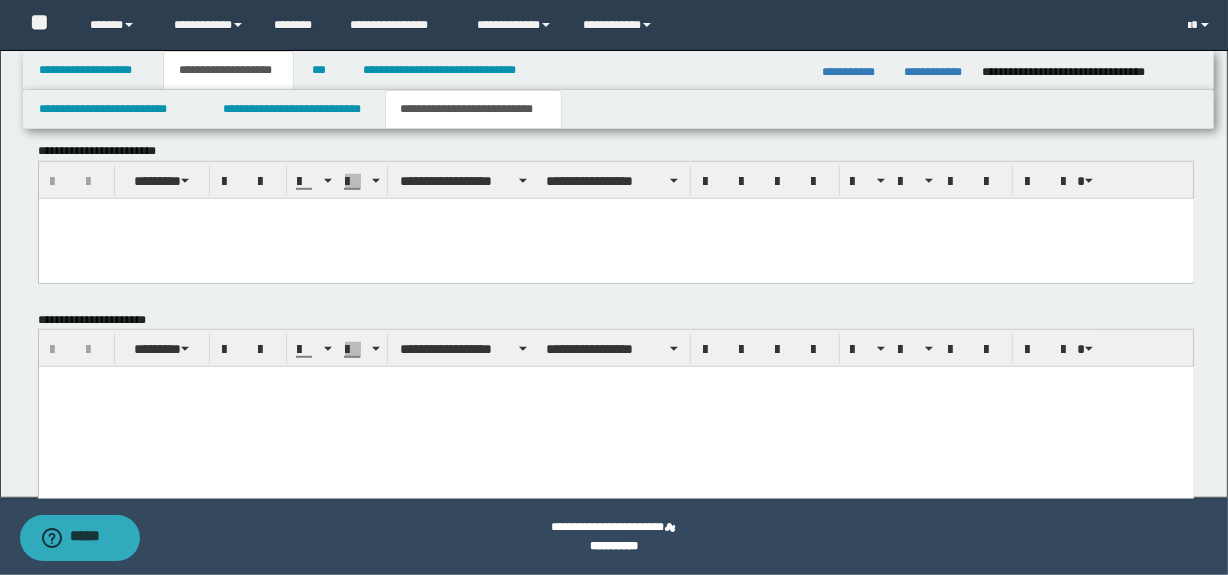 click at bounding box center (615, 382) 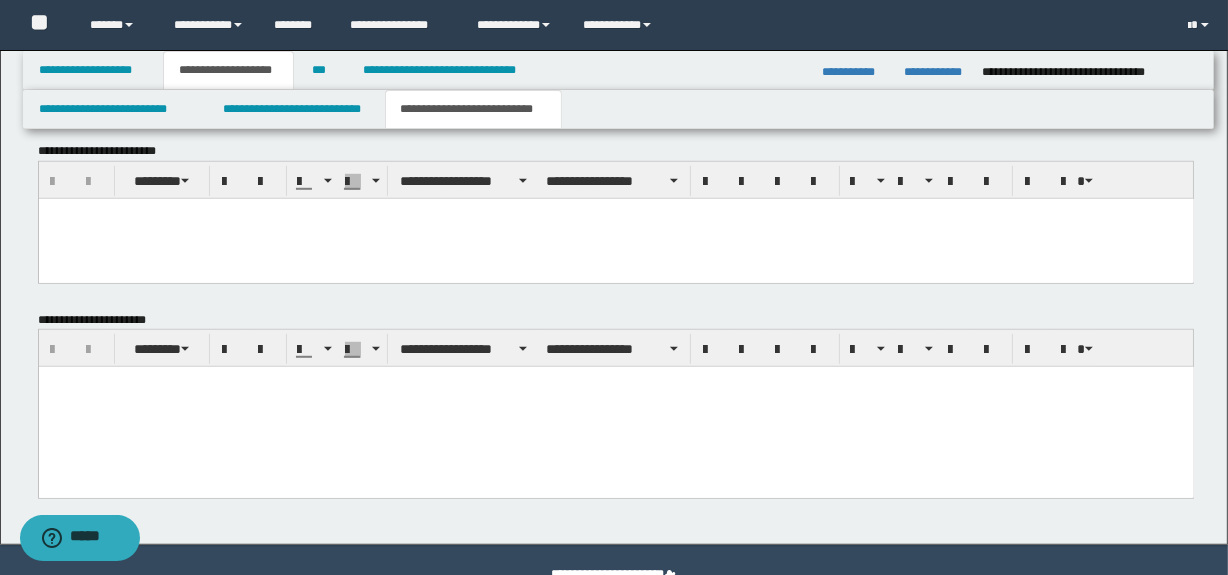 paste 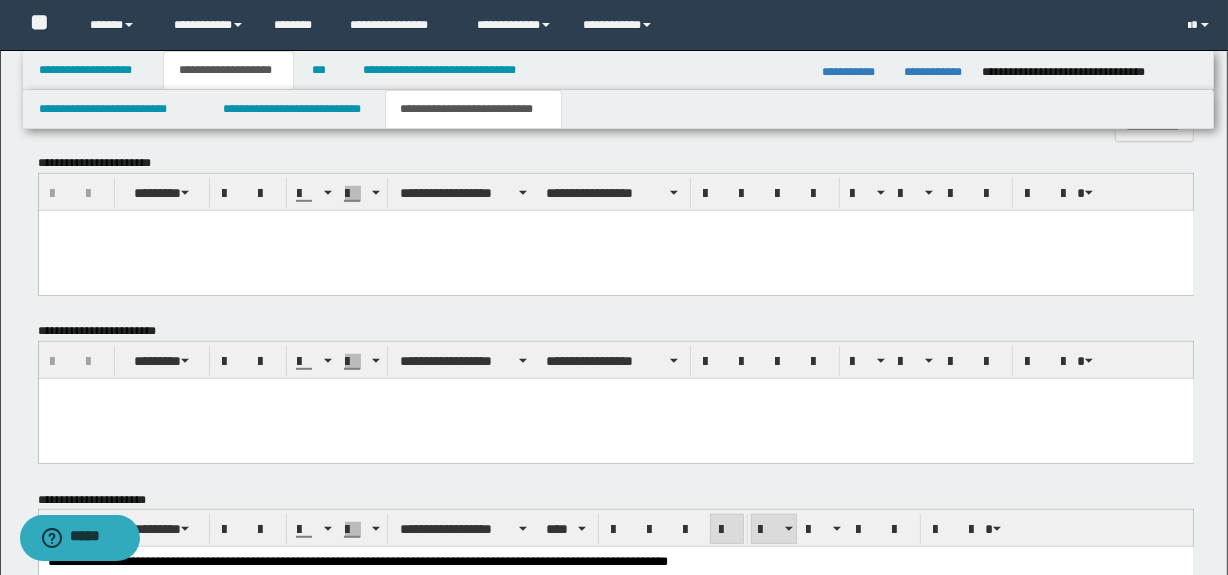 scroll, scrollTop: 974, scrollLeft: 0, axis: vertical 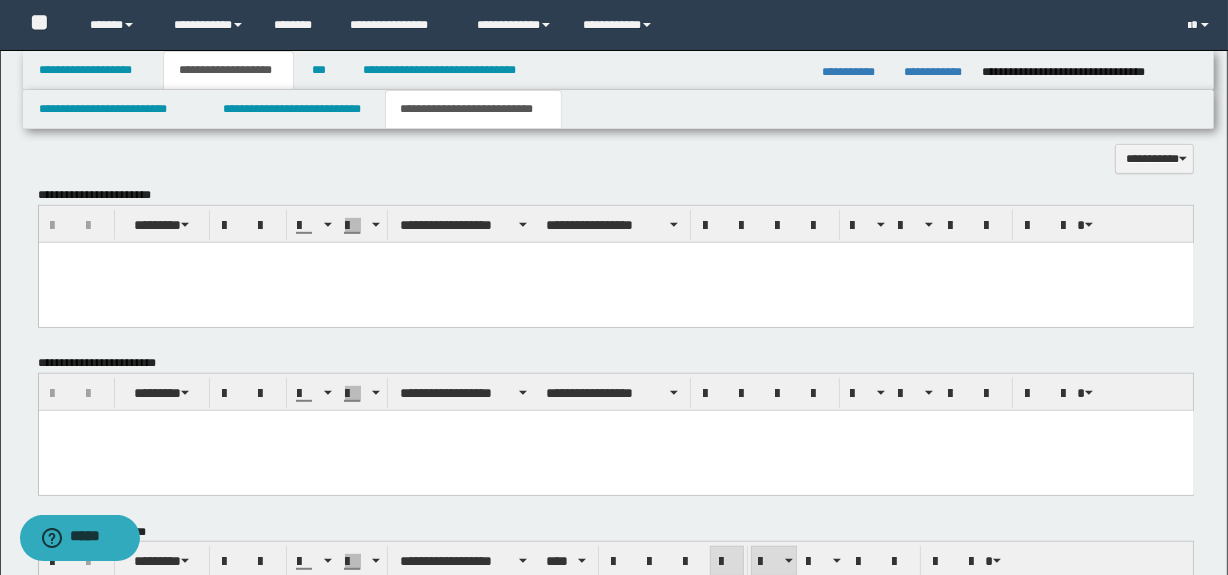 click at bounding box center (615, 282) 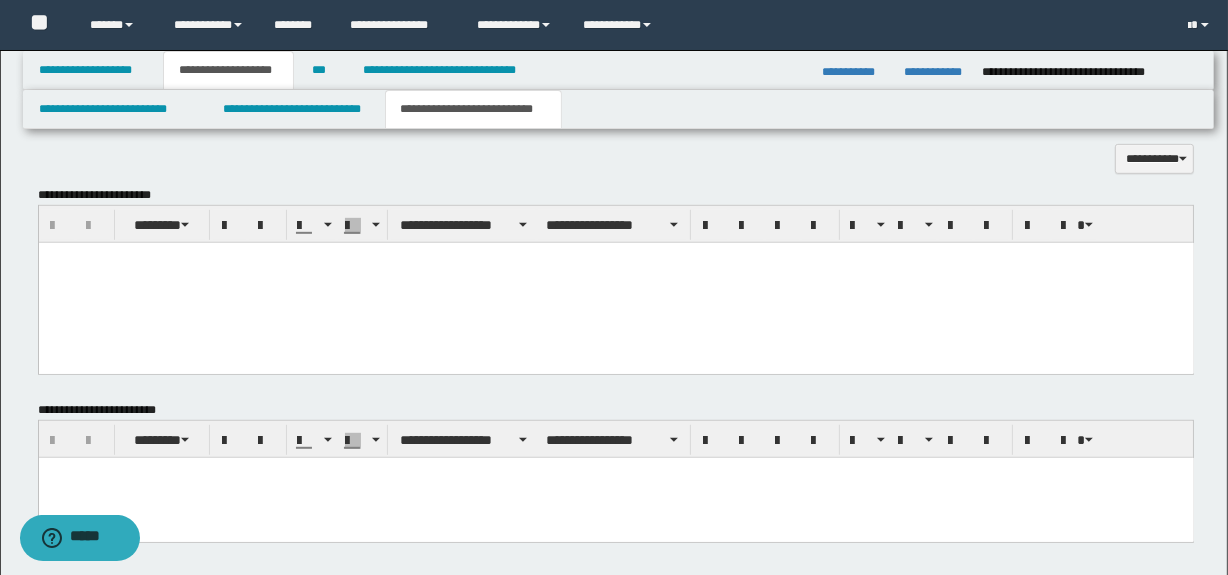 click at bounding box center (615, 282) 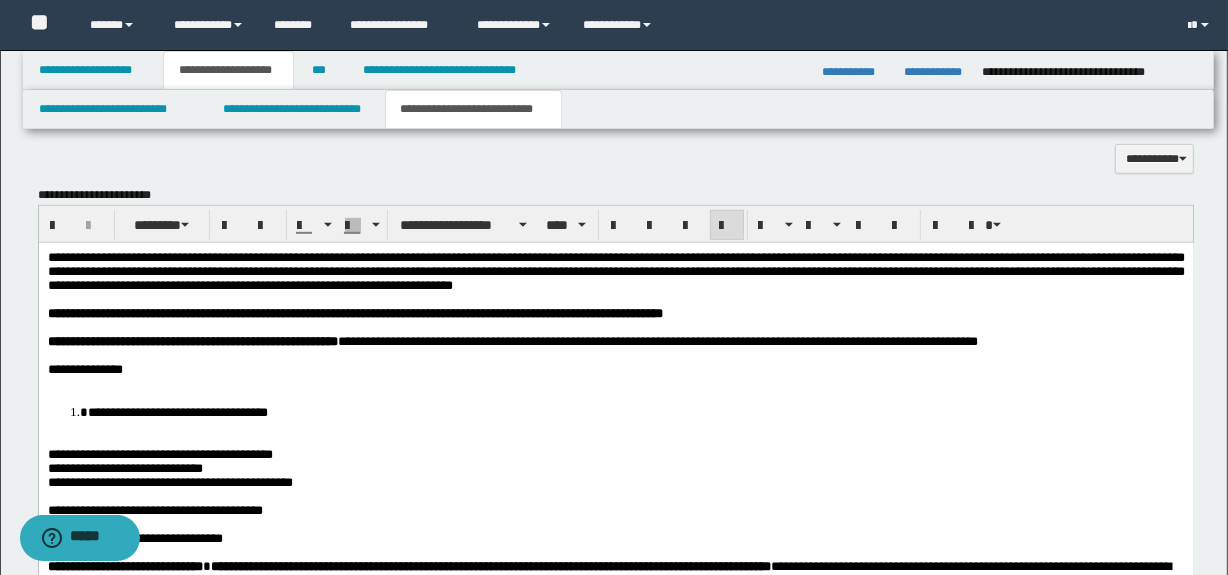 click on "**********" at bounding box center [615, 369] 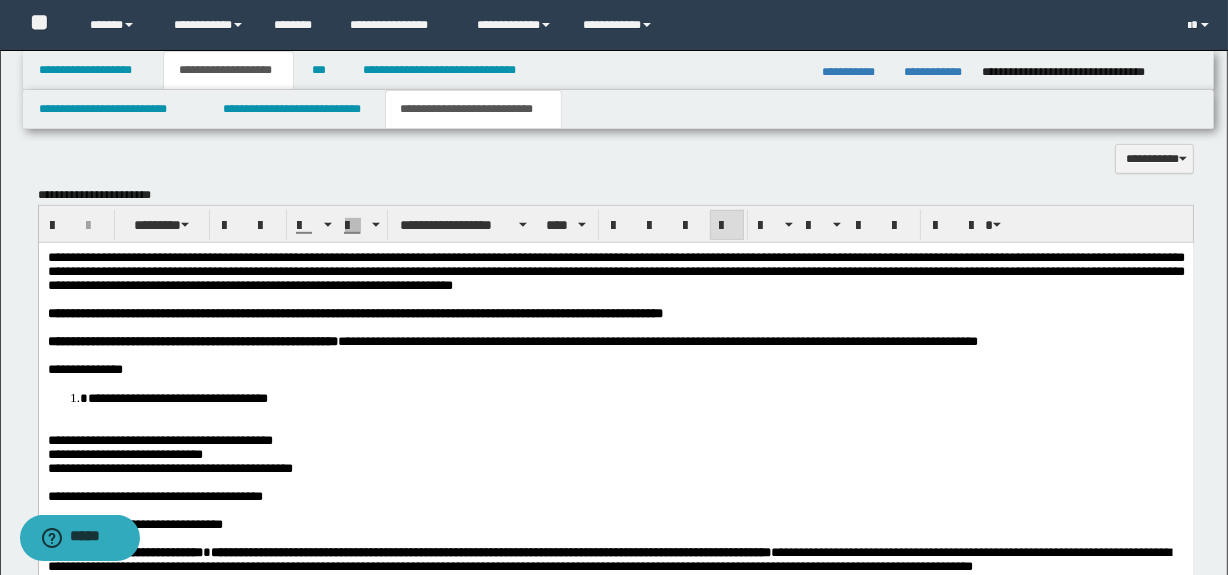 click on "**********" at bounding box center [615, 576] 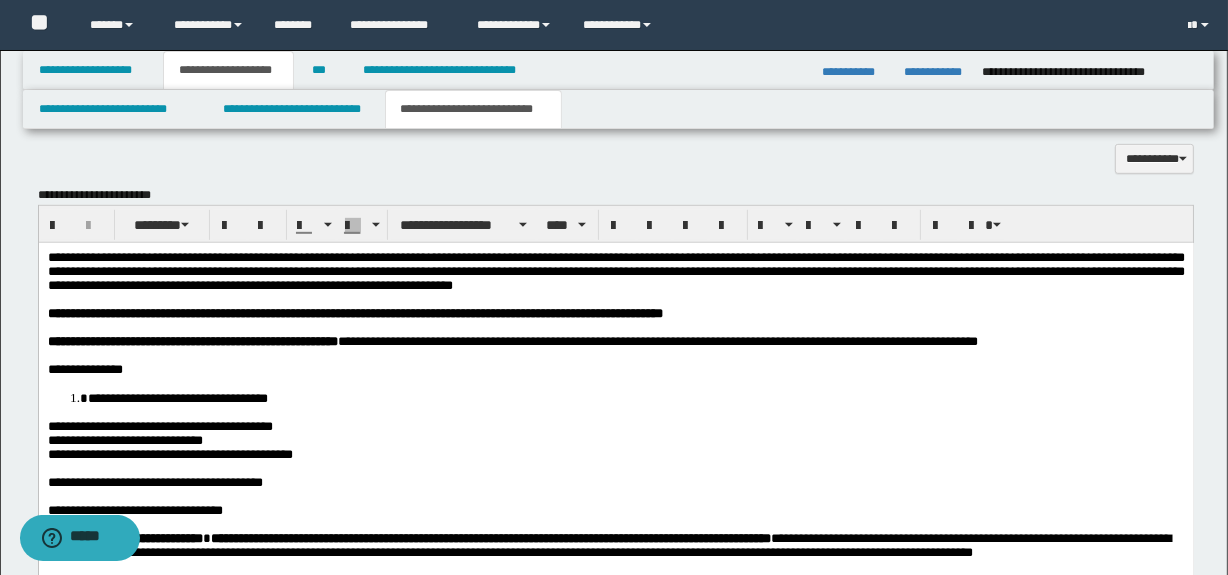 click on "**********" at bounding box center [159, 425] 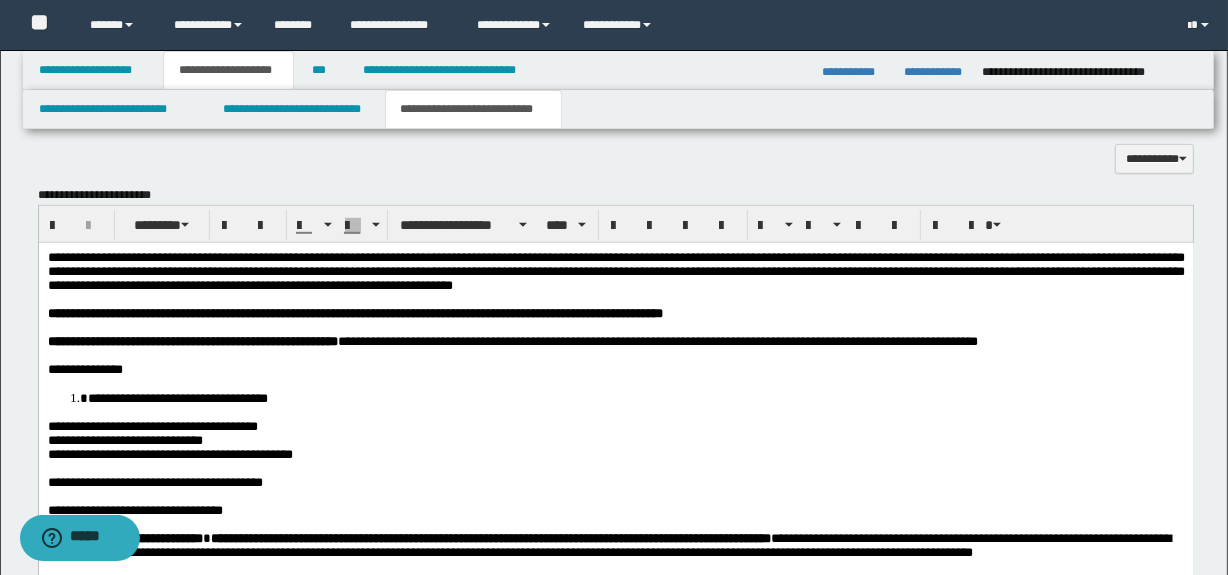 click on "**********" at bounding box center (169, 453) 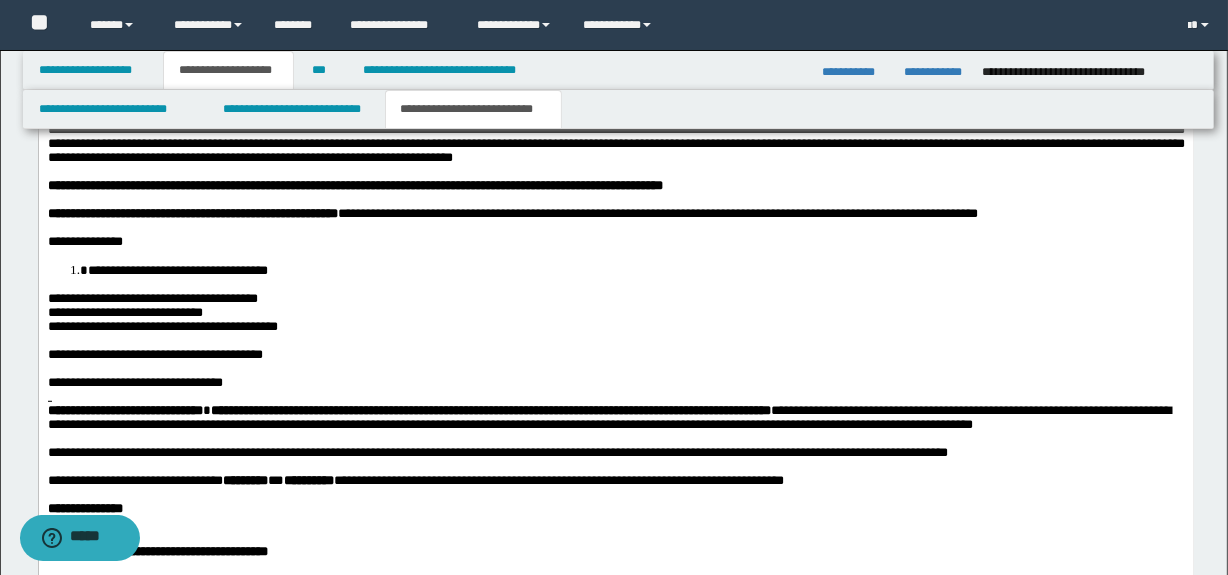 scroll, scrollTop: 1125, scrollLeft: 0, axis: vertical 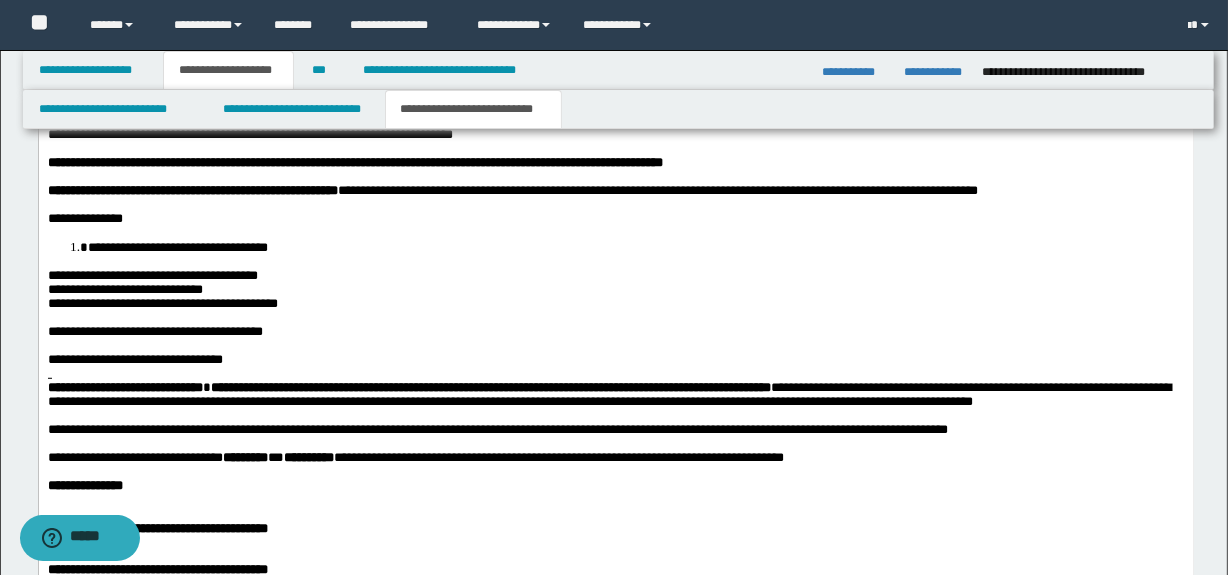click at bounding box center (615, 373) 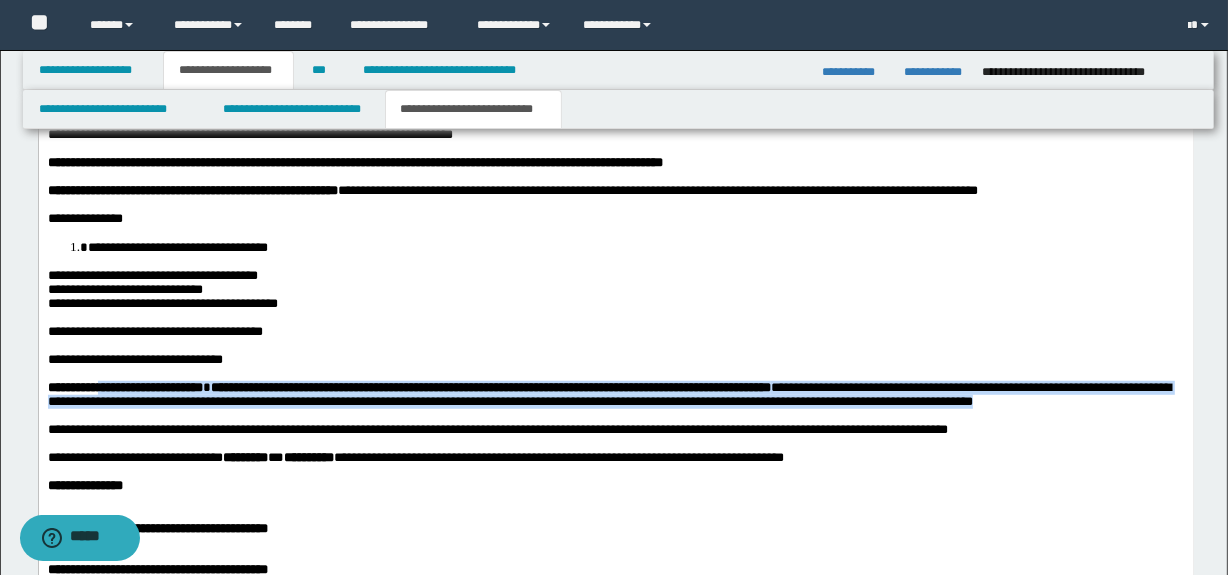 drag, startPoint x: 130, startPoint y: 442, endPoint x: 110, endPoint y: 410, distance: 37.735924 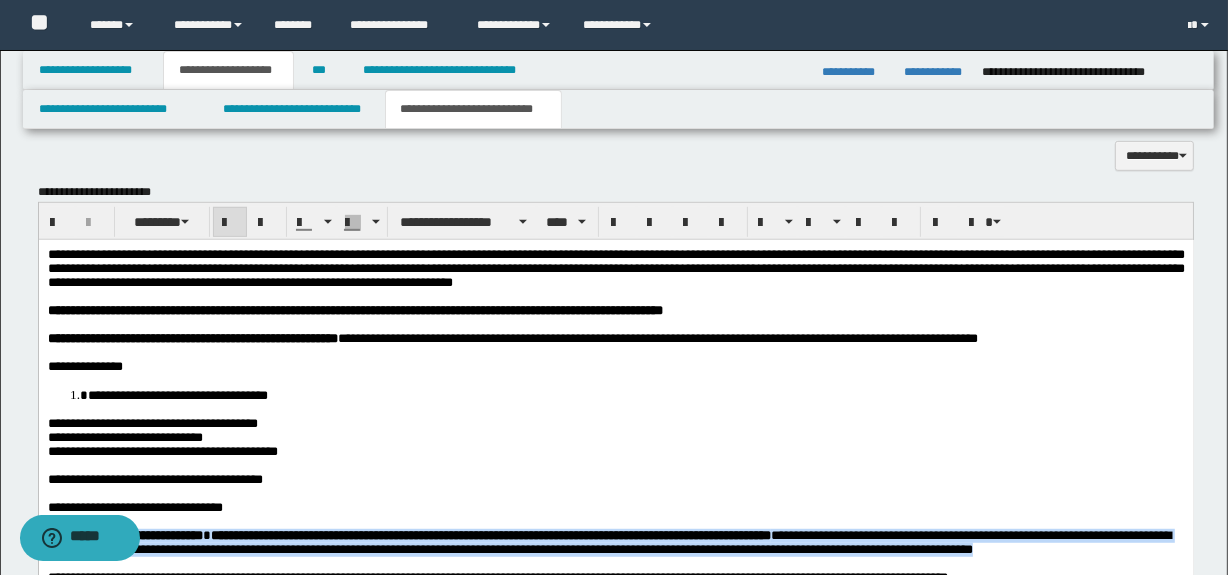 scroll, scrollTop: 974, scrollLeft: 0, axis: vertical 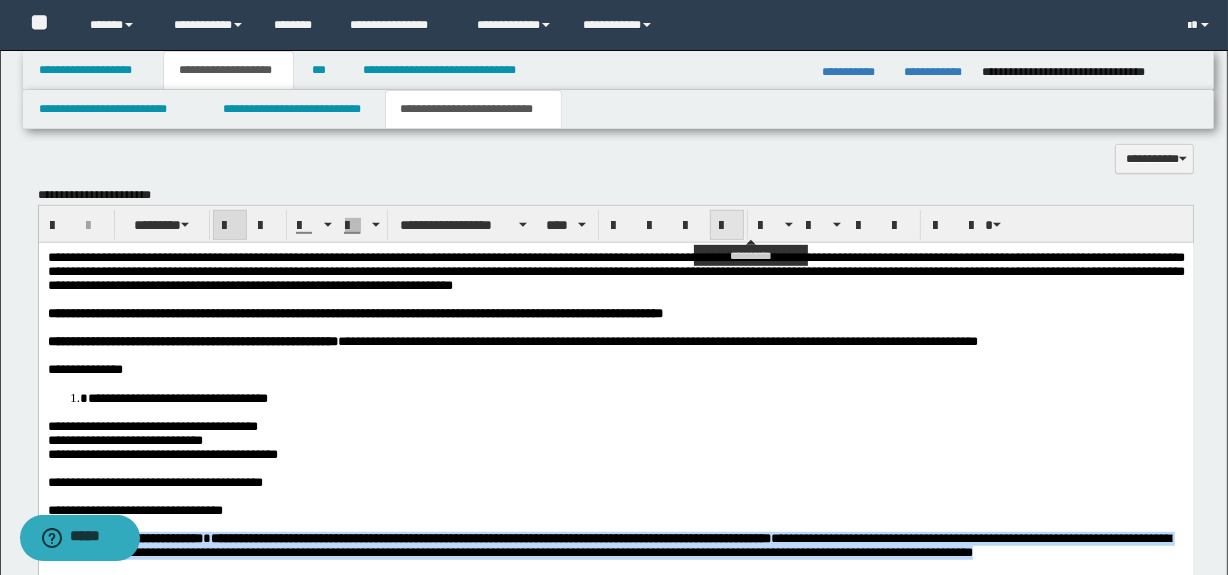 click at bounding box center (727, 226) 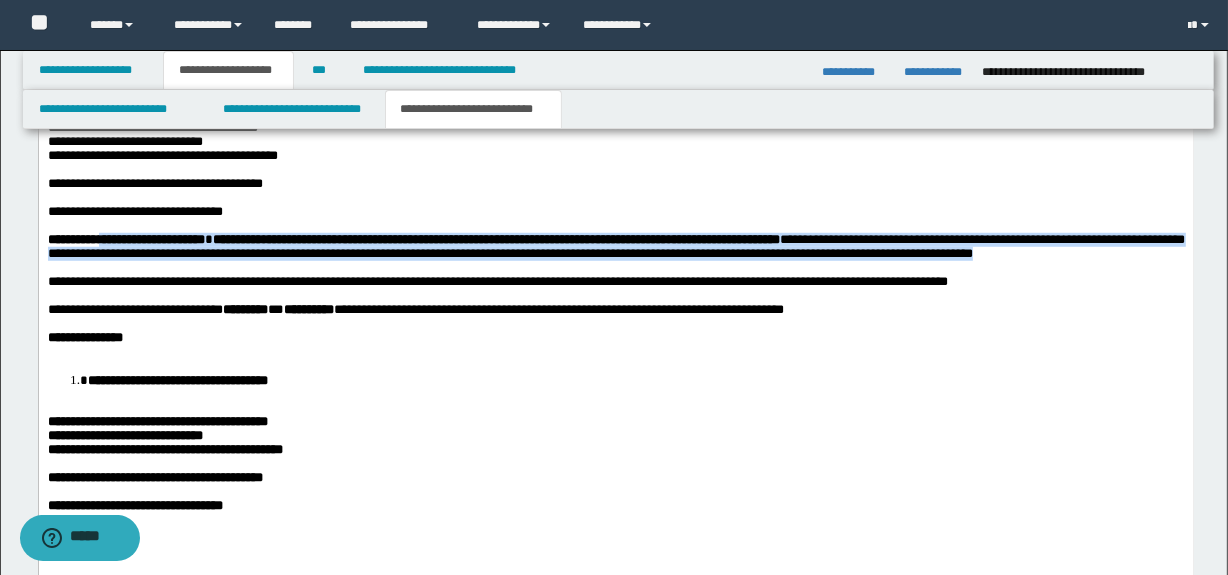 scroll, scrollTop: 1277, scrollLeft: 0, axis: vertical 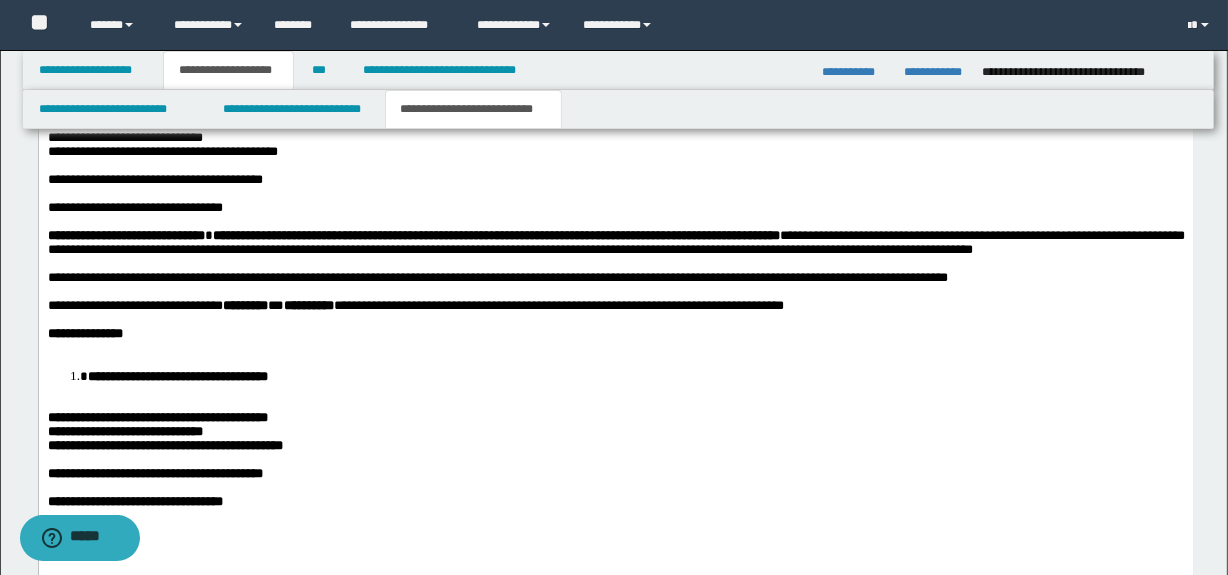 click on "**********" at bounding box center [84, 333] 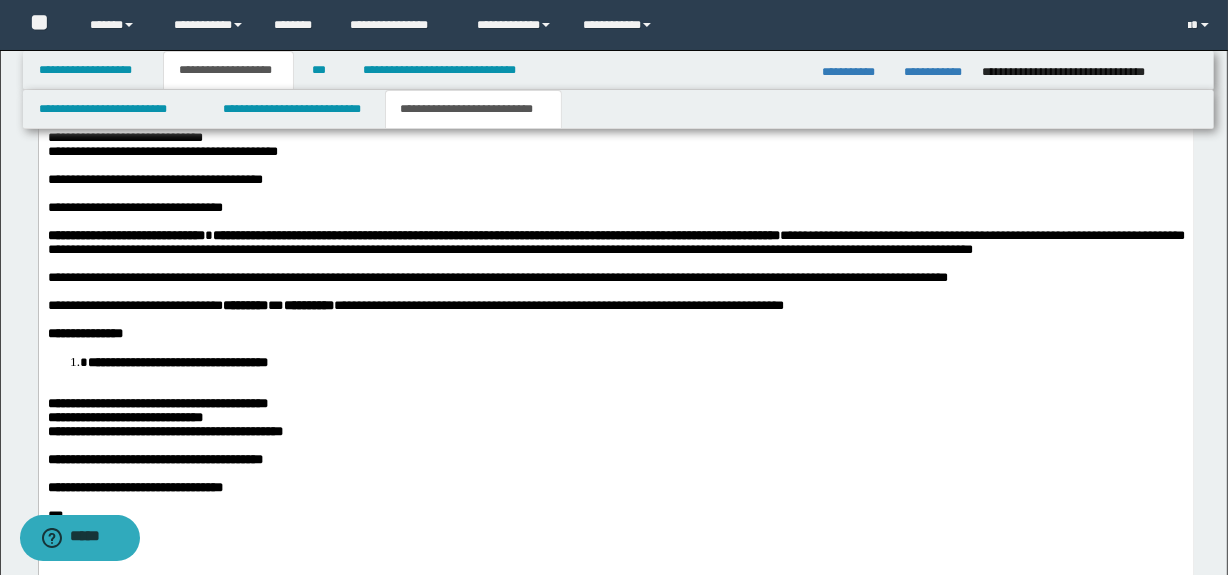 click on "**********" at bounding box center (615, 260) 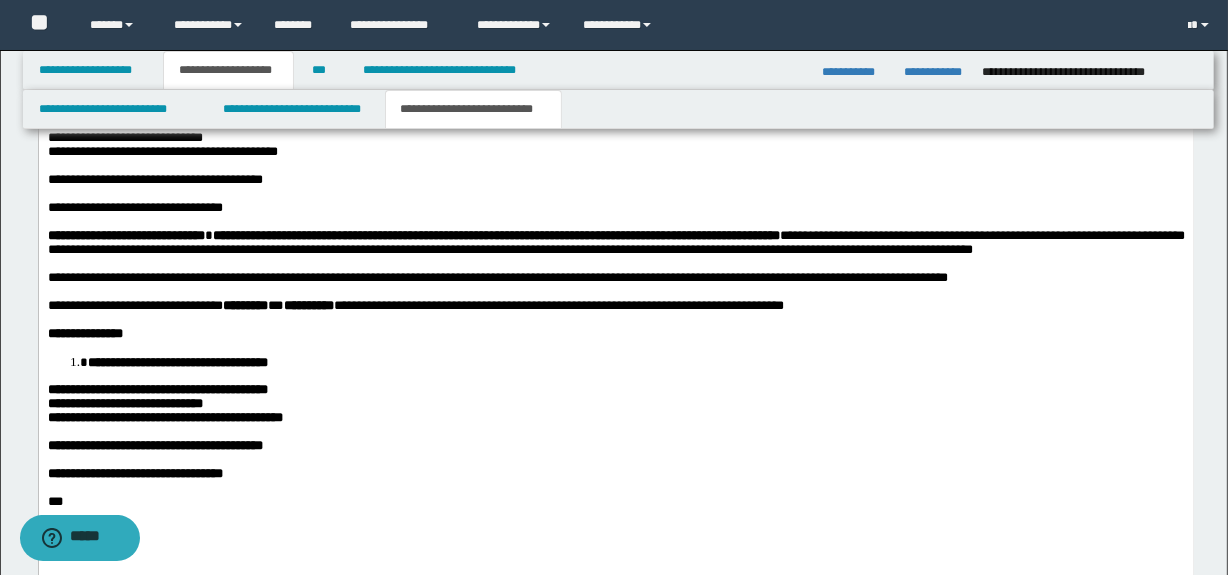 click on "**********" at bounding box center [157, 389] 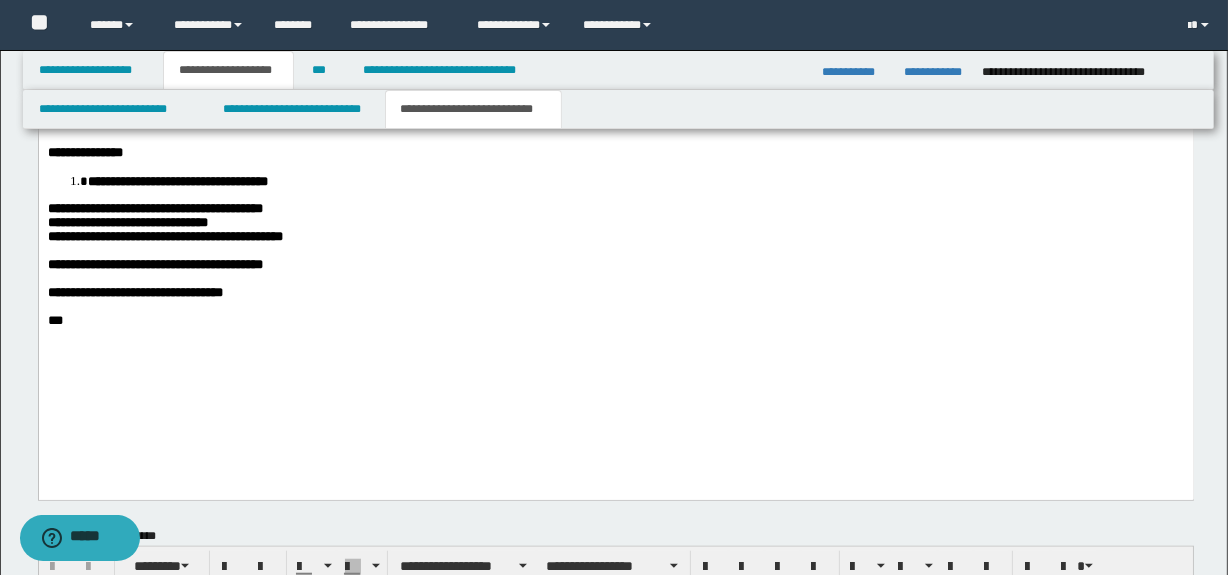 scroll, scrollTop: 1459, scrollLeft: 0, axis: vertical 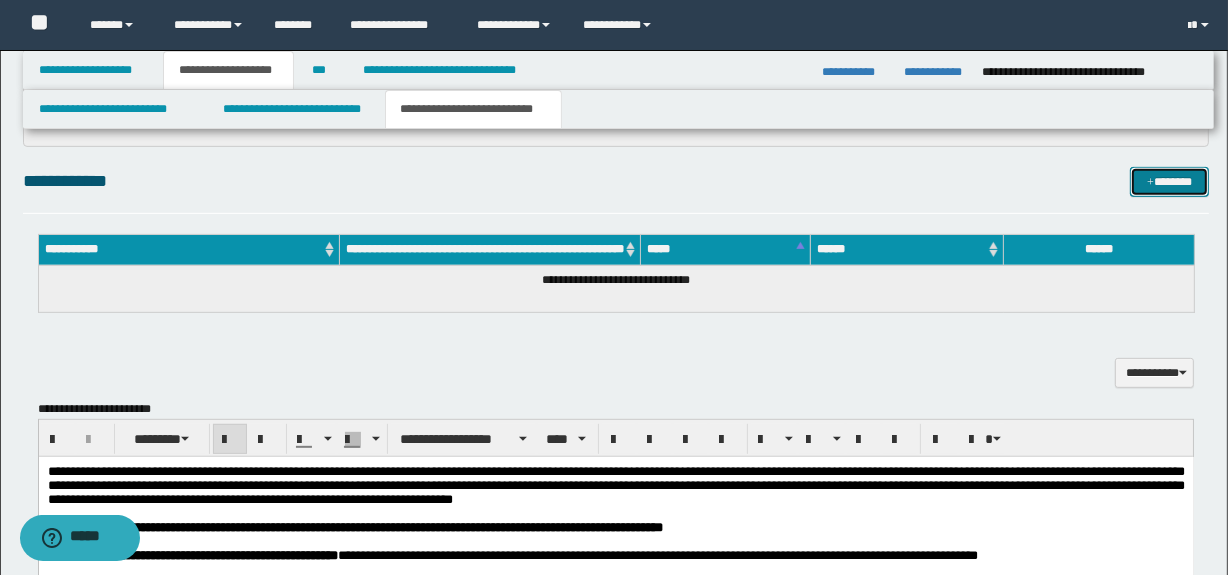 click on "*******" at bounding box center (1170, 182) 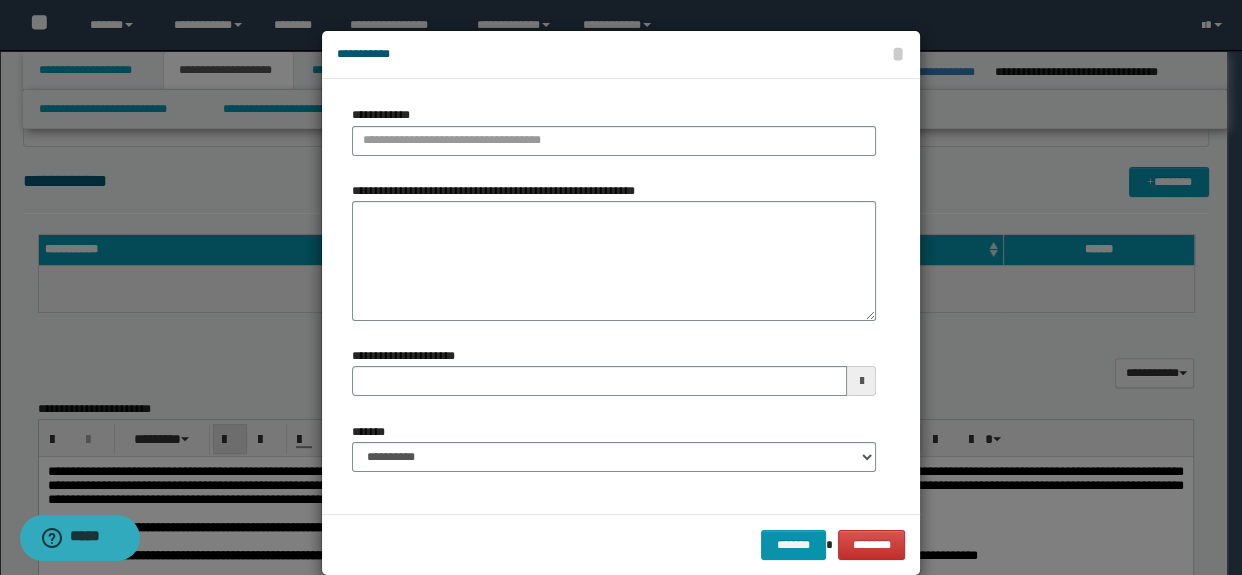 click on "**********" at bounding box center (614, 261) 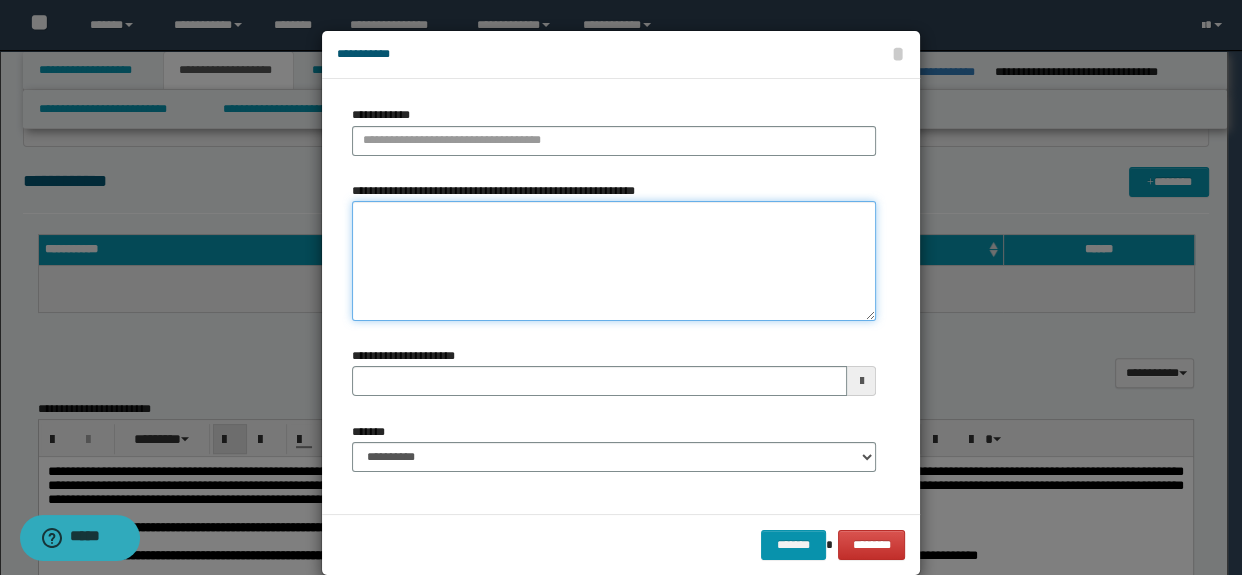 click on "**********" at bounding box center (614, 261) 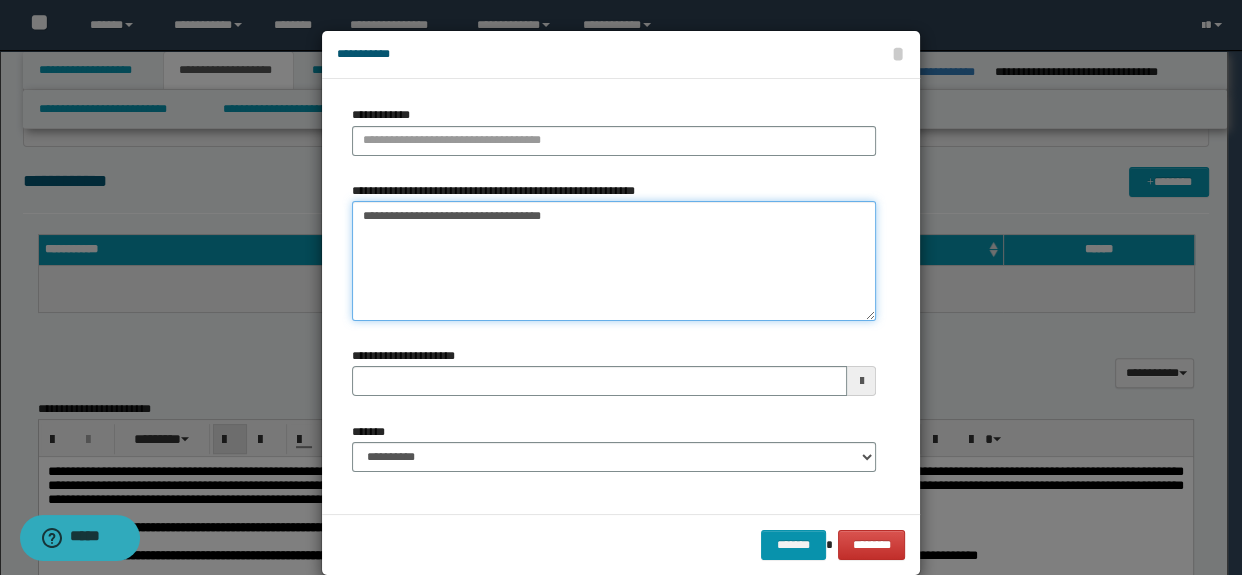 drag, startPoint x: 479, startPoint y: 213, endPoint x: 195, endPoint y: 192, distance: 284.77536 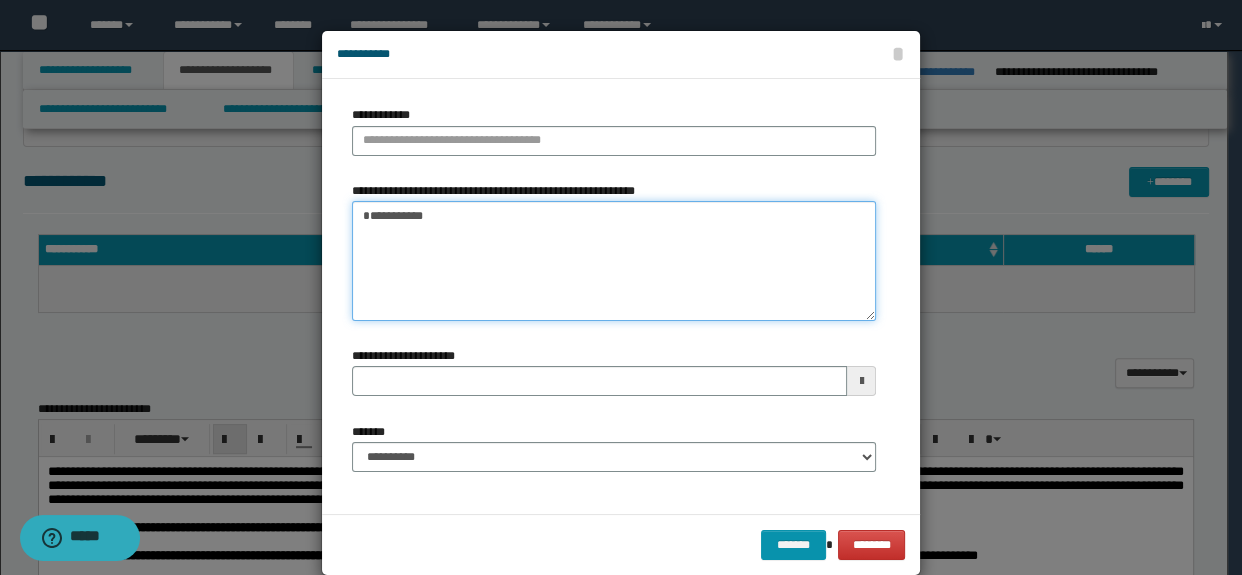 type on "**********" 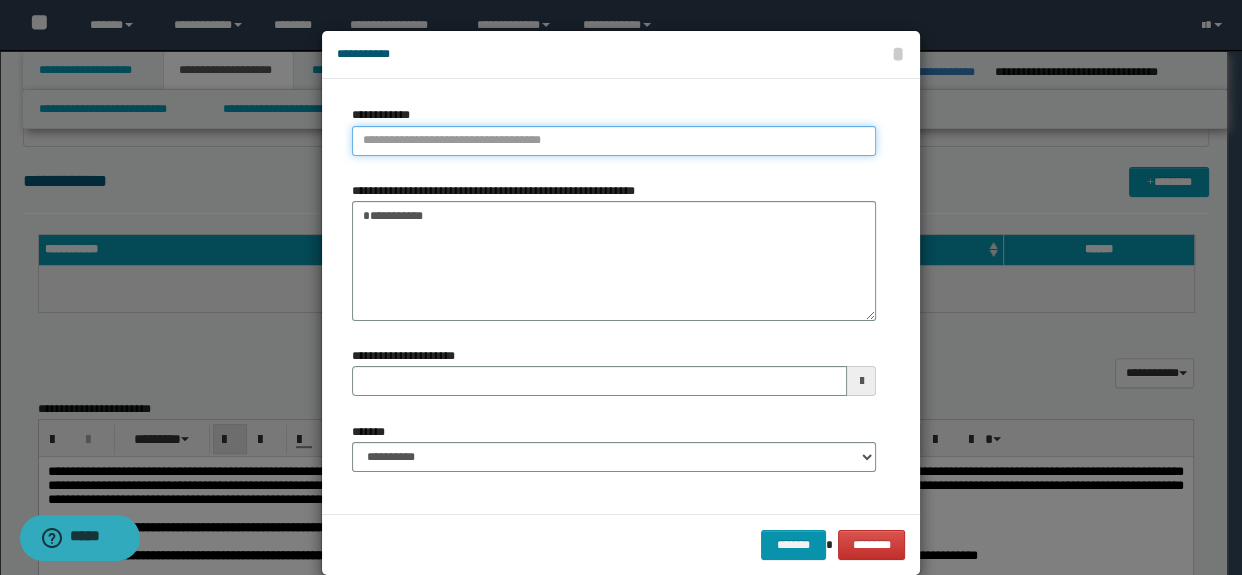 click on "**********" at bounding box center (614, 141) 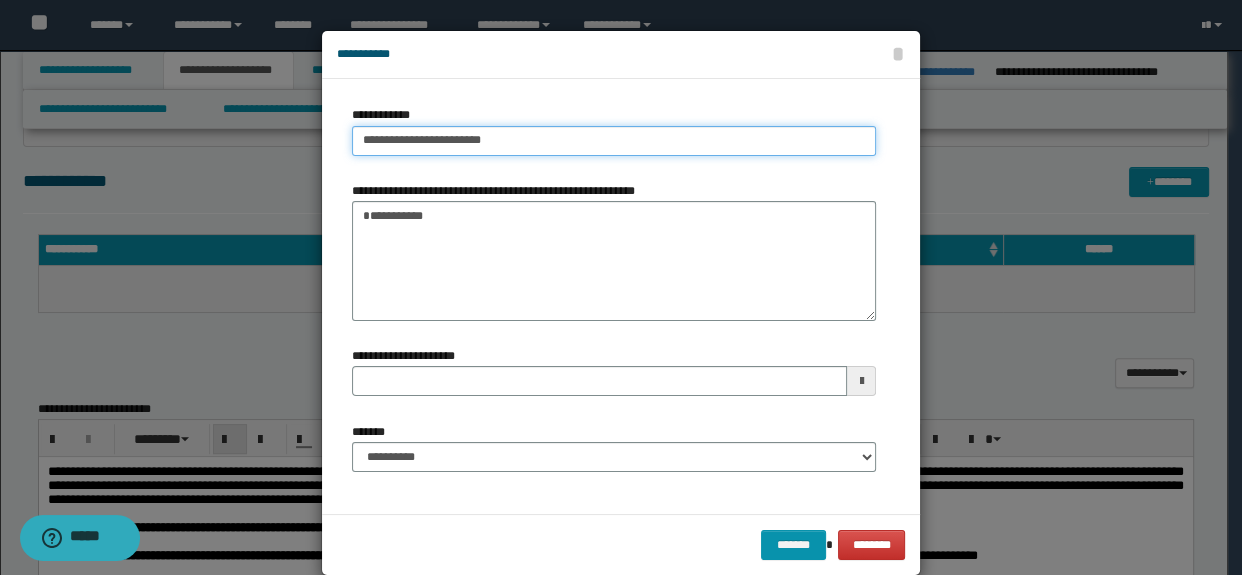type on "**********" 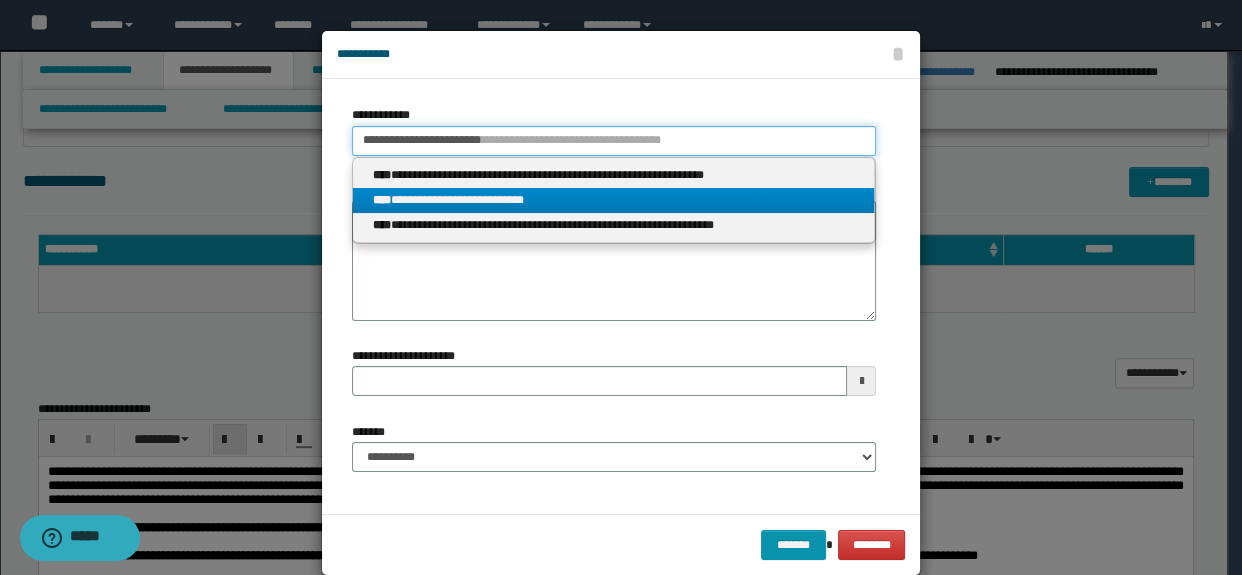 type on "**********" 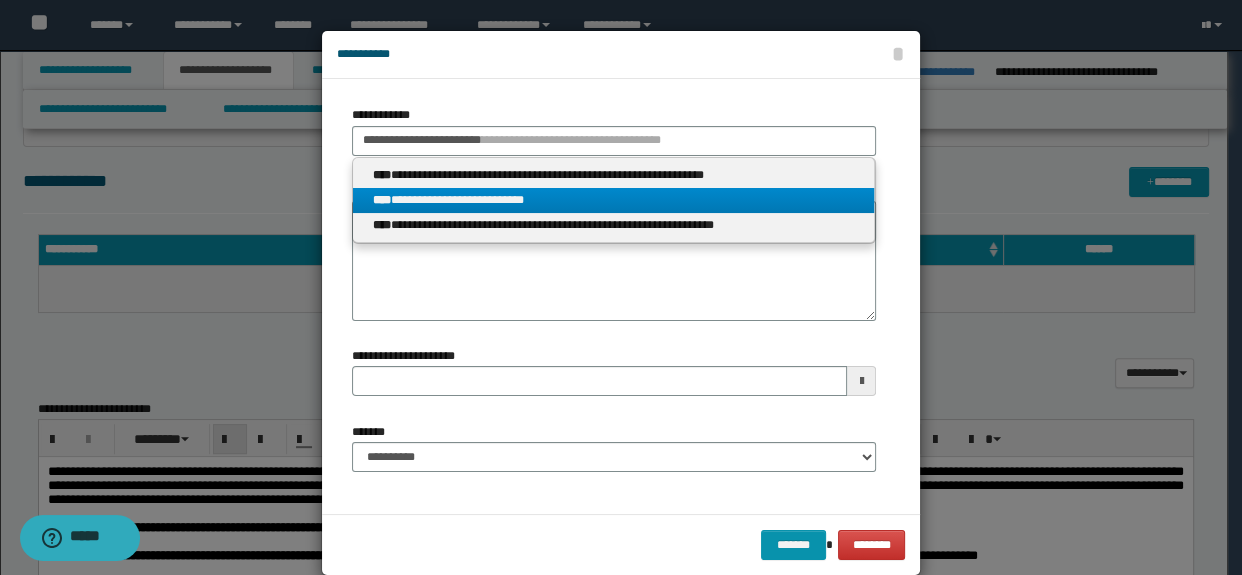 click on "**********" at bounding box center (614, 200) 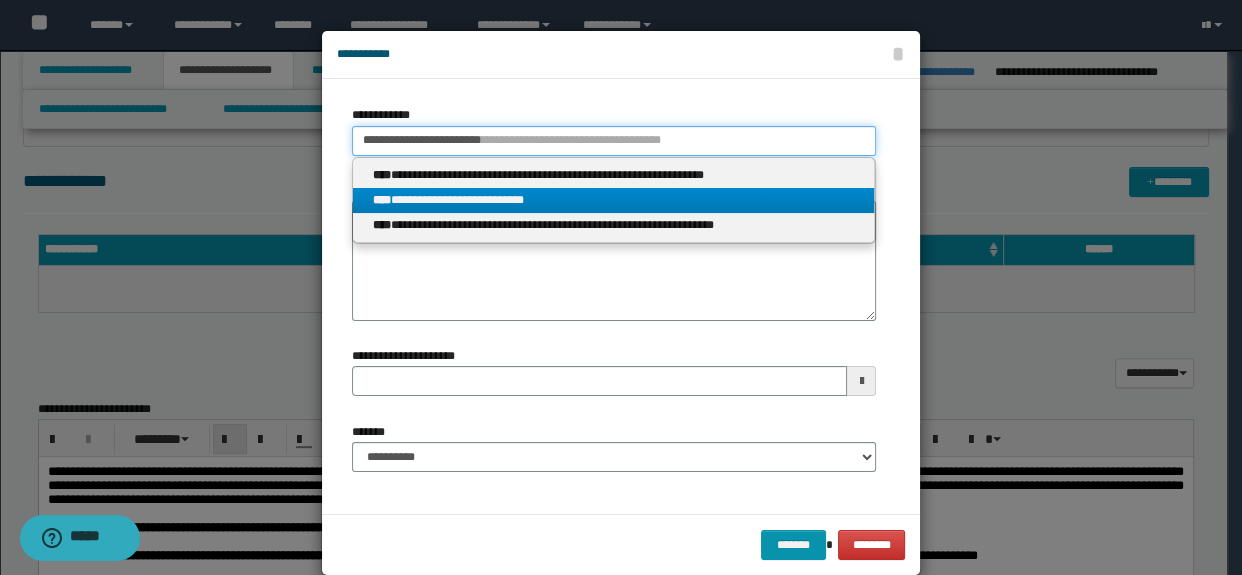 type 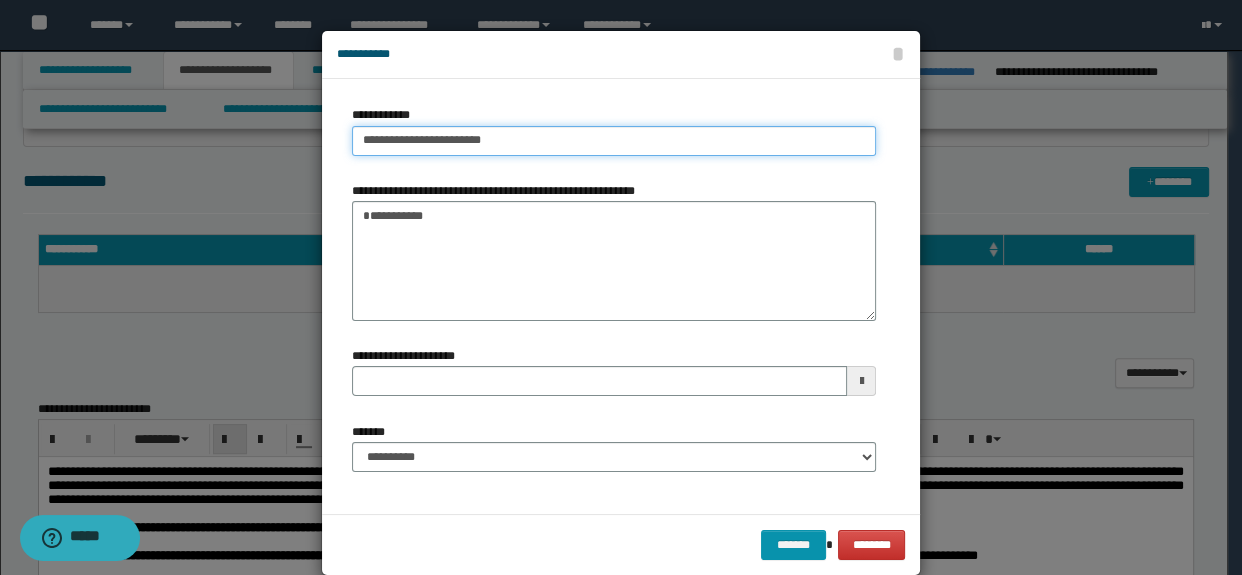 type 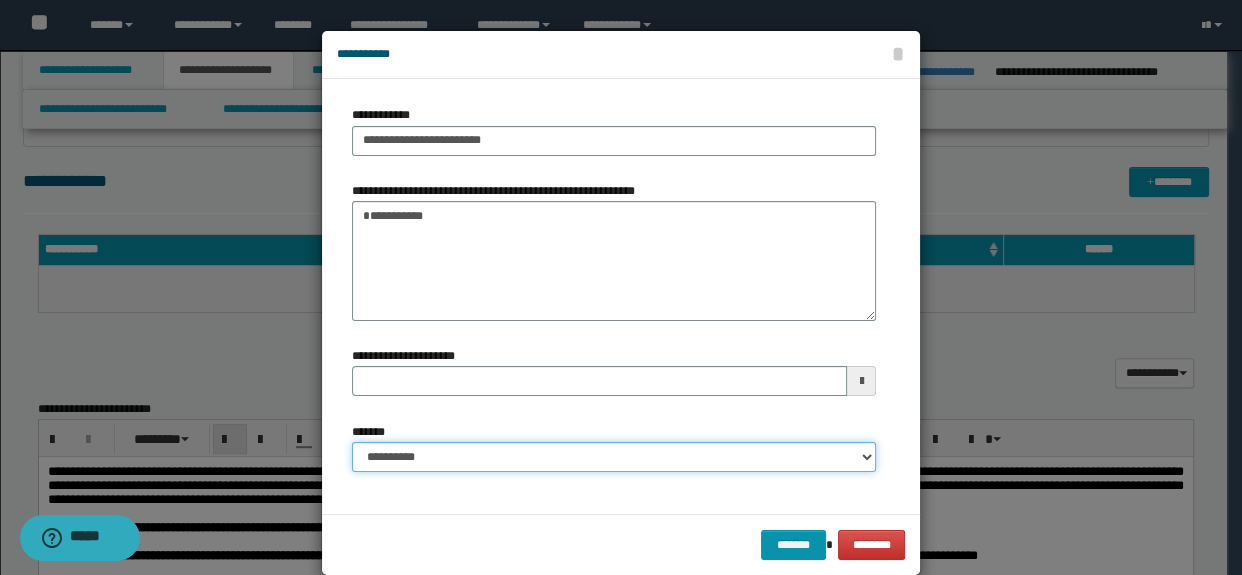 drag, startPoint x: 392, startPoint y: 452, endPoint x: 403, endPoint y: 443, distance: 14.21267 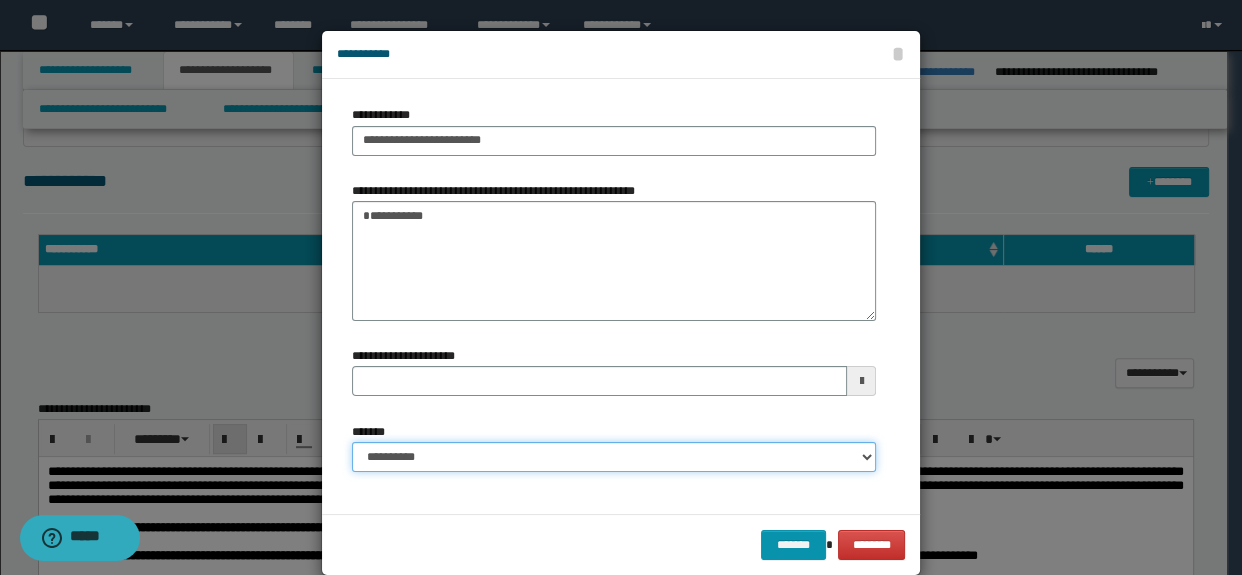 select on "*" 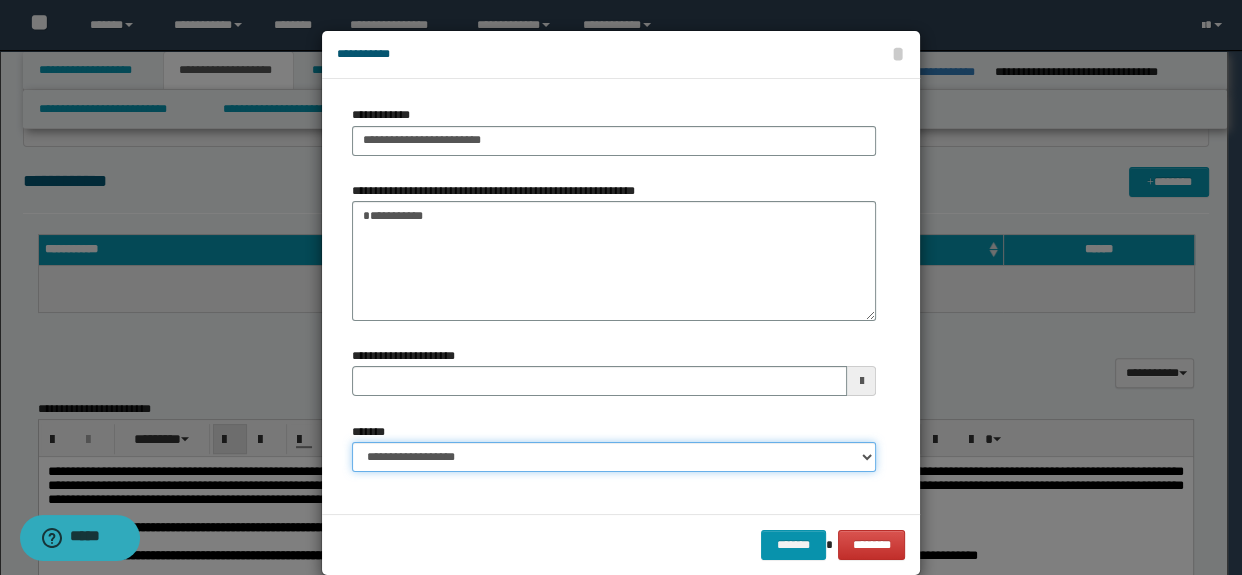 click on "**********" at bounding box center [614, 457] 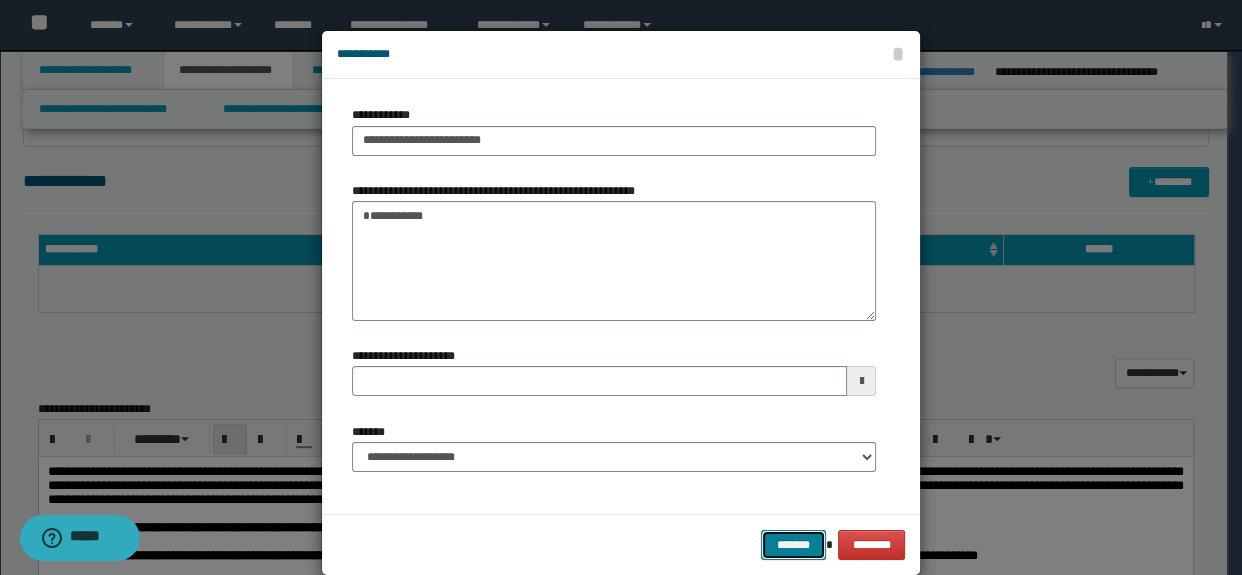 click on "*******" at bounding box center (793, 545) 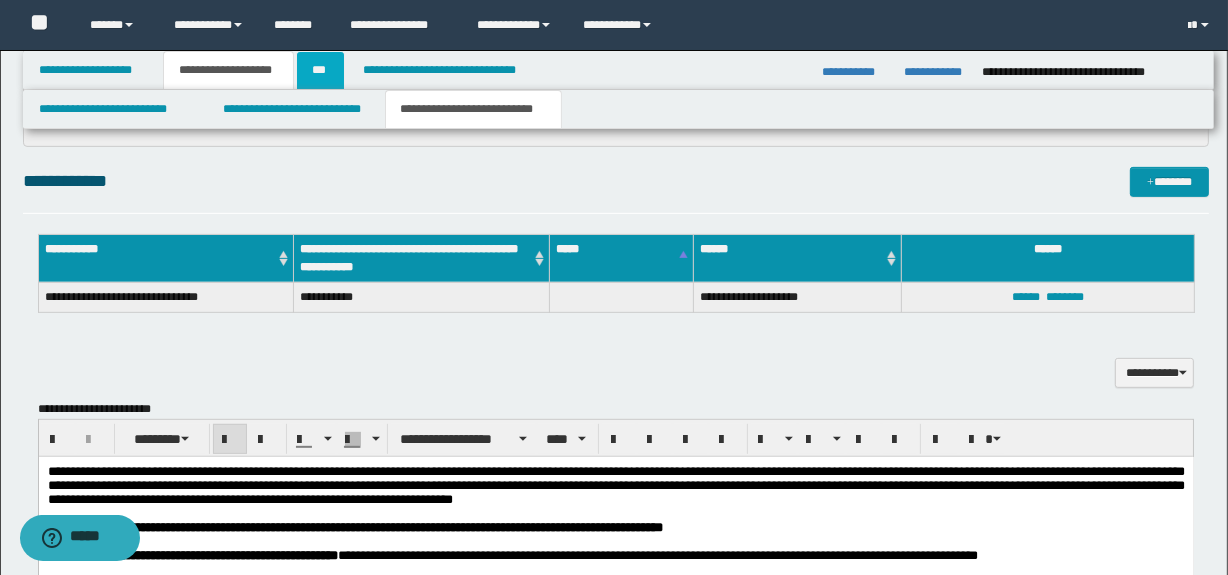 click on "***" at bounding box center [320, 70] 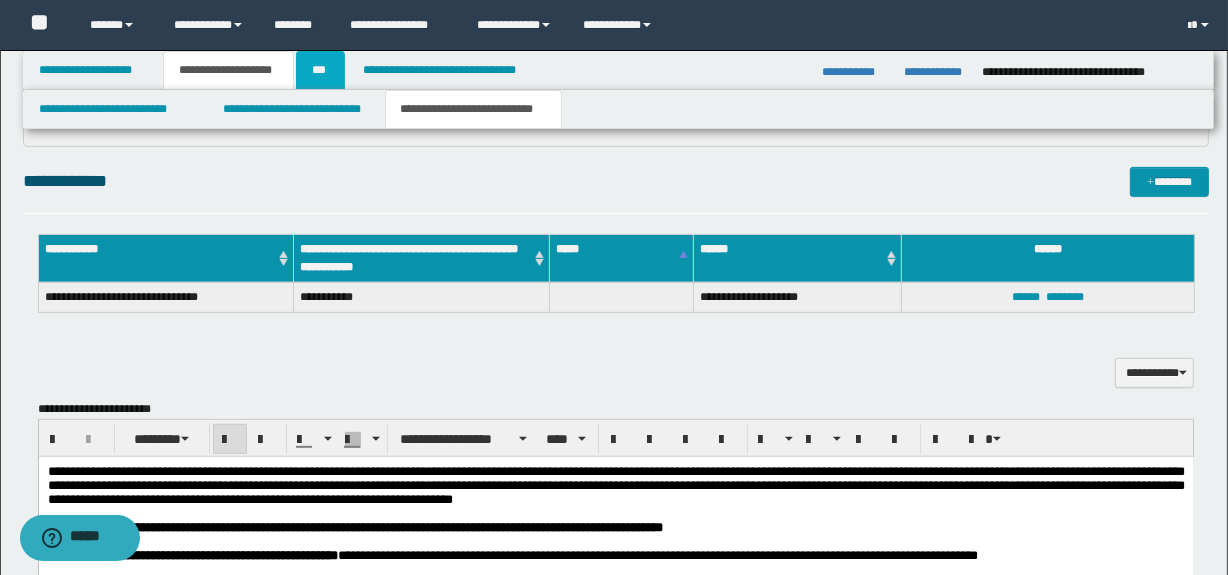 scroll, scrollTop: 0, scrollLeft: 0, axis: both 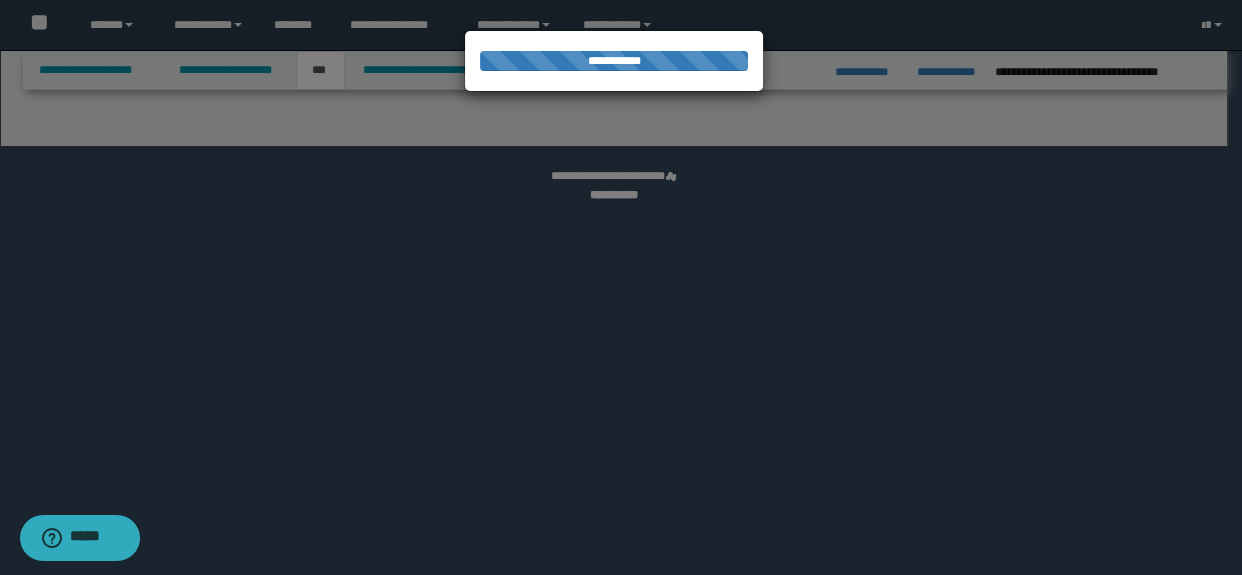 select on "***" 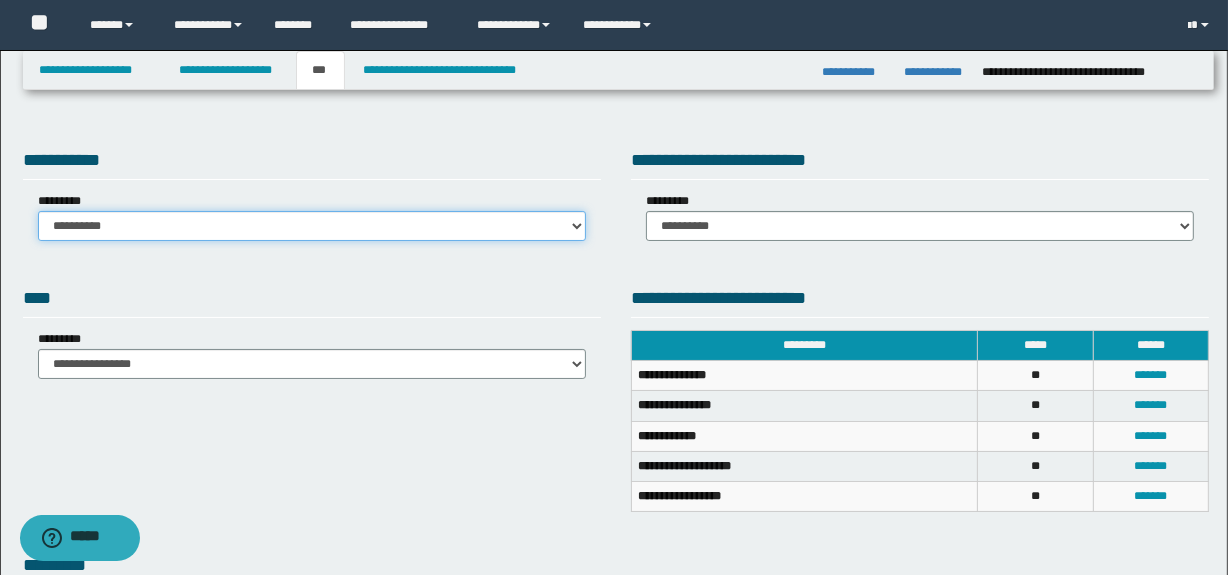 drag, startPoint x: 155, startPoint y: 225, endPoint x: 164, endPoint y: 234, distance: 12.727922 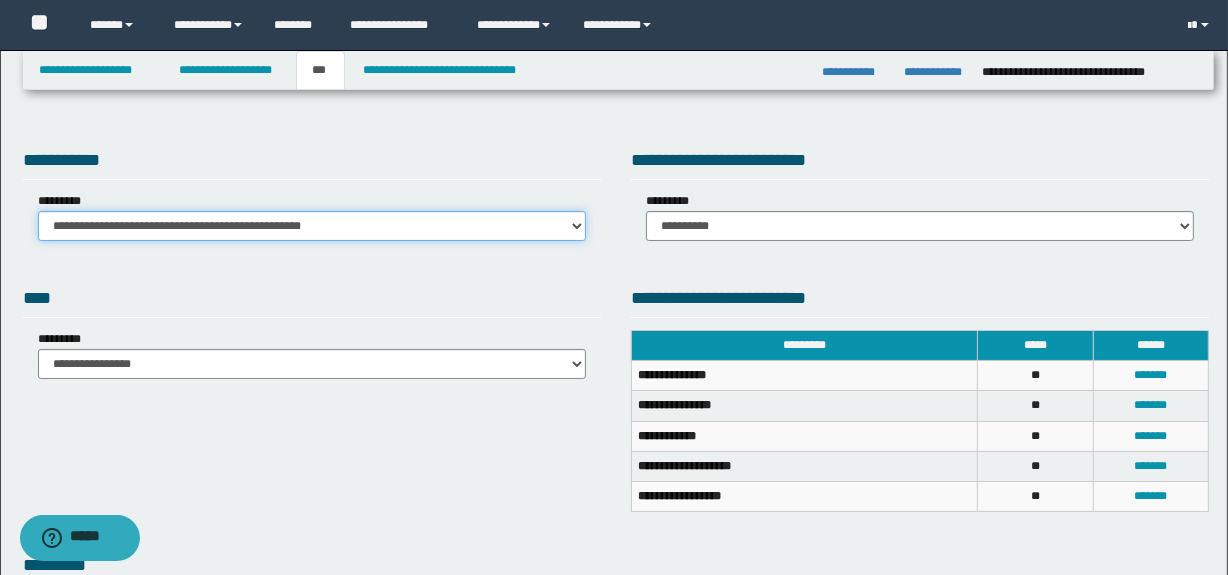 click on "**********" at bounding box center [312, 226] 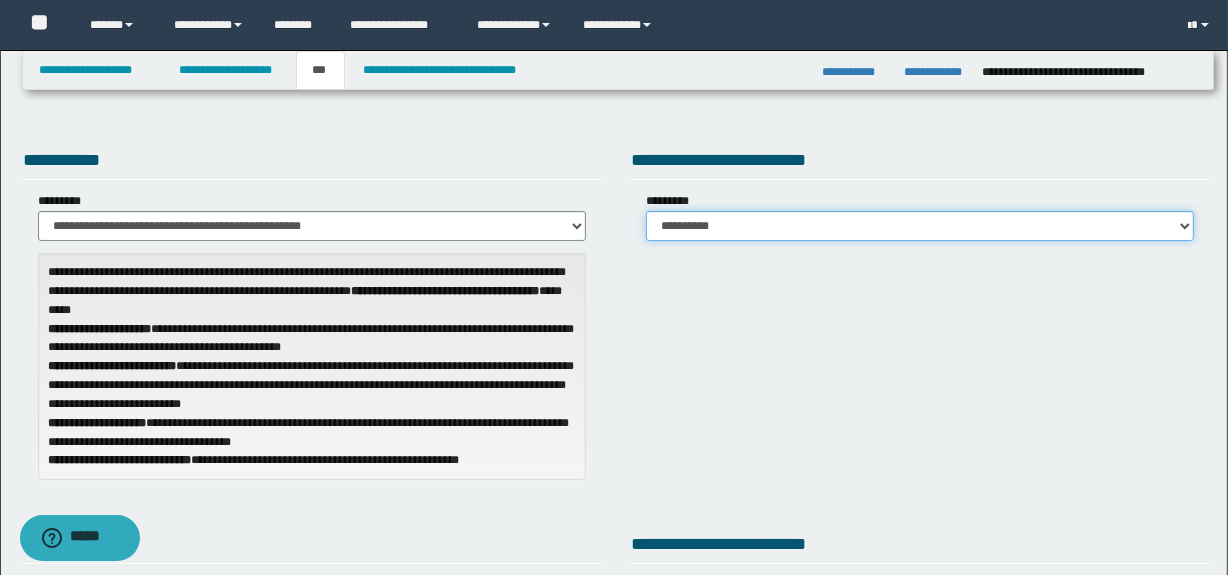 click on "**********" at bounding box center (920, 226) 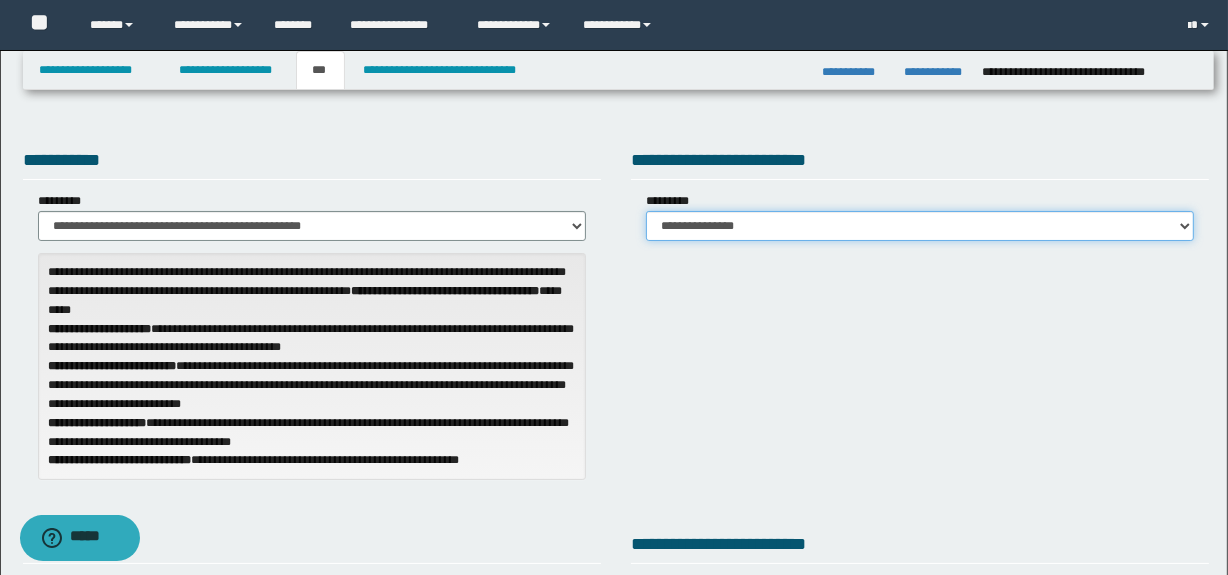 click on "**********" at bounding box center [920, 226] 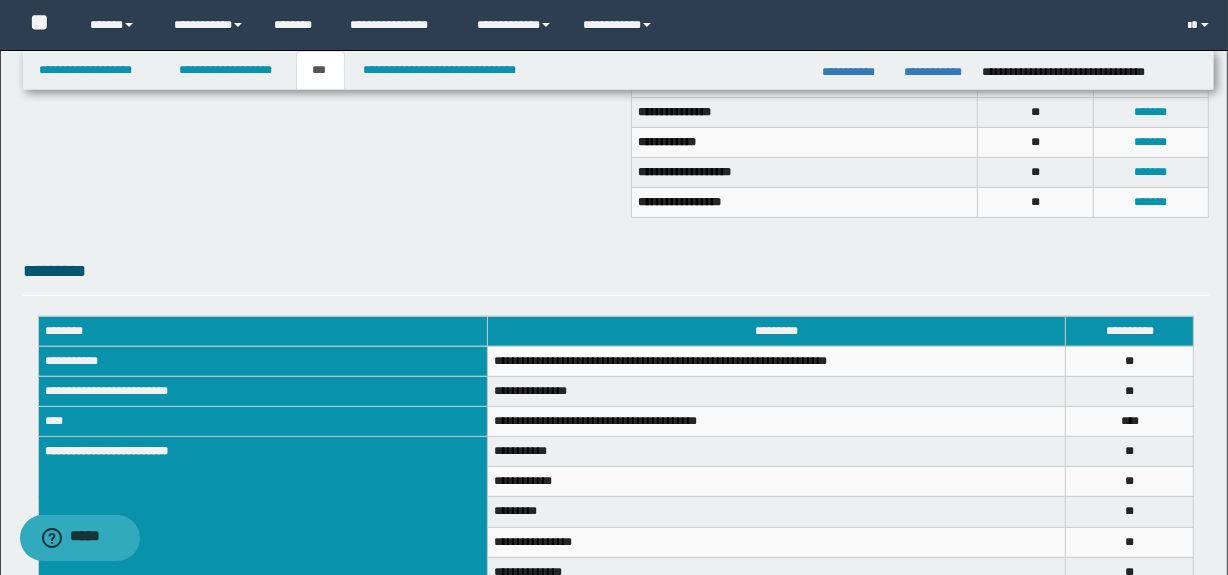 scroll, scrollTop: 582, scrollLeft: 0, axis: vertical 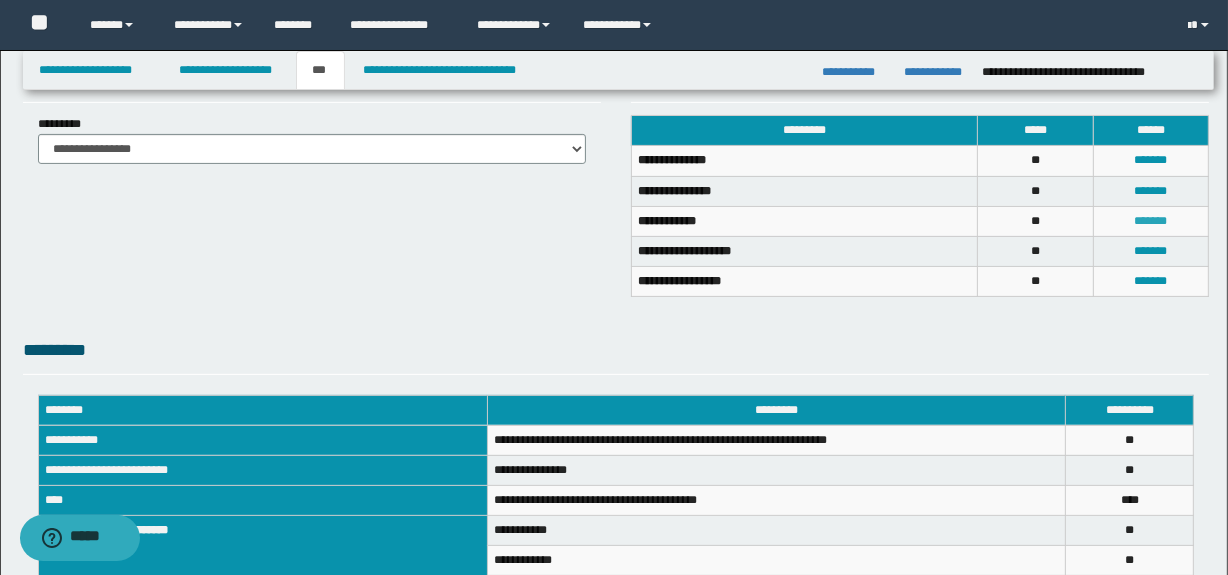 click on "*******" at bounding box center [1151, 221] 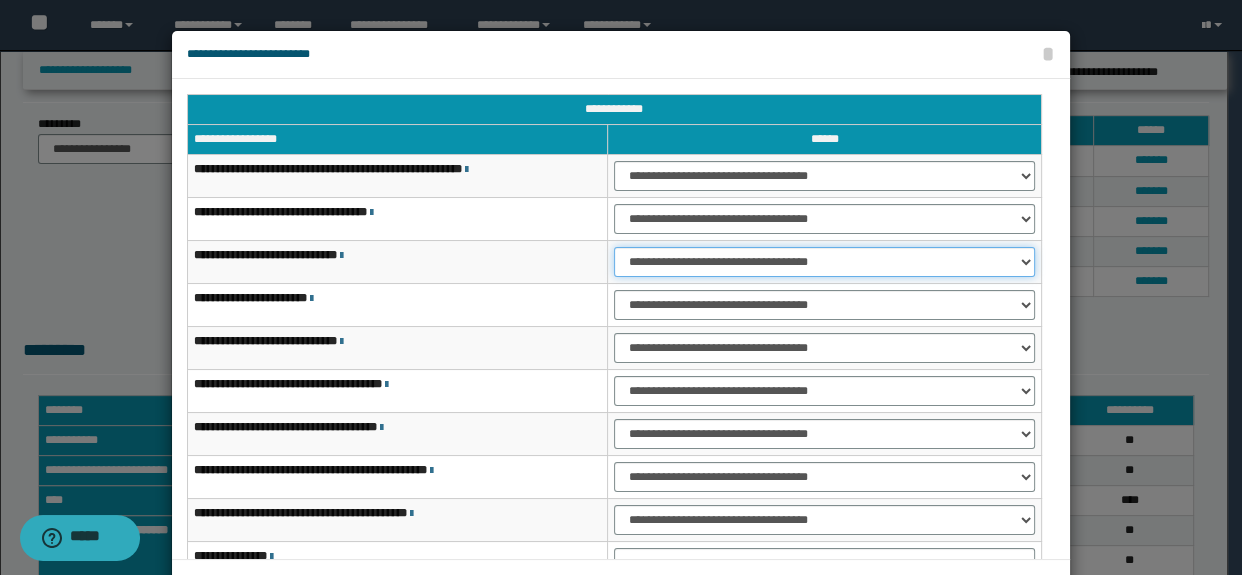 click on "**********" at bounding box center (824, 262) 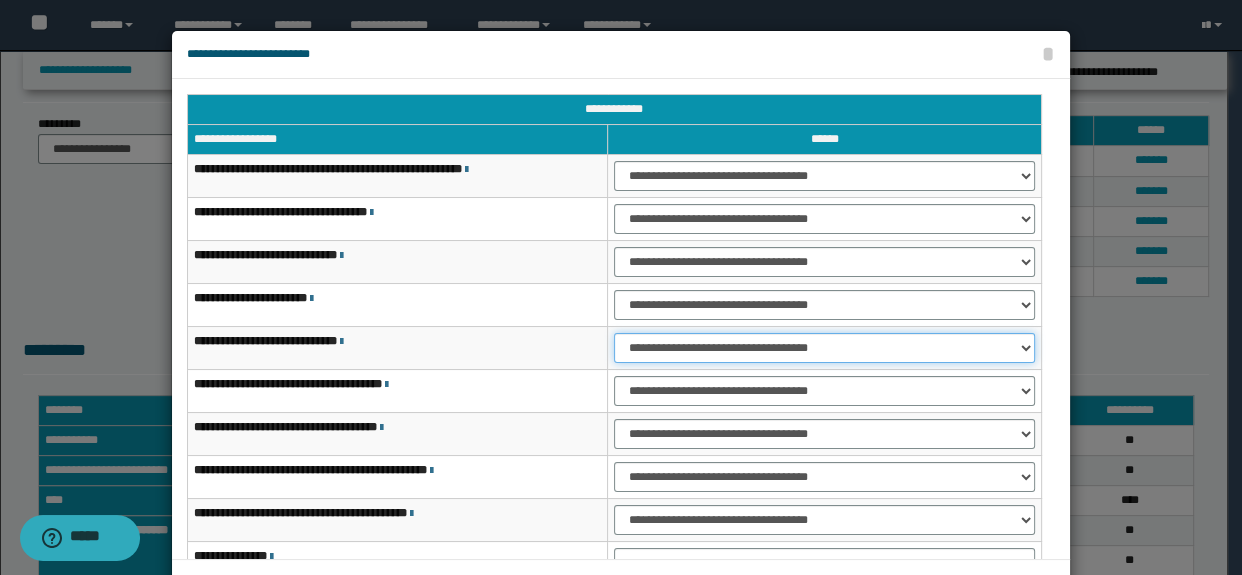click on "**********" at bounding box center (824, 348) 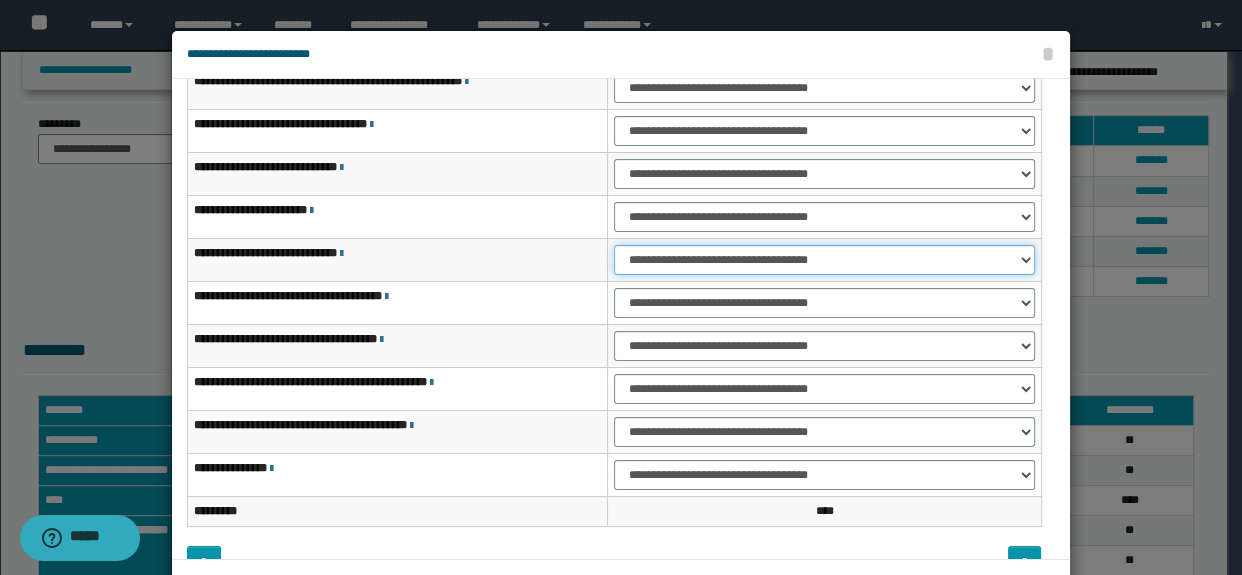 scroll, scrollTop: 120, scrollLeft: 0, axis: vertical 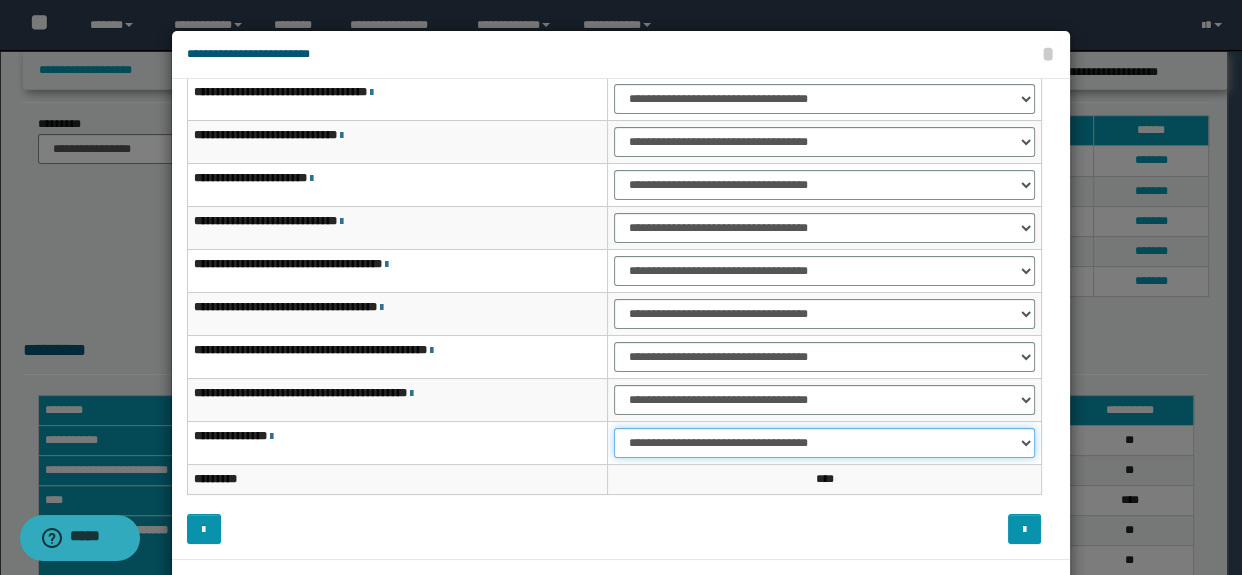 click on "**********" at bounding box center (824, 443) 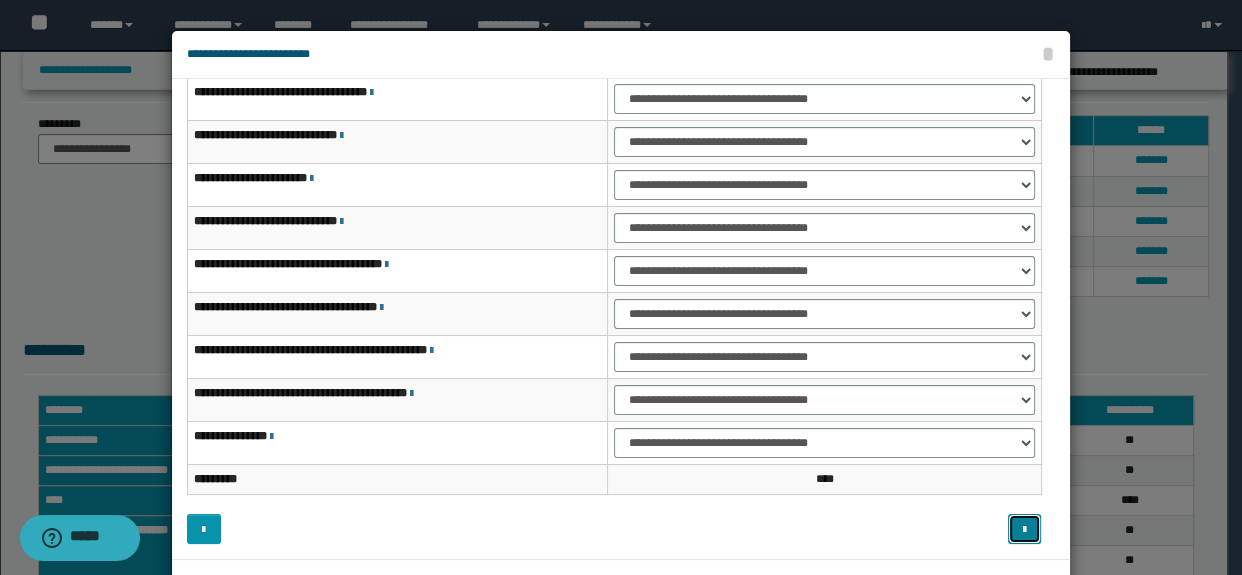 click at bounding box center [1025, 529] 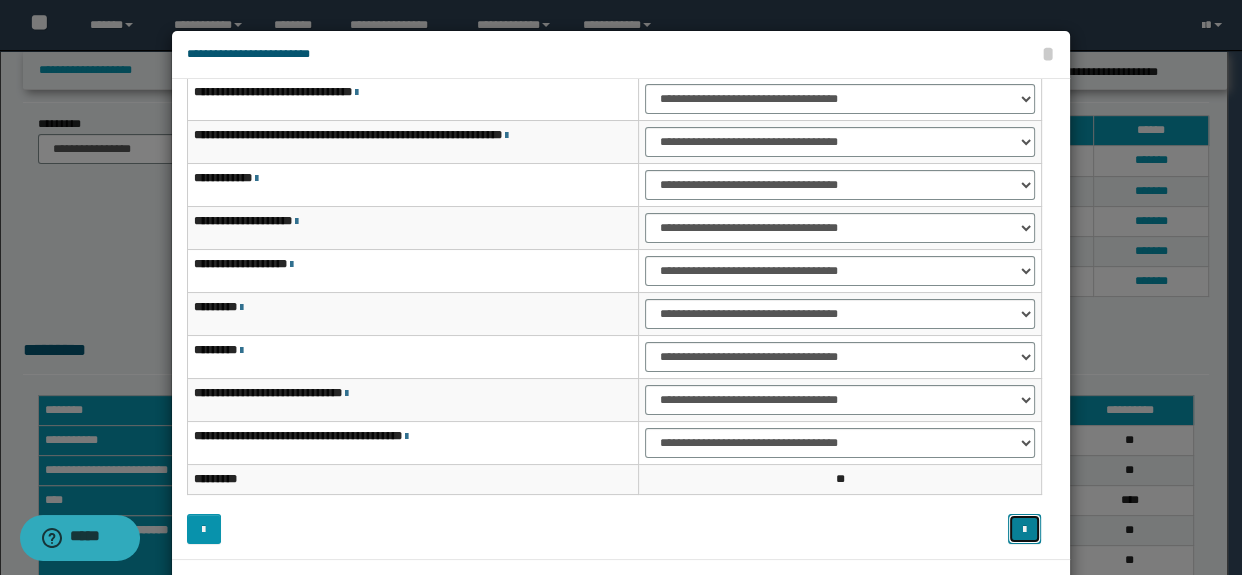 type 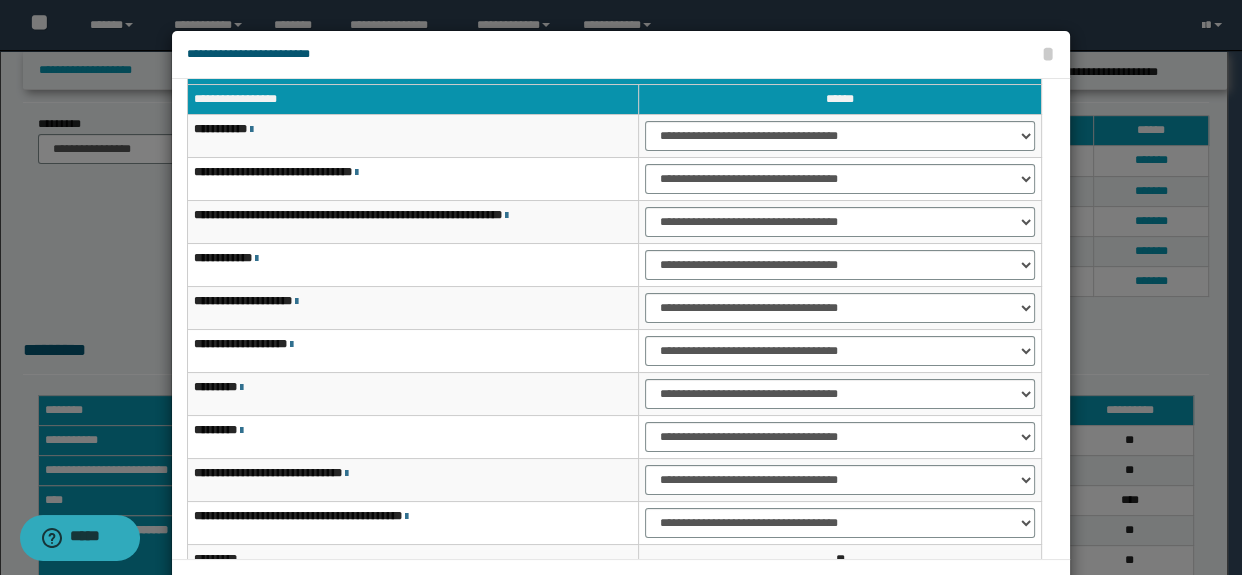 scroll, scrollTop: 29, scrollLeft: 0, axis: vertical 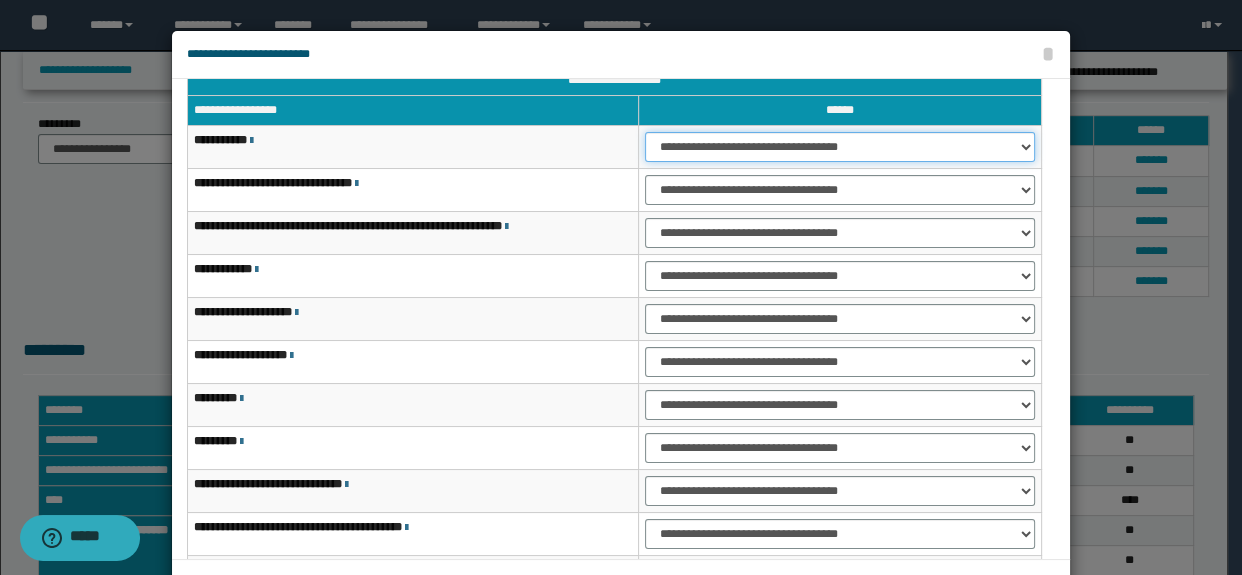 drag, startPoint x: 654, startPoint y: 147, endPoint x: 661, endPoint y: 160, distance: 14.764823 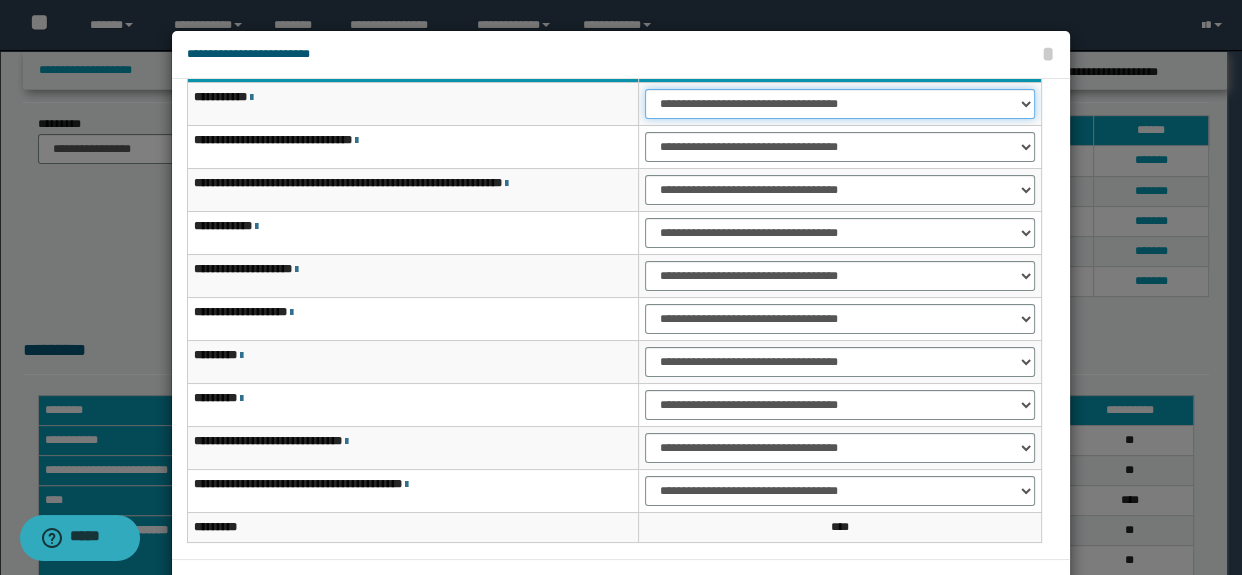 scroll, scrollTop: 120, scrollLeft: 0, axis: vertical 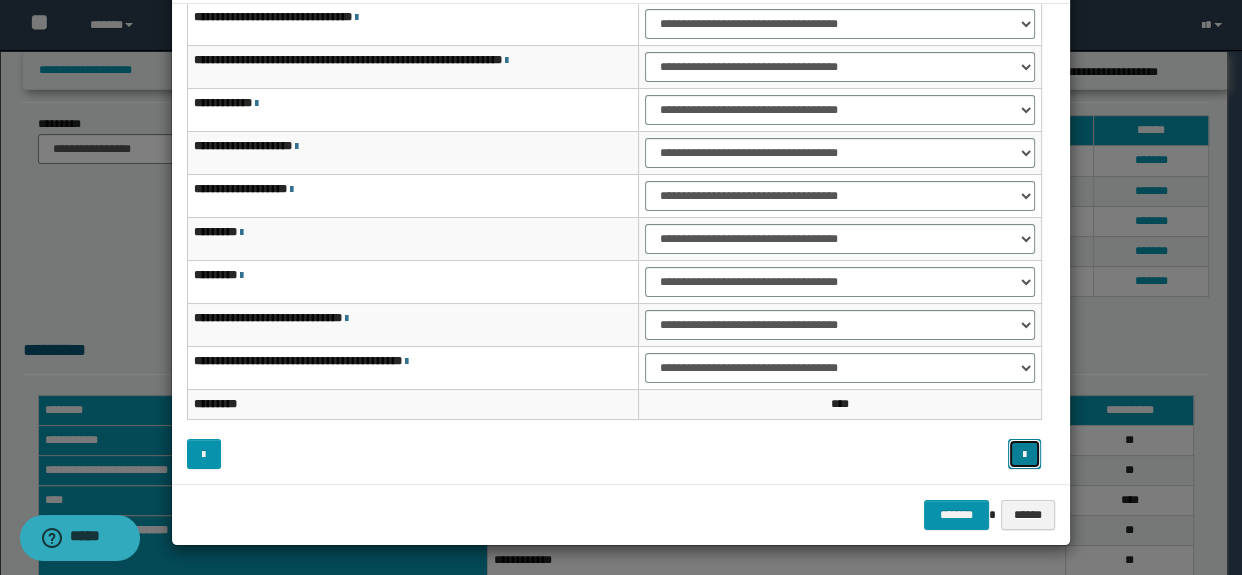 click at bounding box center [1024, 455] 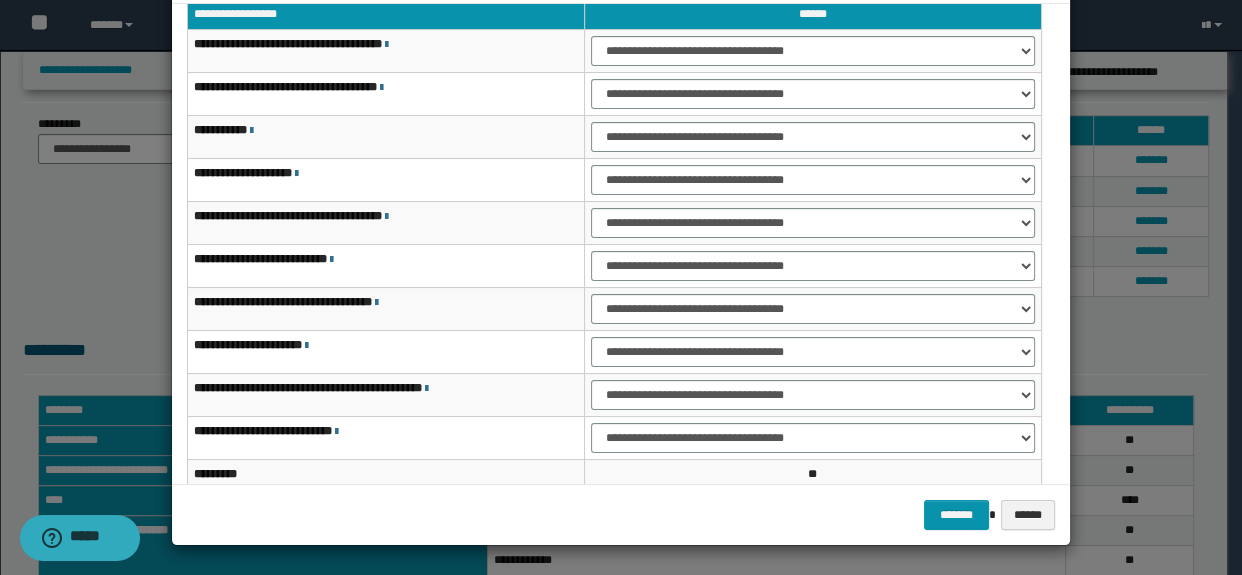 scroll, scrollTop: 29, scrollLeft: 0, axis: vertical 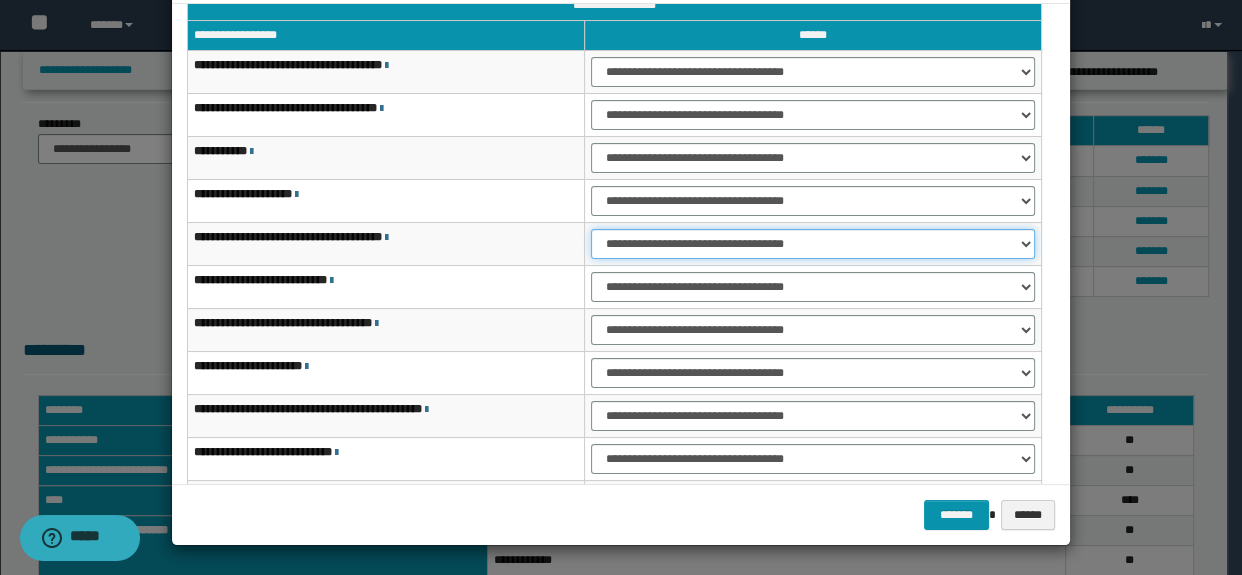 click on "**********" at bounding box center (813, 244) 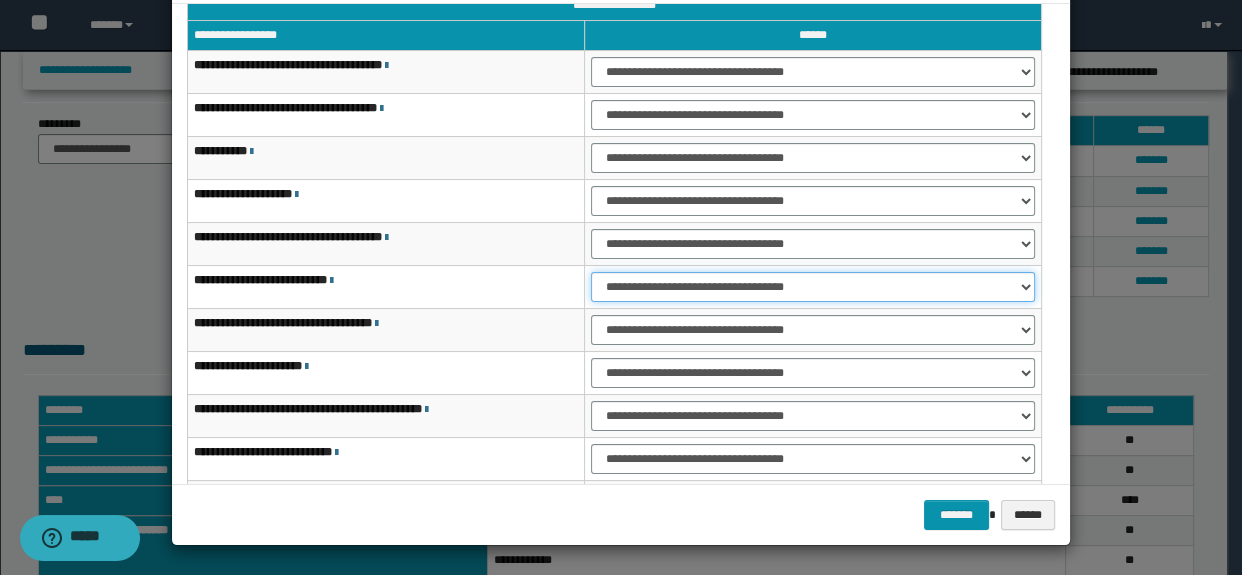 click on "**********" at bounding box center [813, 287] 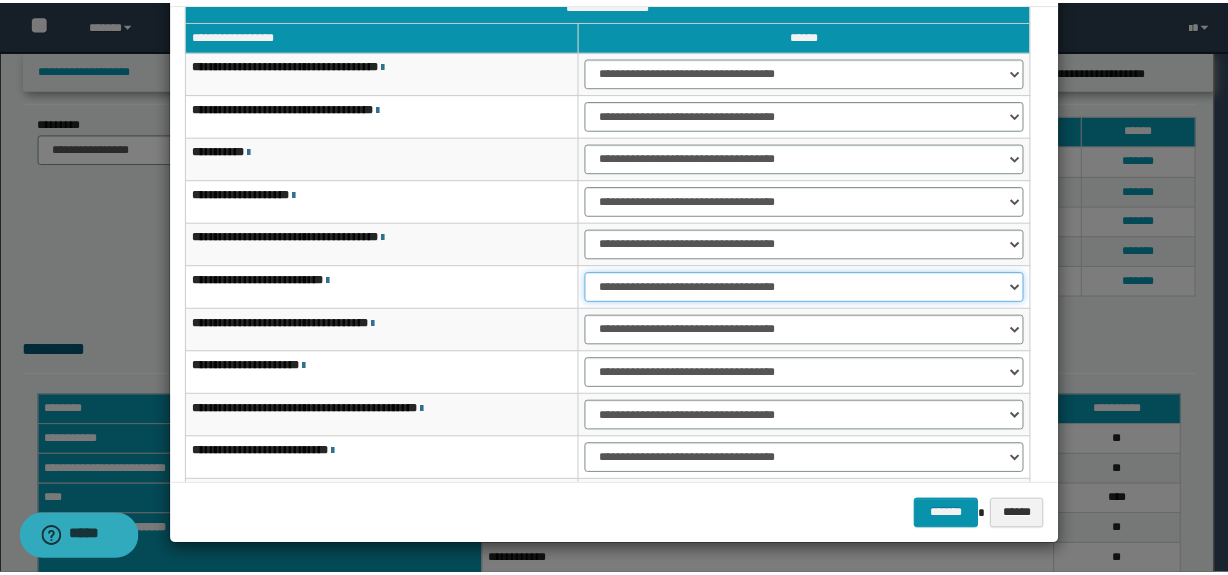 scroll, scrollTop: 120, scrollLeft: 0, axis: vertical 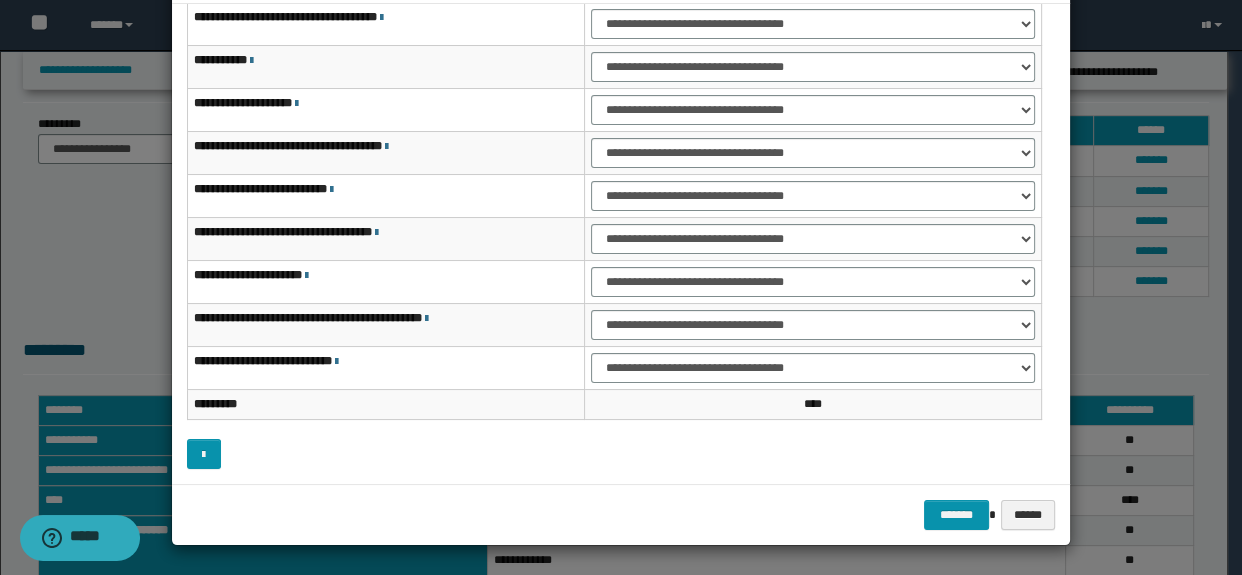 click on "*******
******" at bounding box center (621, 514) 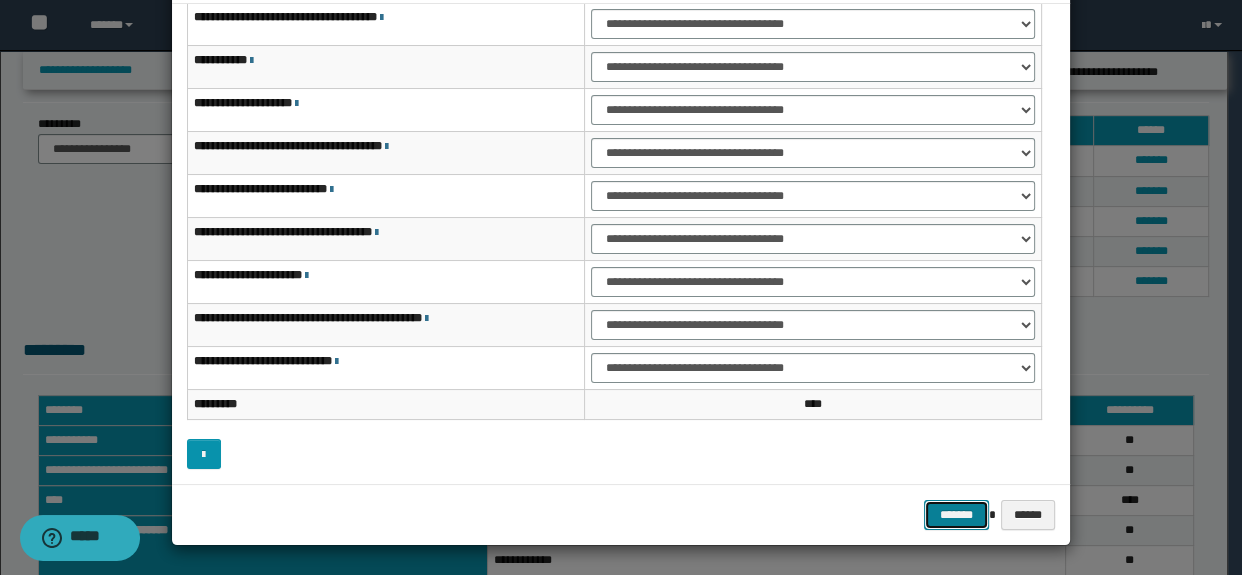 click on "*******" at bounding box center (956, 515) 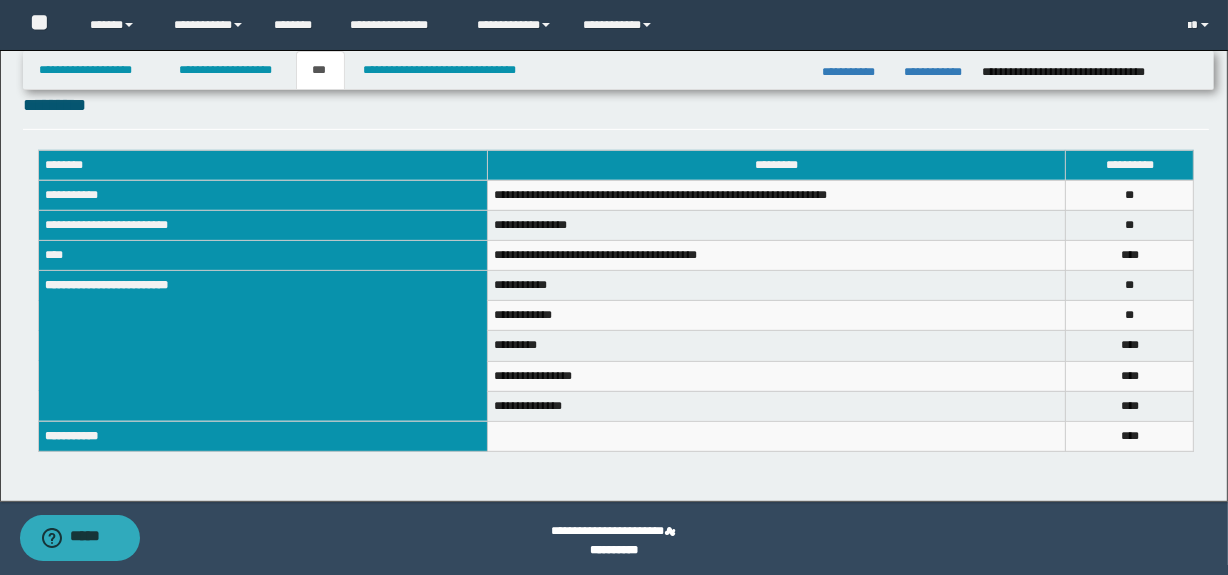scroll, scrollTop: 710, scrollLeft: 0, axis: vertical 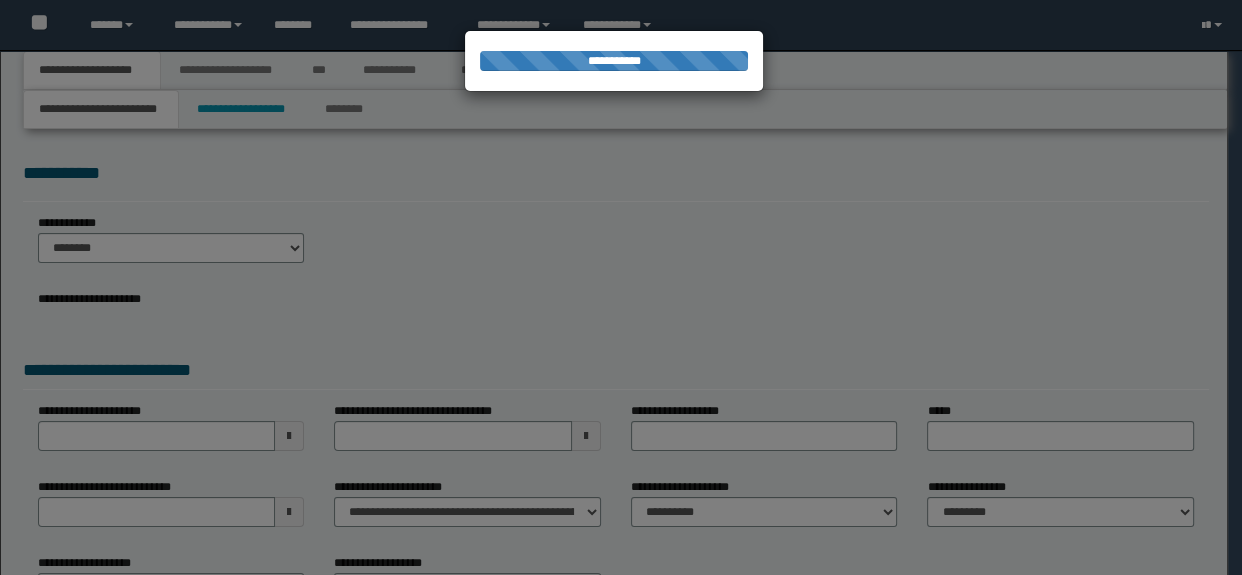 select on "*" 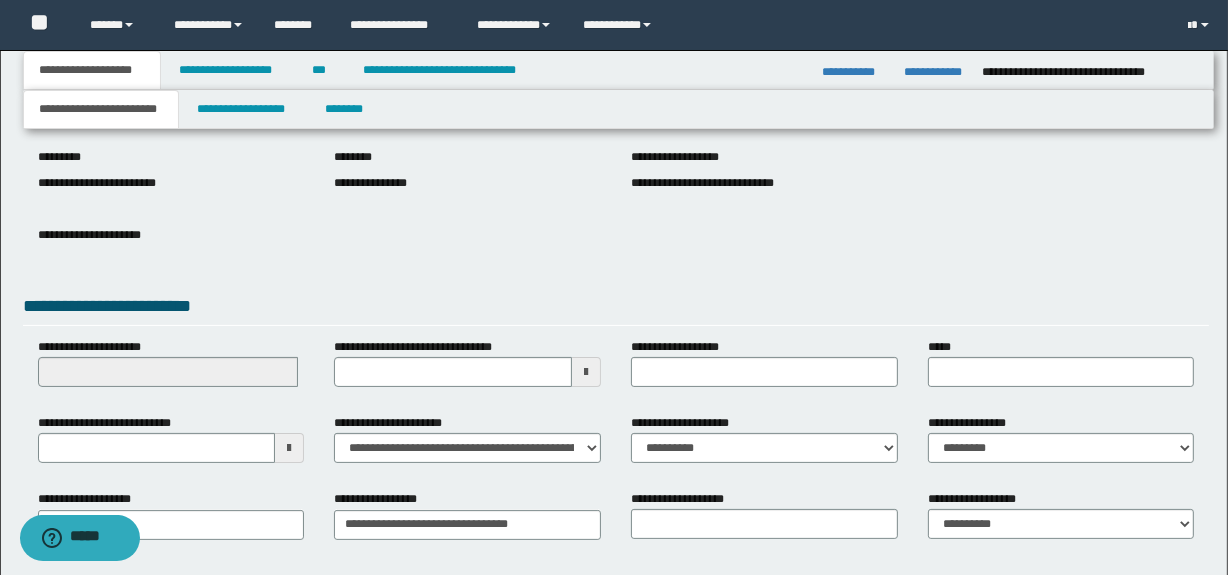 scroll, scrollTop: 308, scrollLeft: 0, axis: vertical 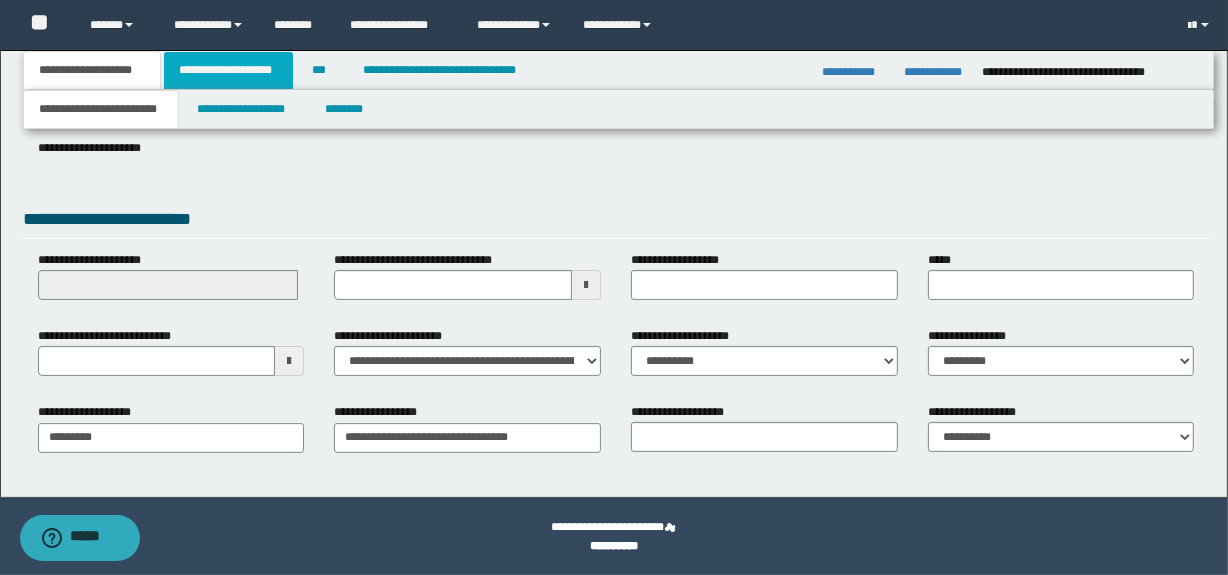 click on "**********" at bounding box center (228, 70) 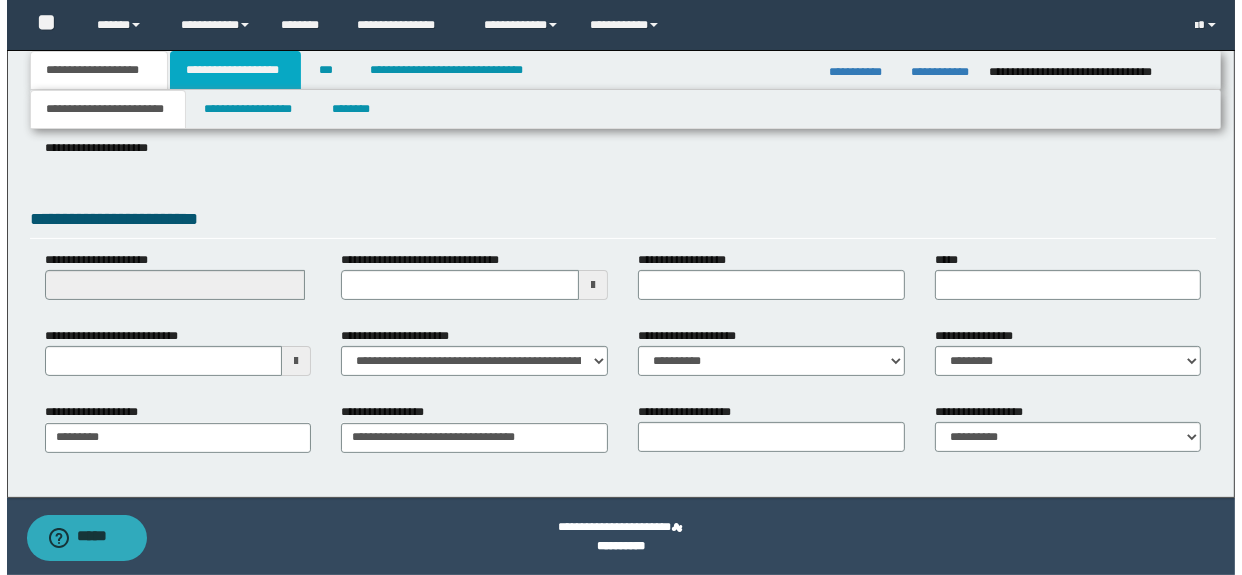scroll, scrollTop: 0, scrollLeft: 0, axis: both 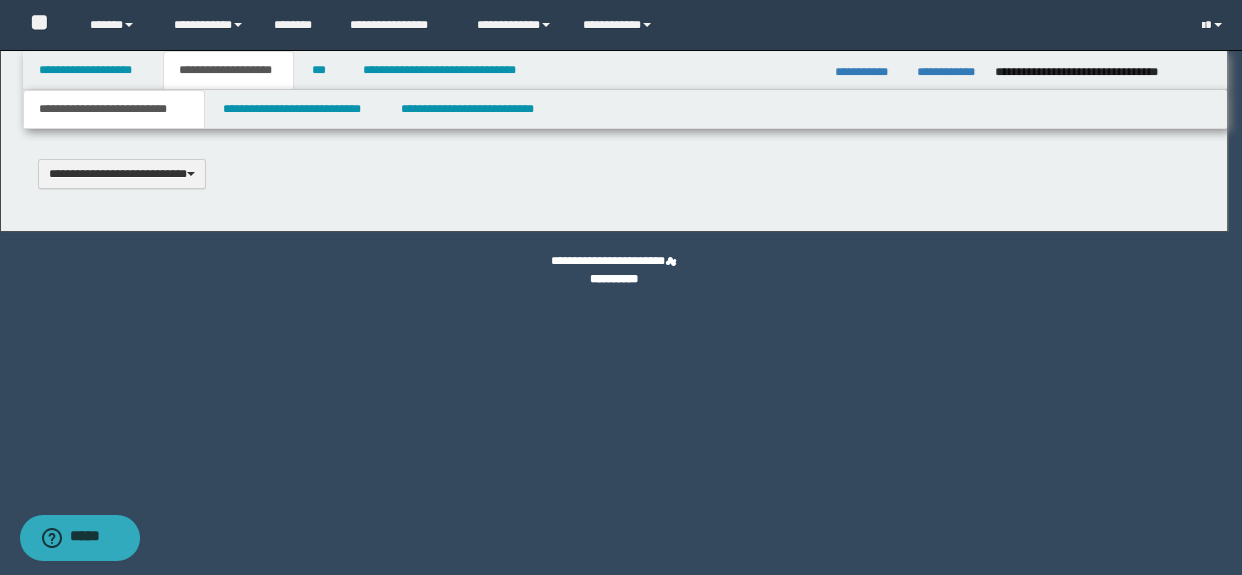 type 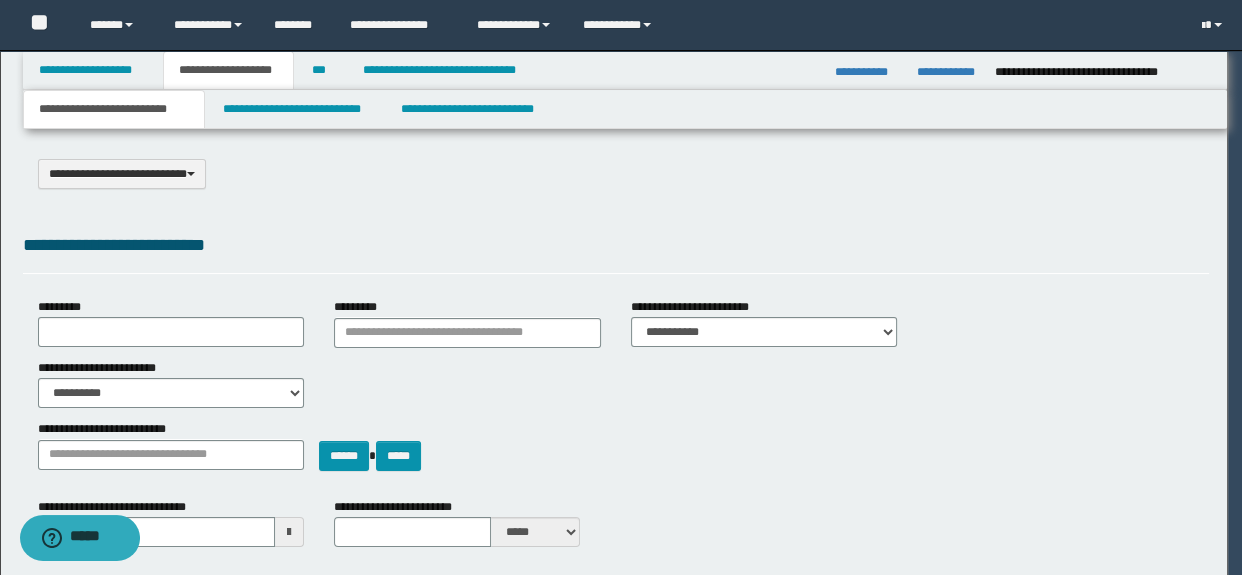 select on "*" 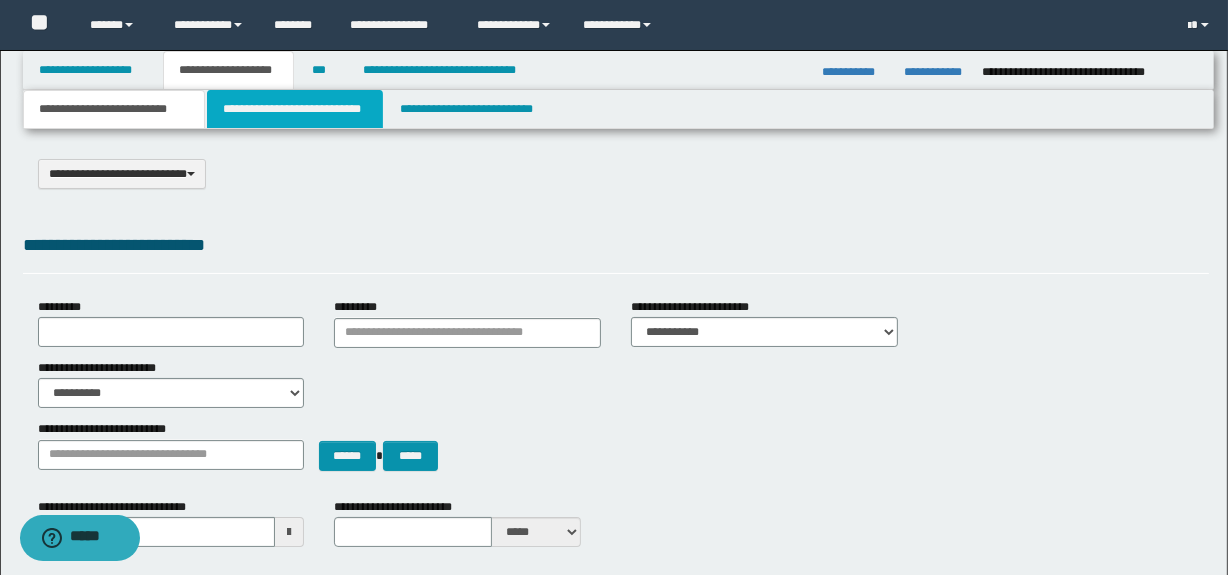 click on "**********" at bounding box center [294, 109] 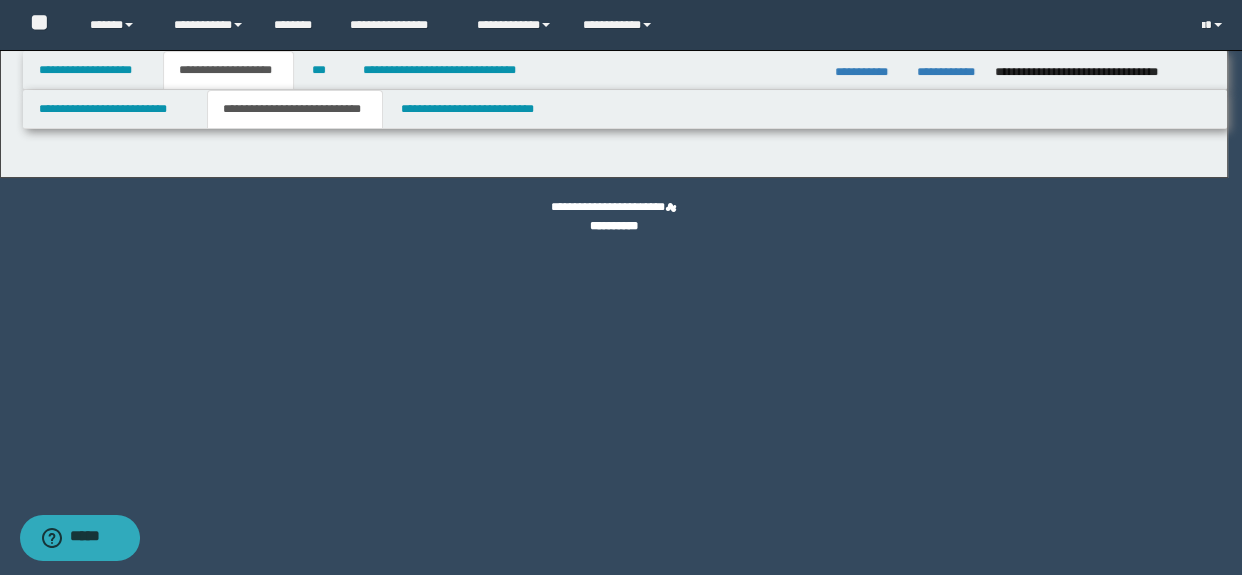 select on "*" 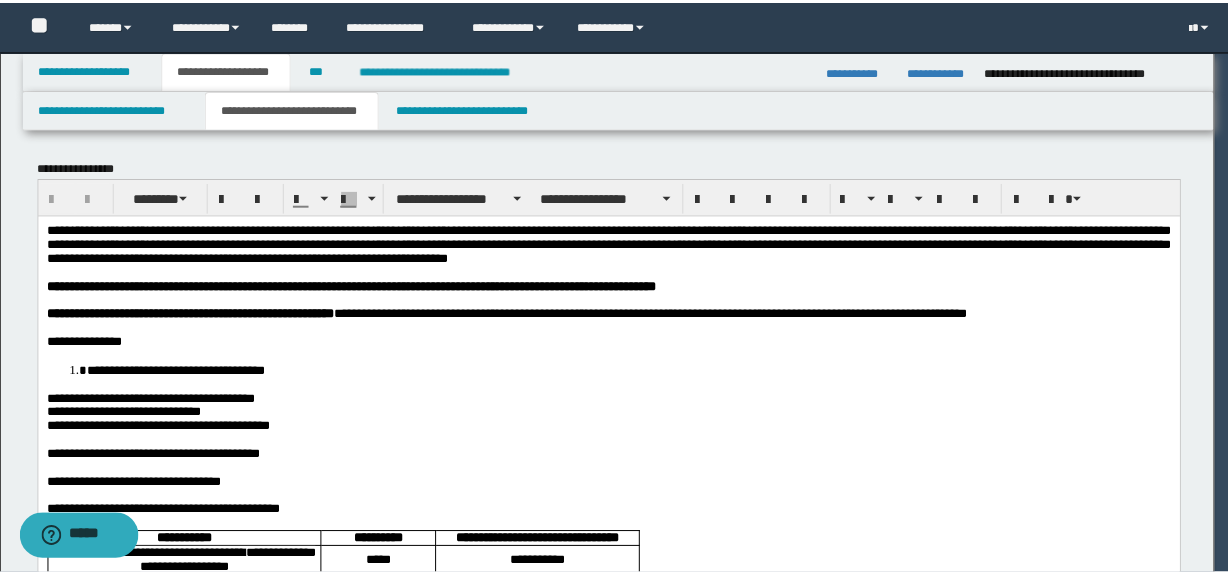 scroll, scrollTop: 0, scrollLeft: 0, axis: both 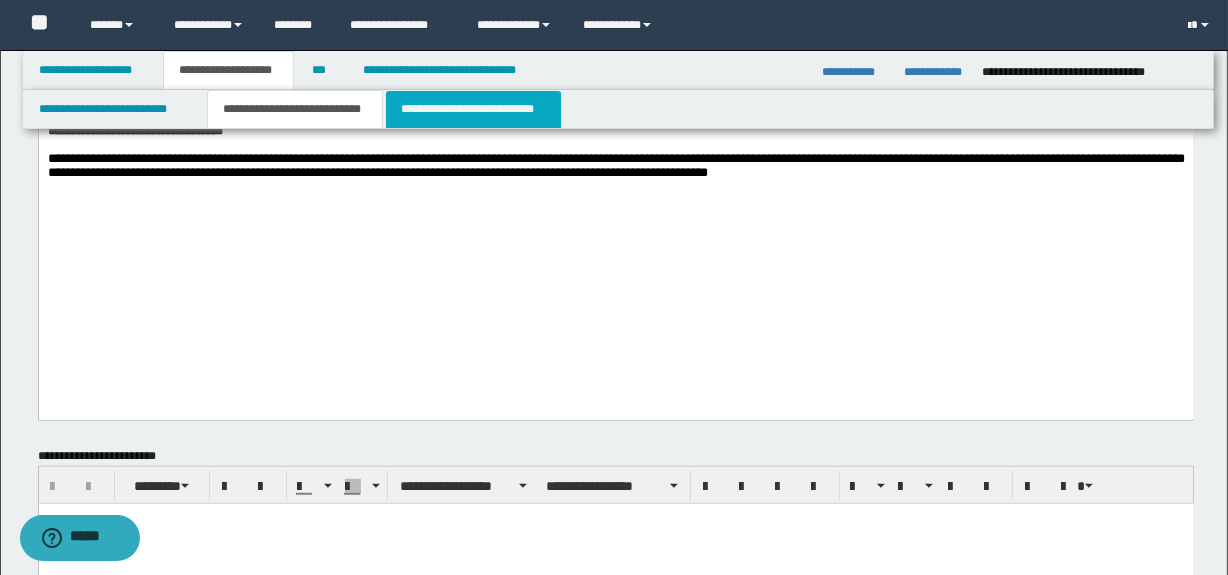 click on "**********" at bounding box center (473, 109) 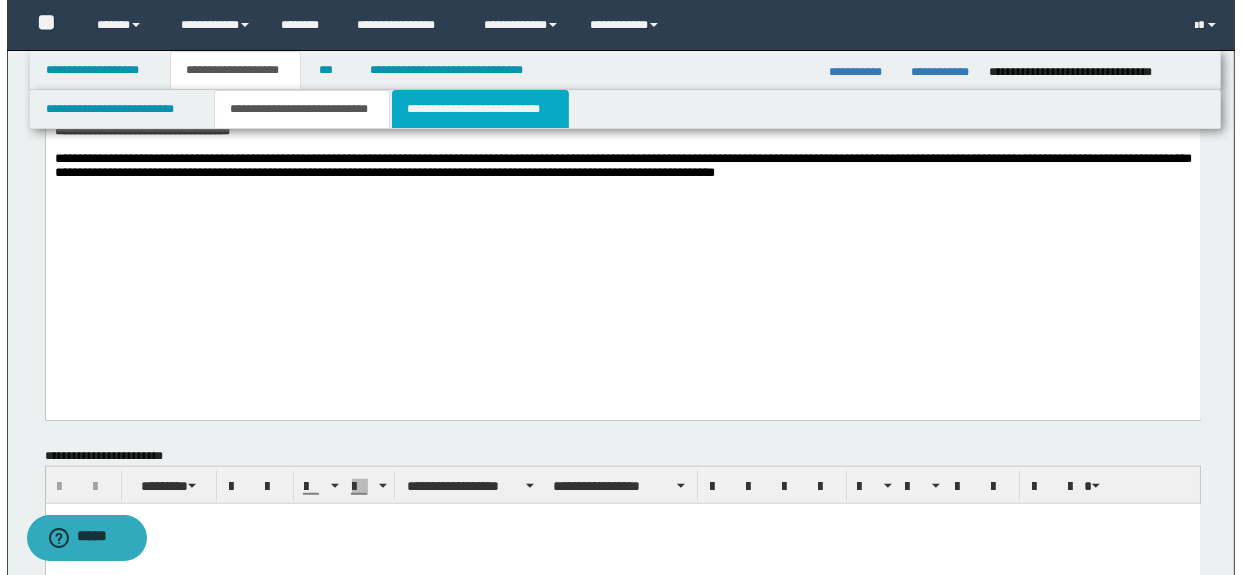 scroll, scrollTop: 0, scrollLeft: 0, axis: both 